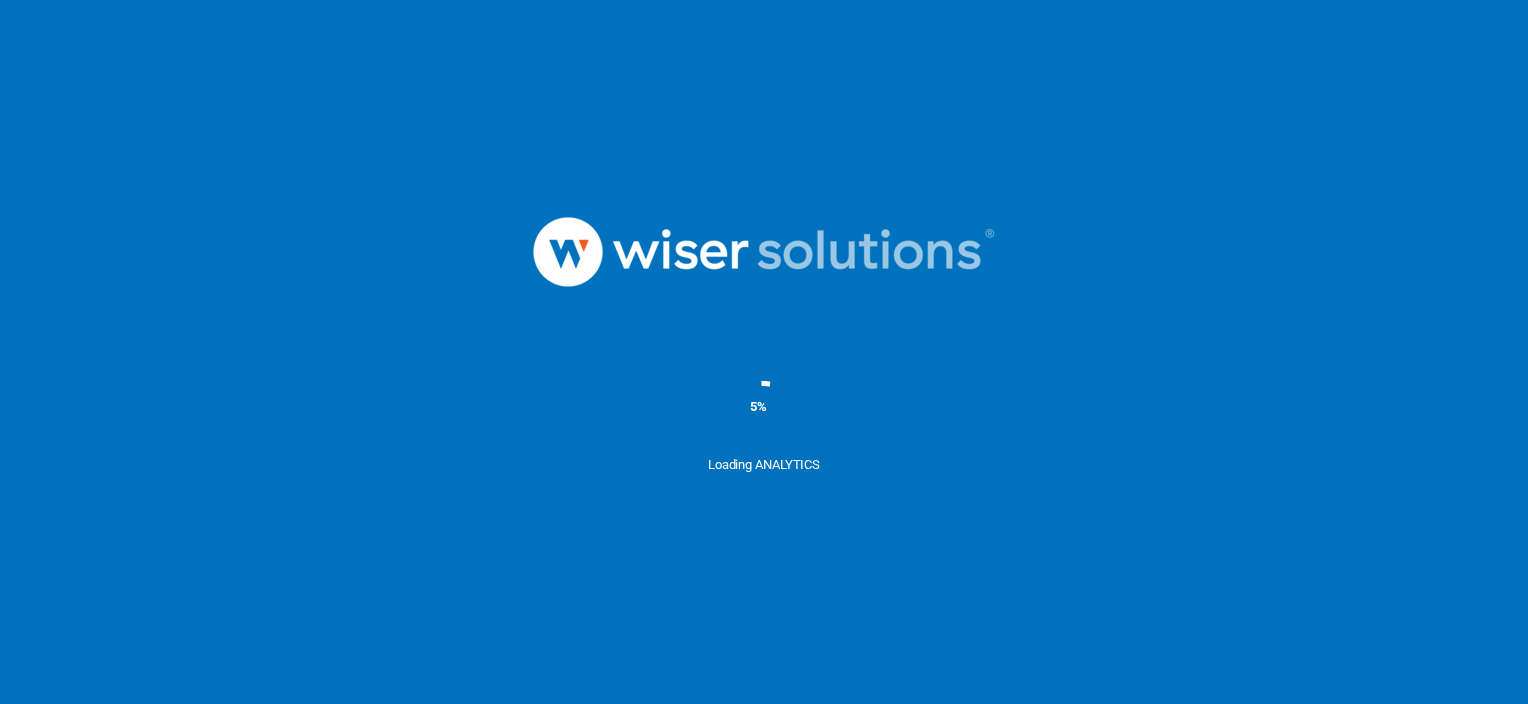 scroll, scrollTop: 0, scrollLeft: 0, axis: both 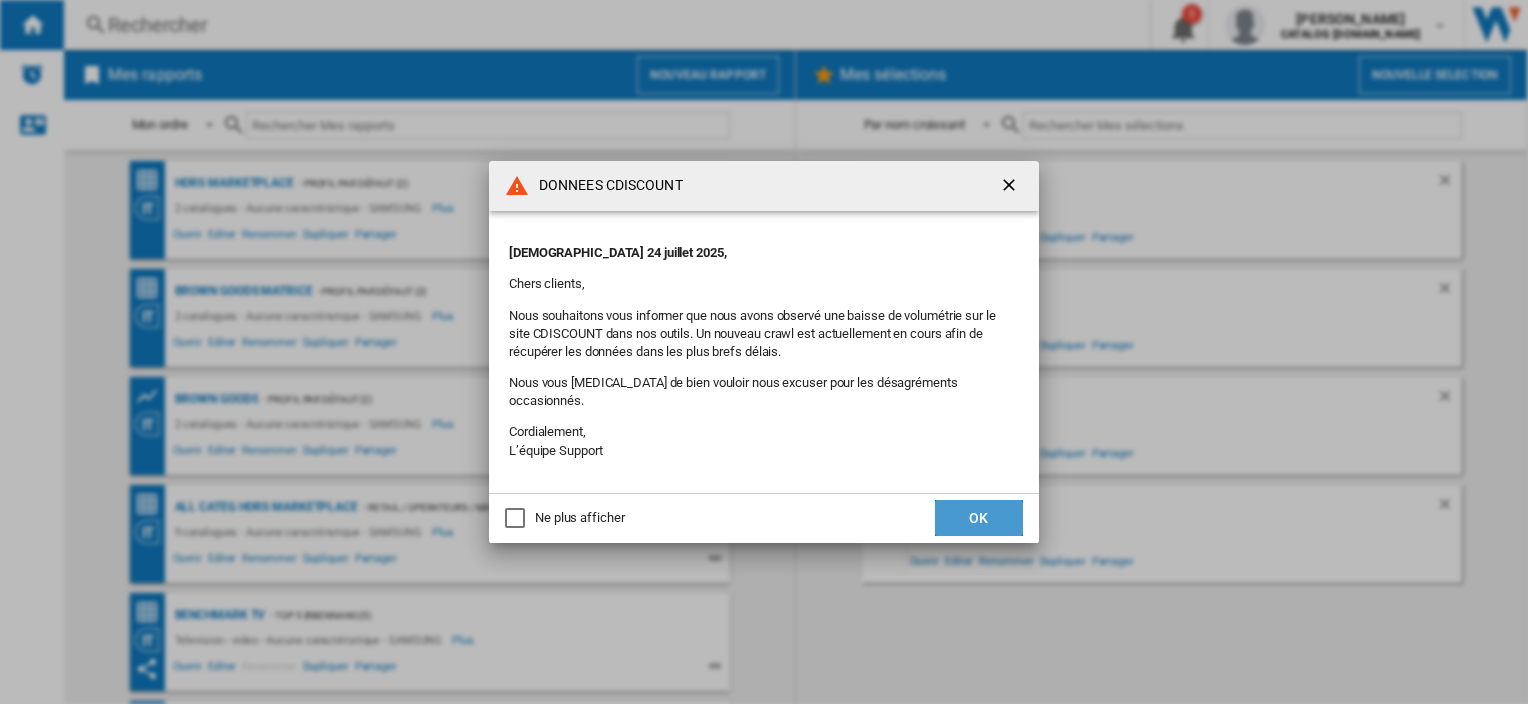 click on "OK" 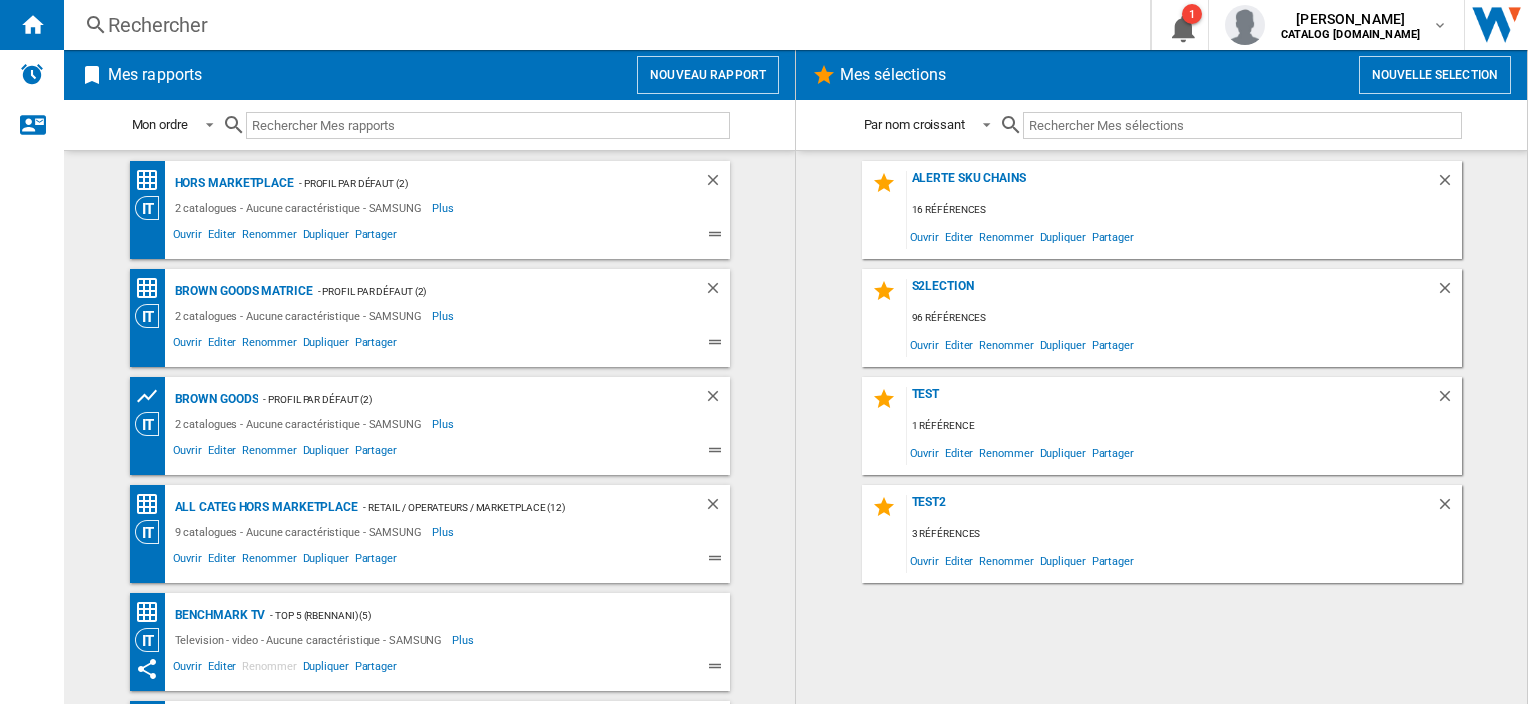 scroll, scrollTop: 418, scrollLeft: 0, axis: vertical 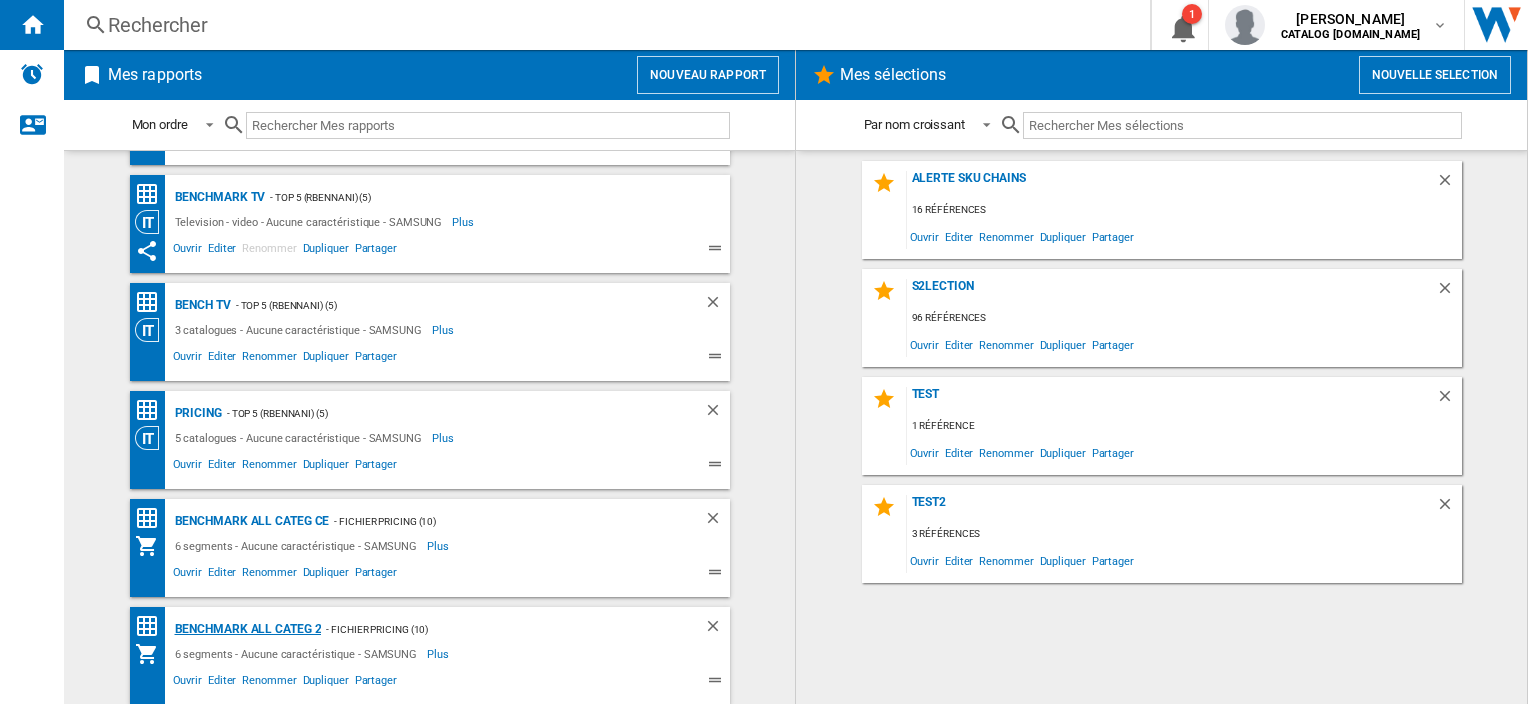 click on "Benchmark All Categ 2" 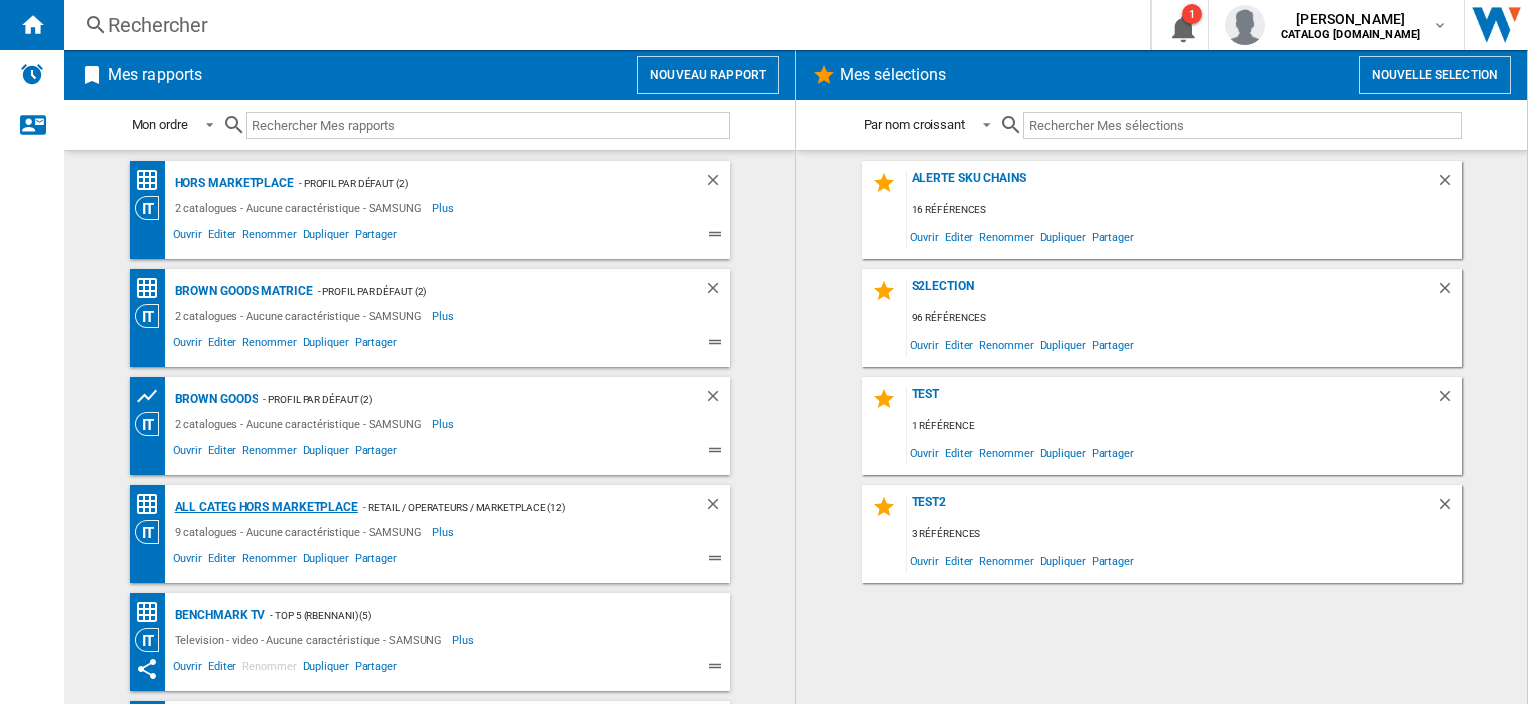 scroll, scrollTop: 418, scrollLeft: 0, axis: vertical 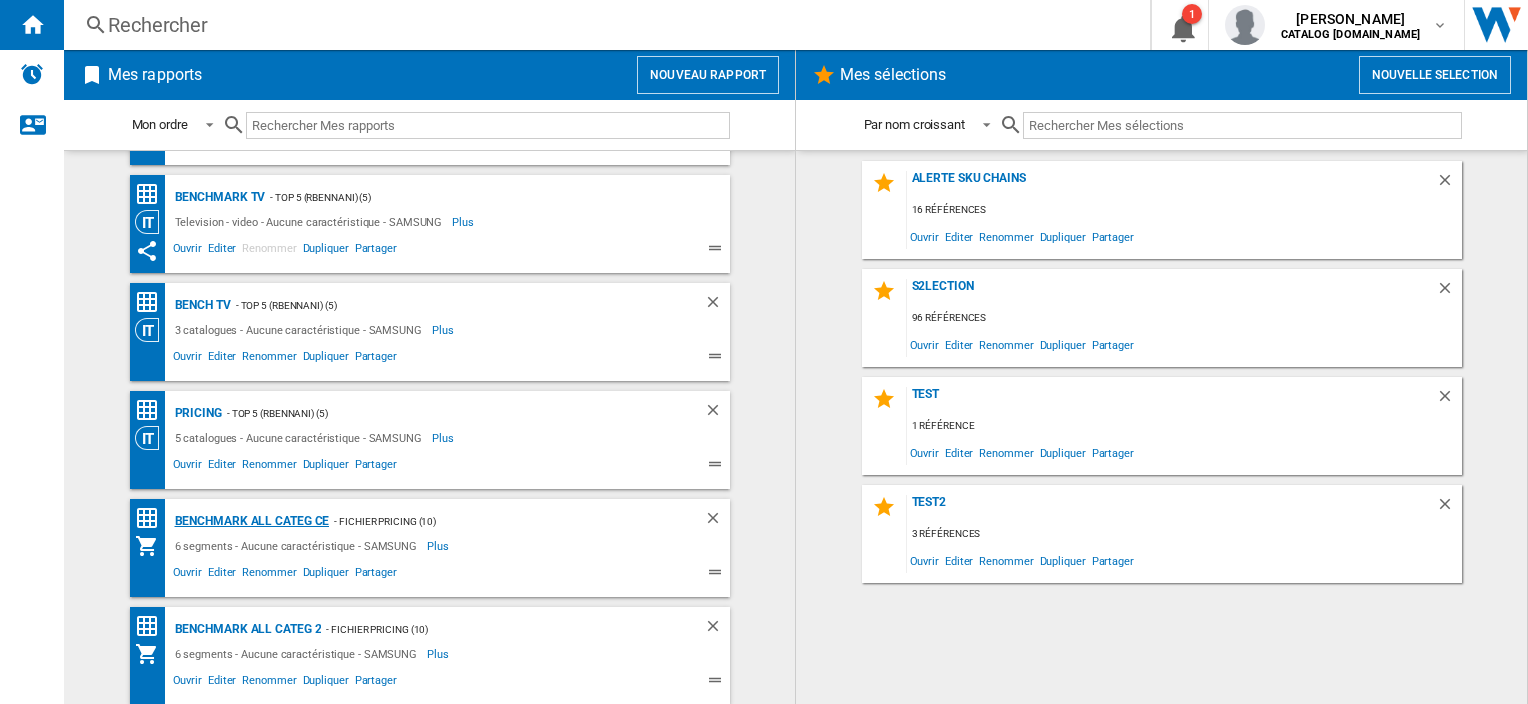 click on "Benchmark All Categ CE" 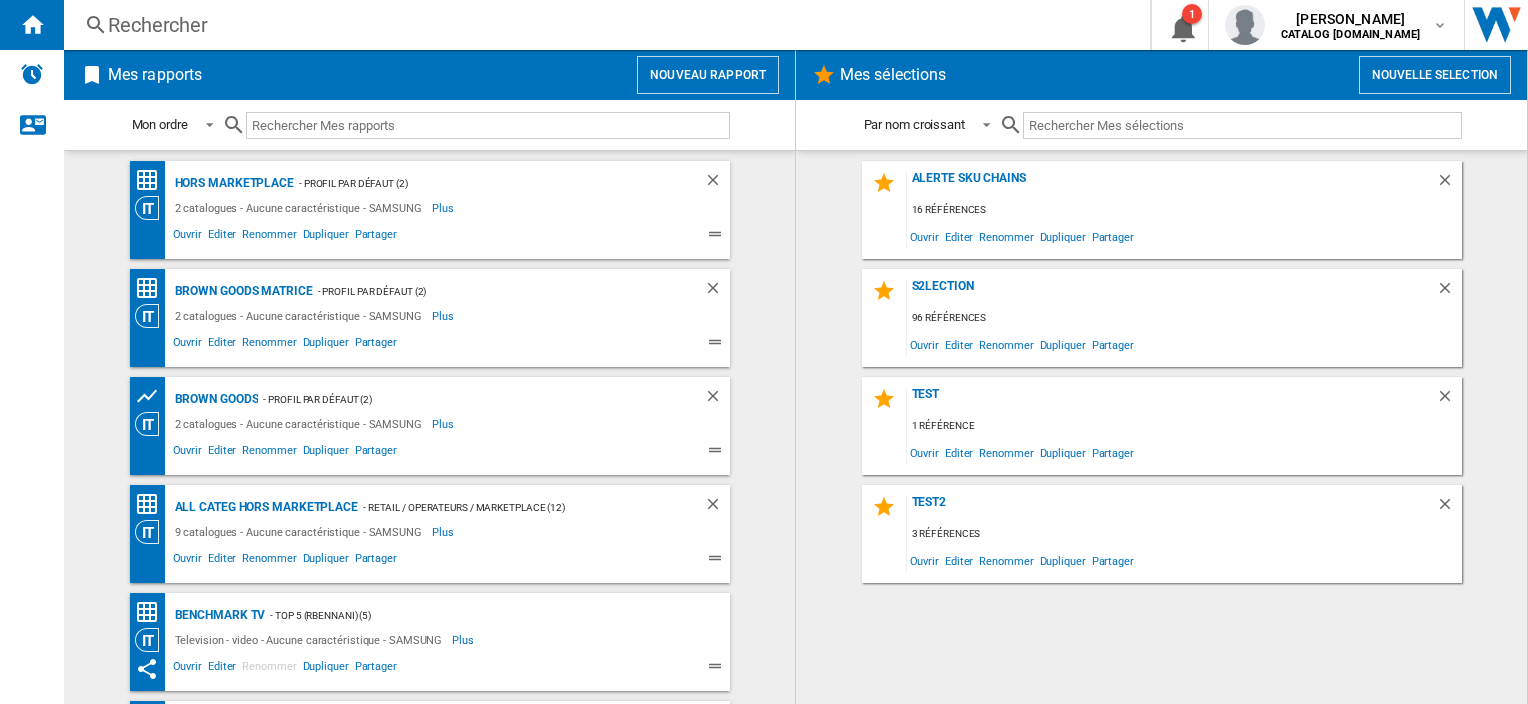 scroll, scrollTop: 418, scrollLeft: 0, axis: vertical 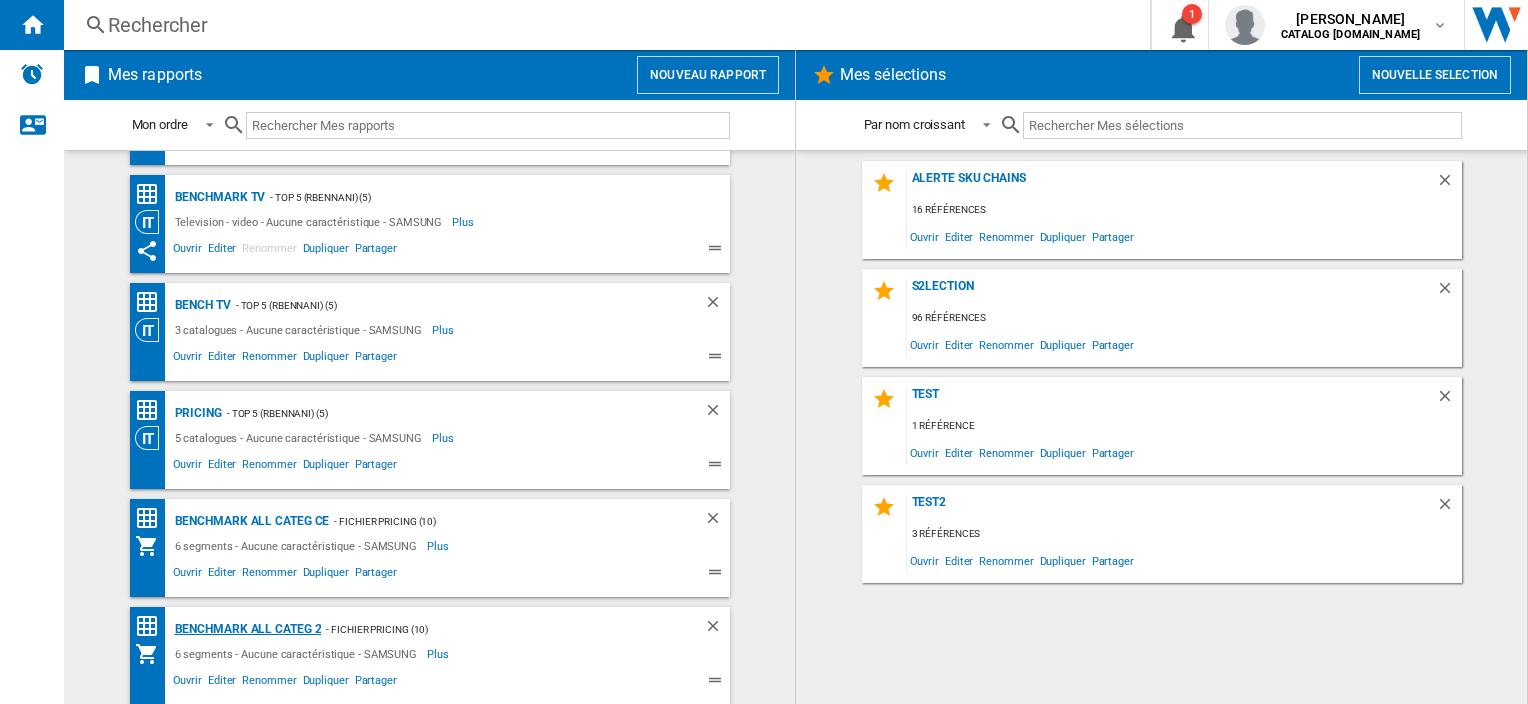 click on "Benchmark All Categ 2" 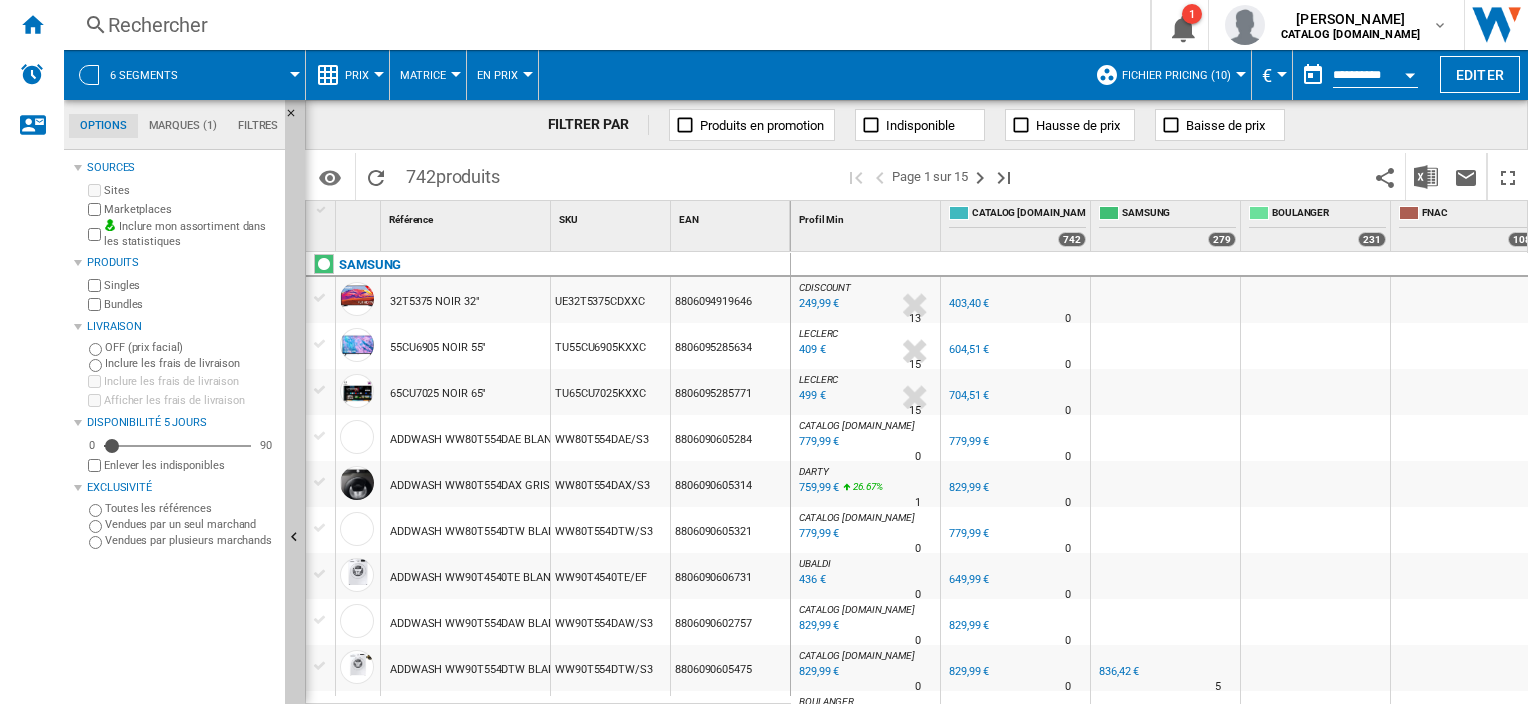click at bounding box center (250, 75) 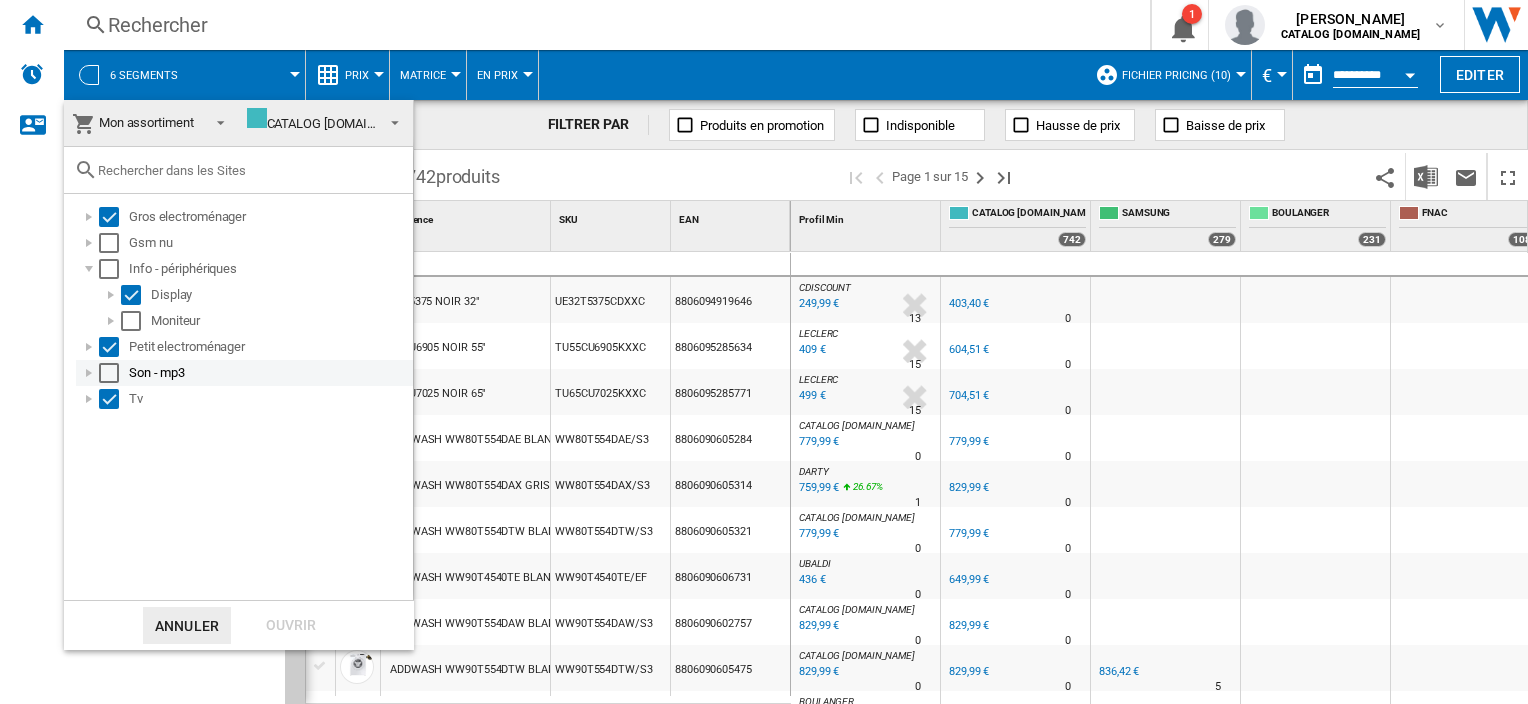 click at bounding box center [89, 373] 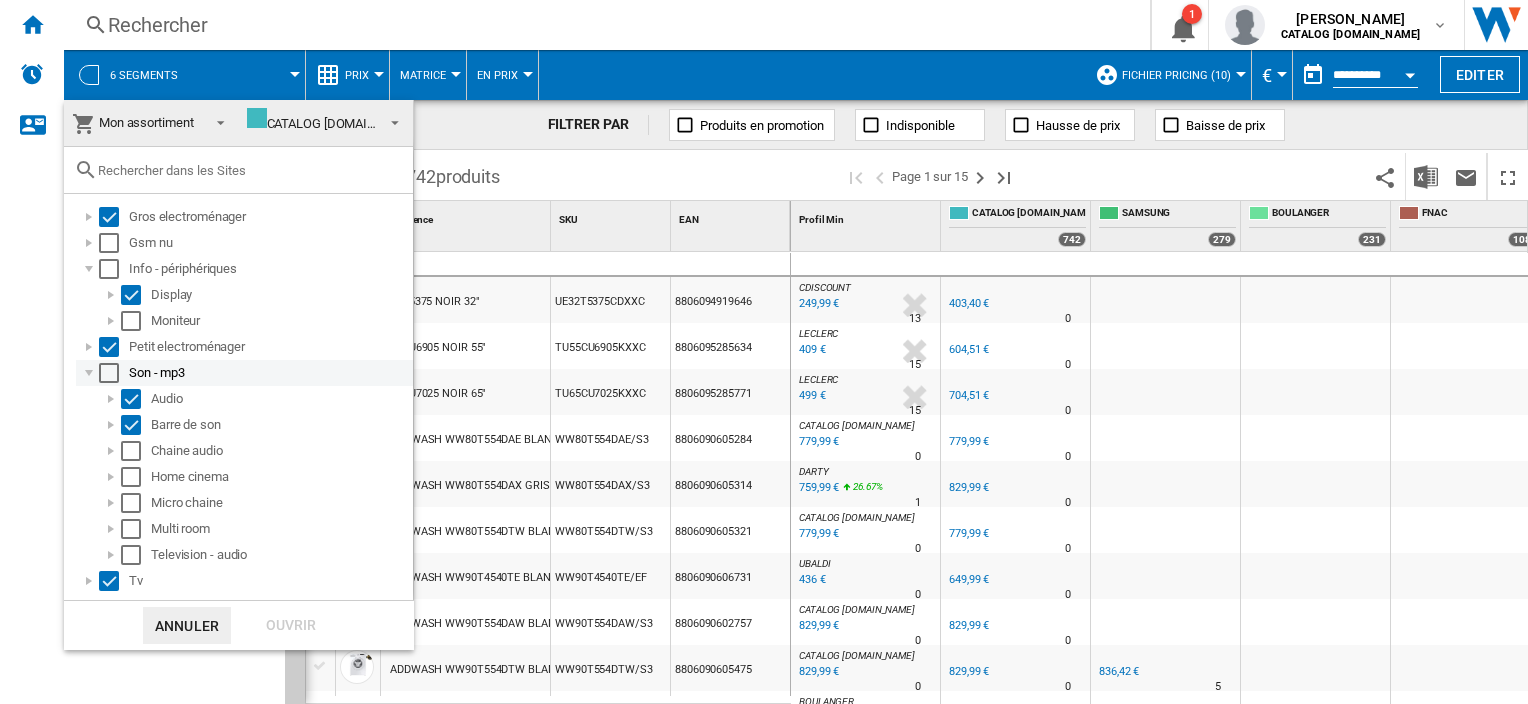 click at bounding box center (89, 373) 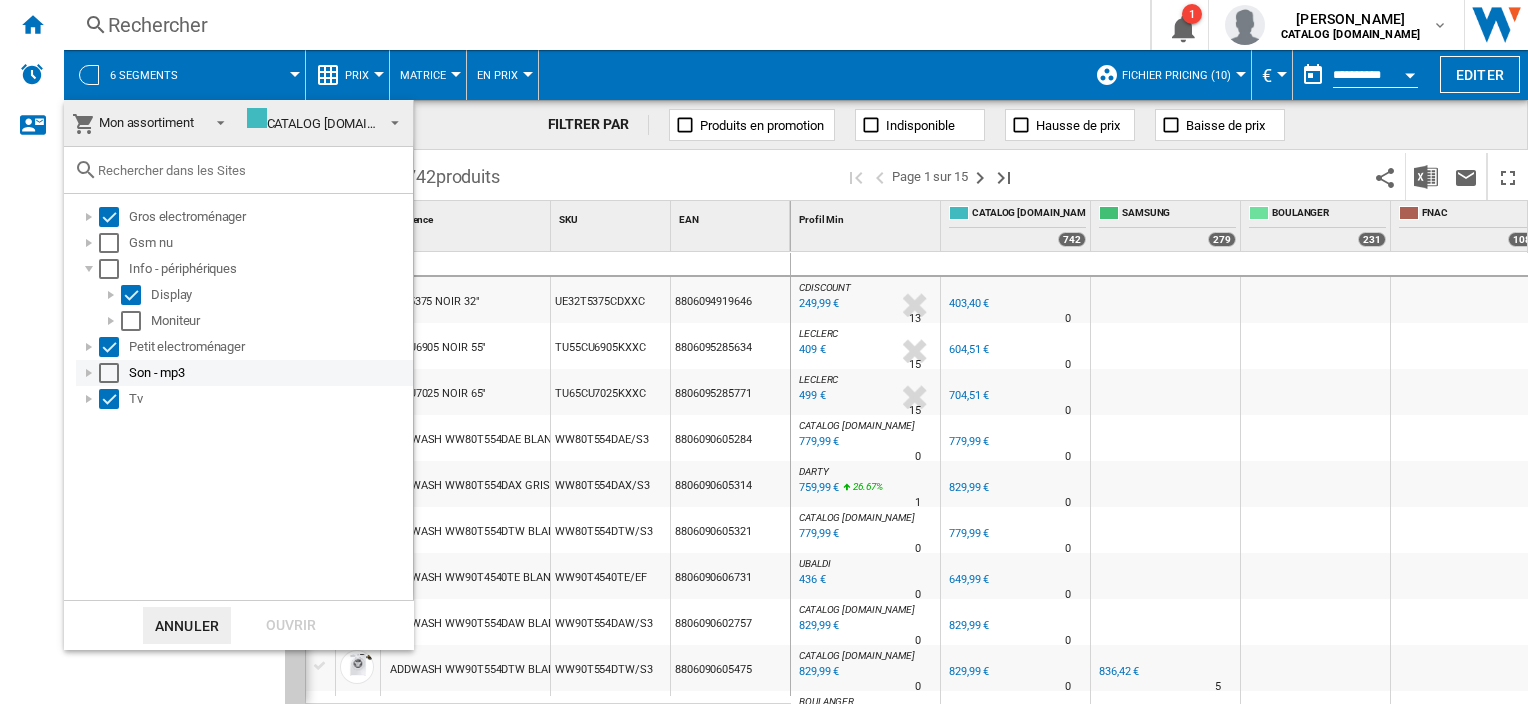 click at bounding box center [89, 373] 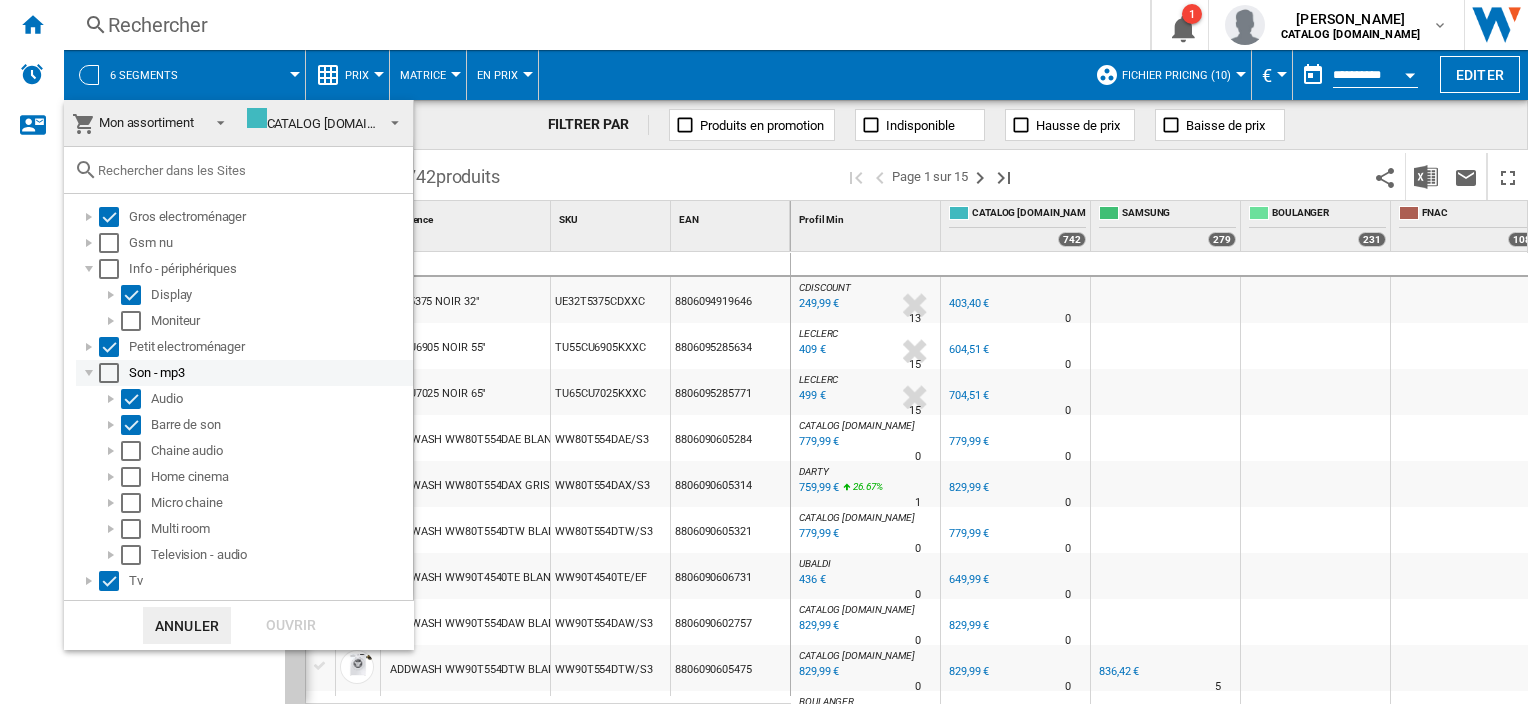 click at bounding box center (89, 373) 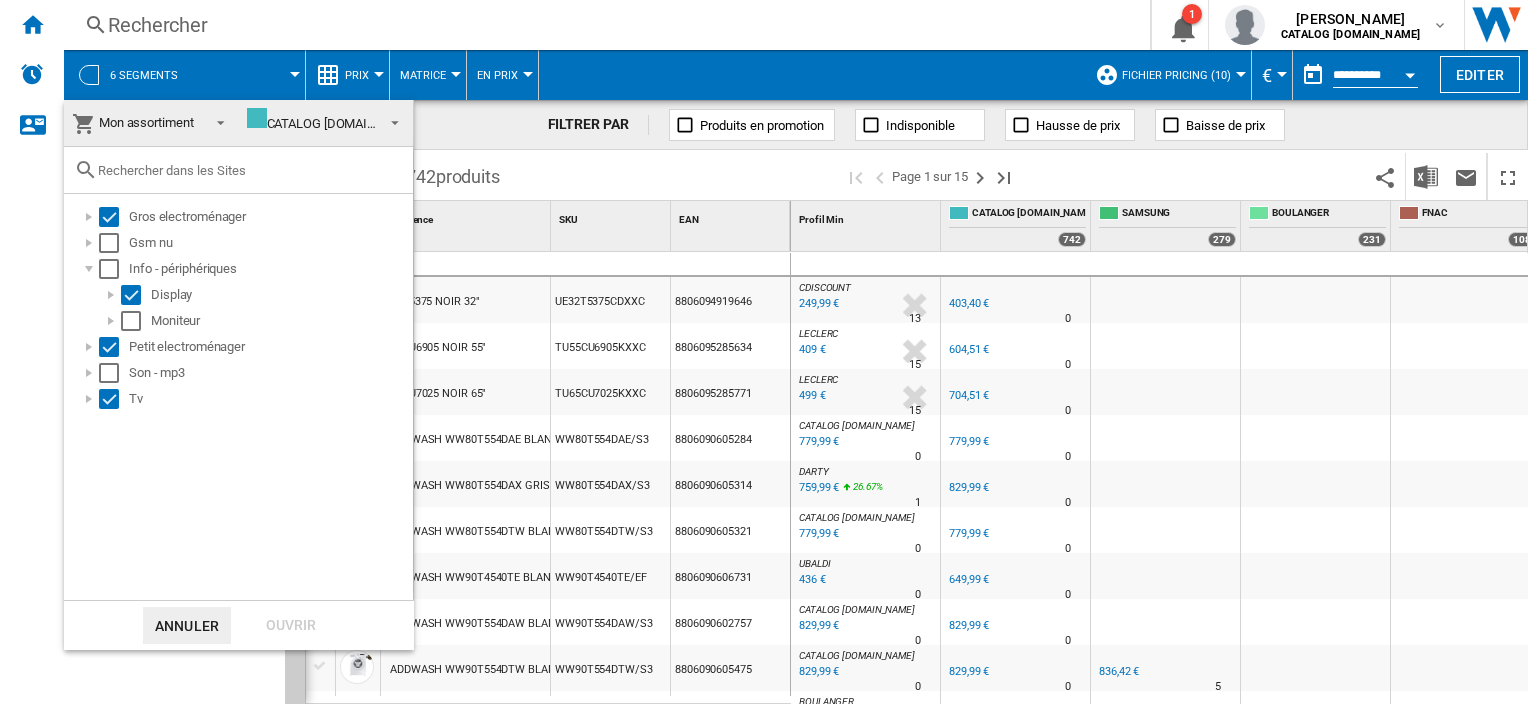 click at bounding box center (215, 121) 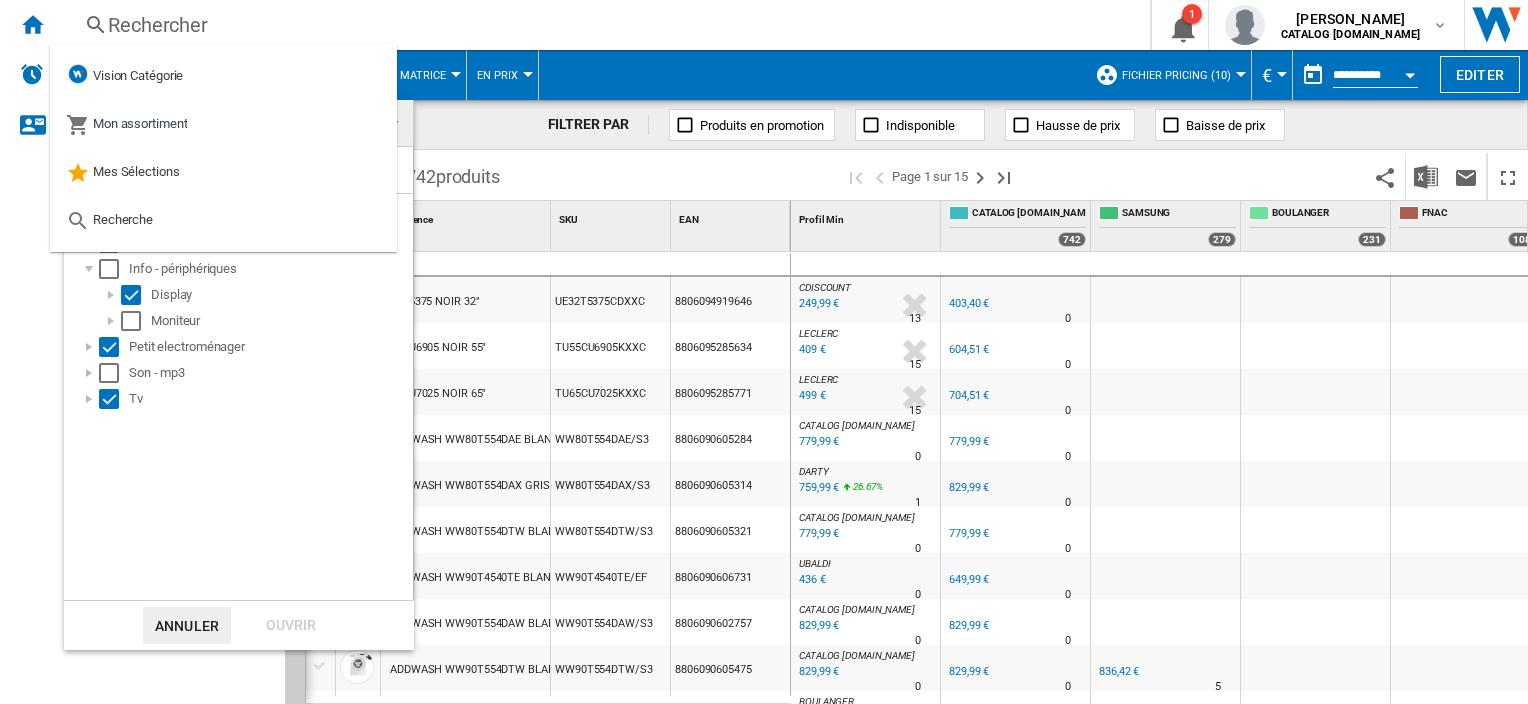 click on "Gros electroménager
Gsm nu
Info - périphériques
Display
[GEOGRAPHIC_DATA]
Petit electroménager
Son - mp3
Tv" at bounding box center [238, 397] 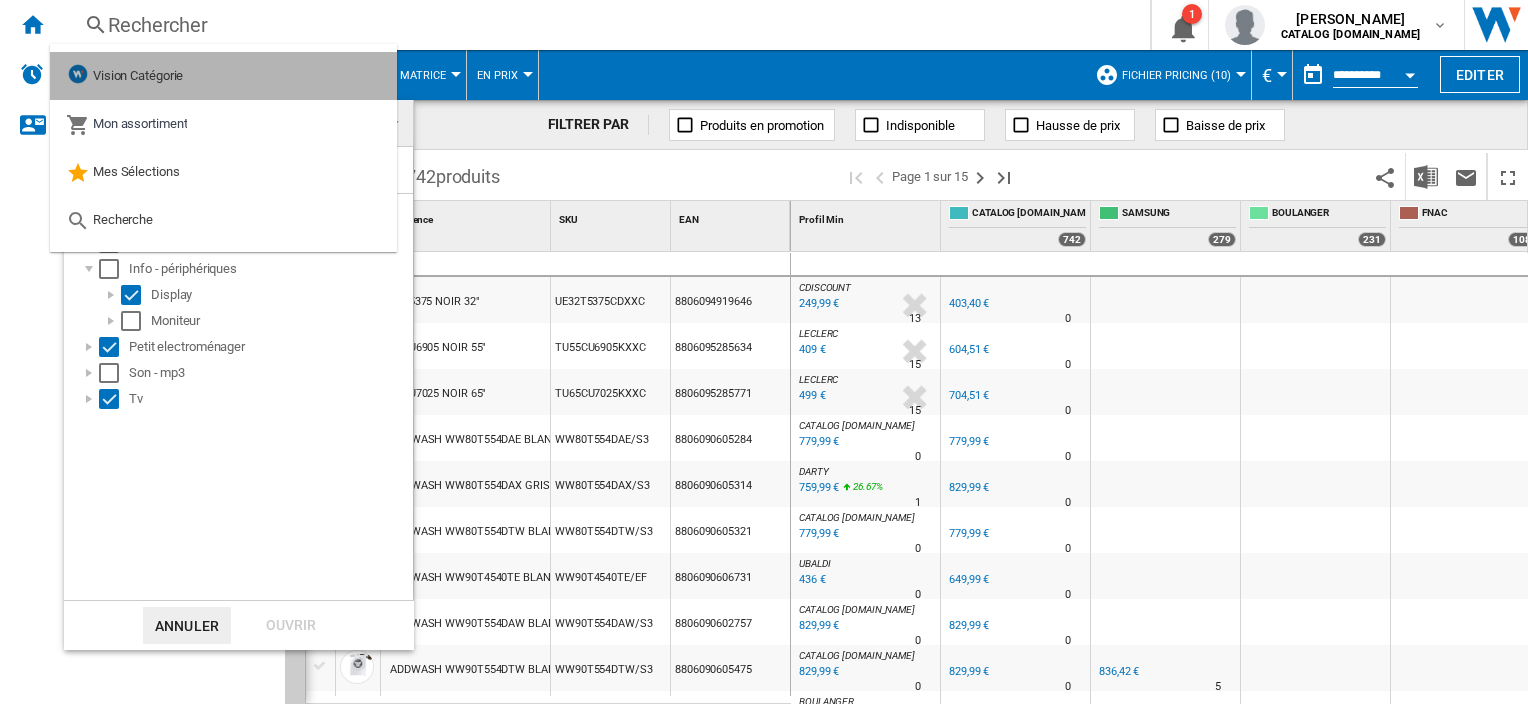 click on "Vision Catégorie" at bounding box center (223, 76) 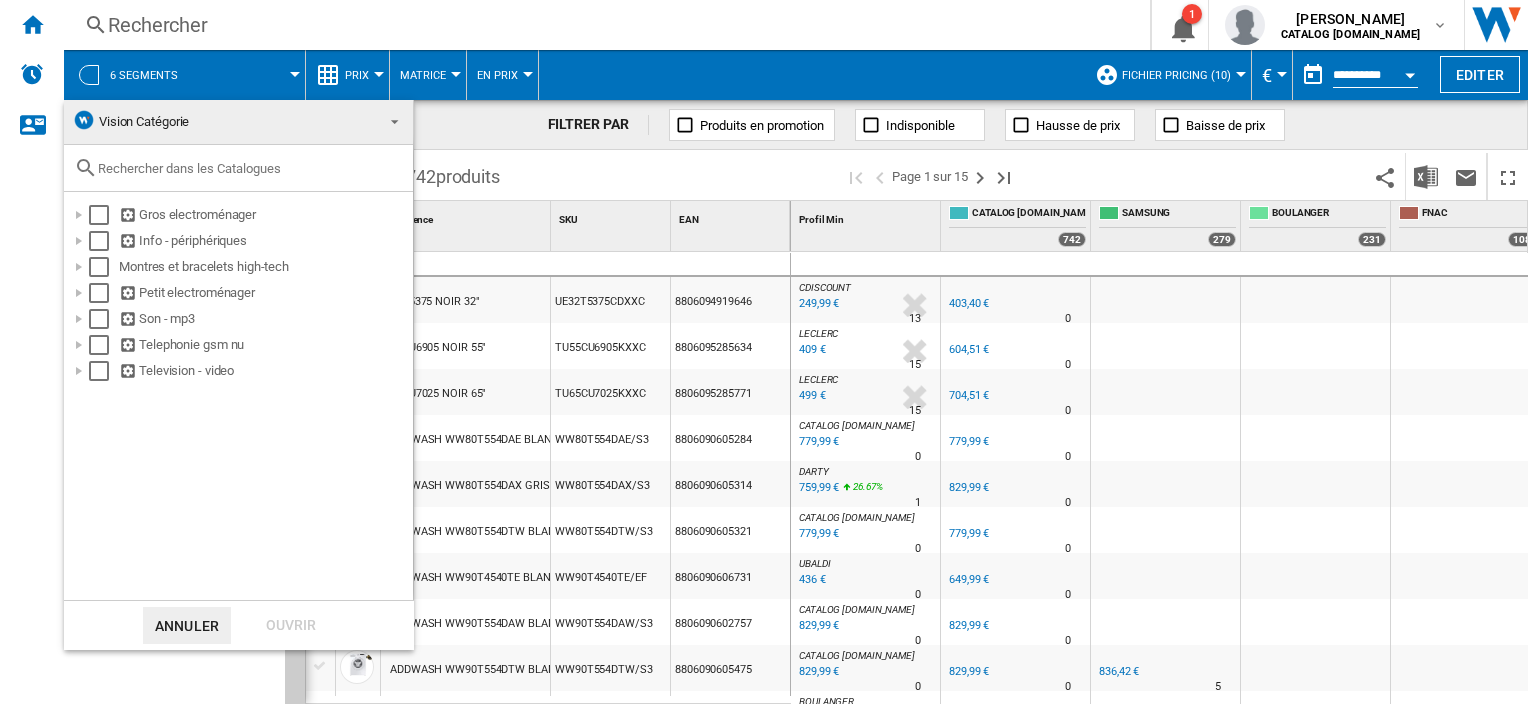 click on "Vision Catégorie" at bounding box center [222, 122] 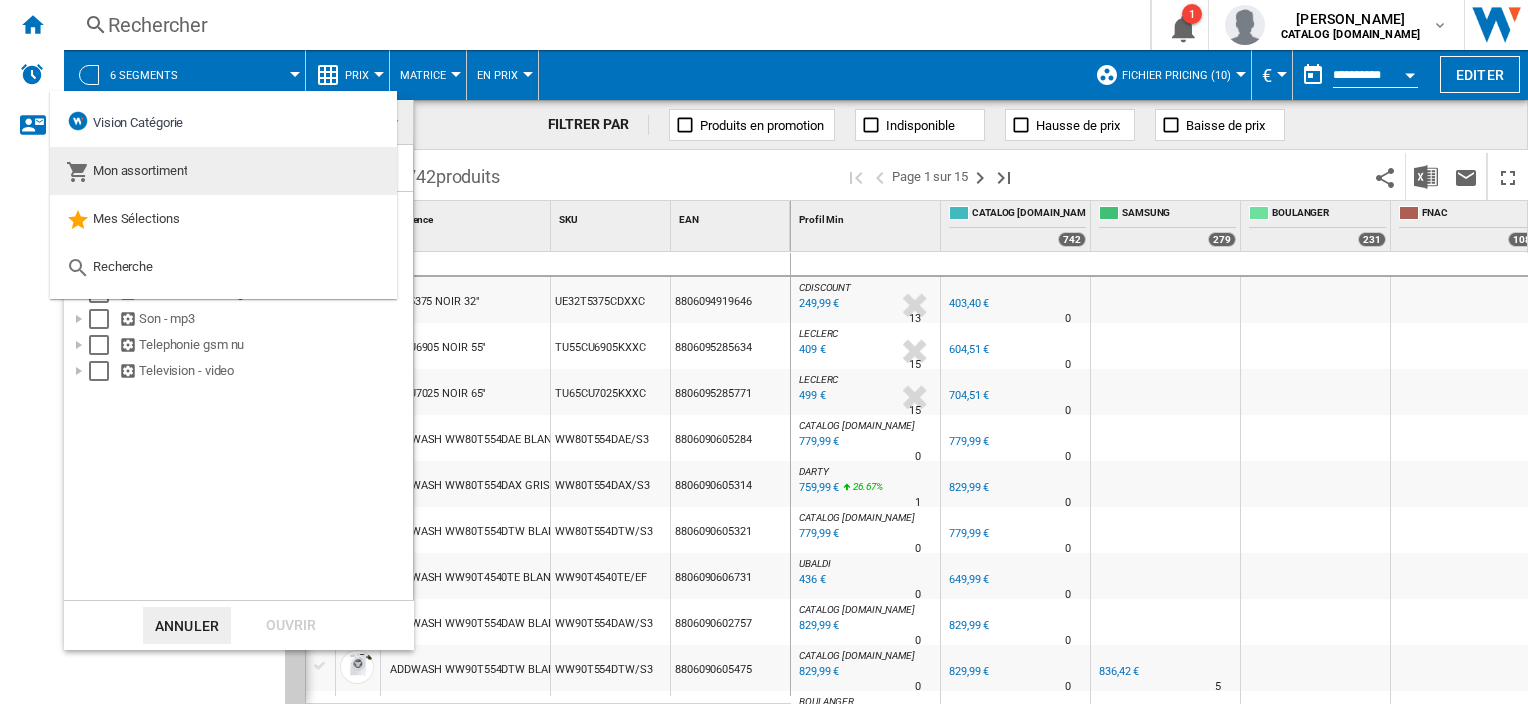 click on "Mon assortiment" at bounding box center [140, 170] 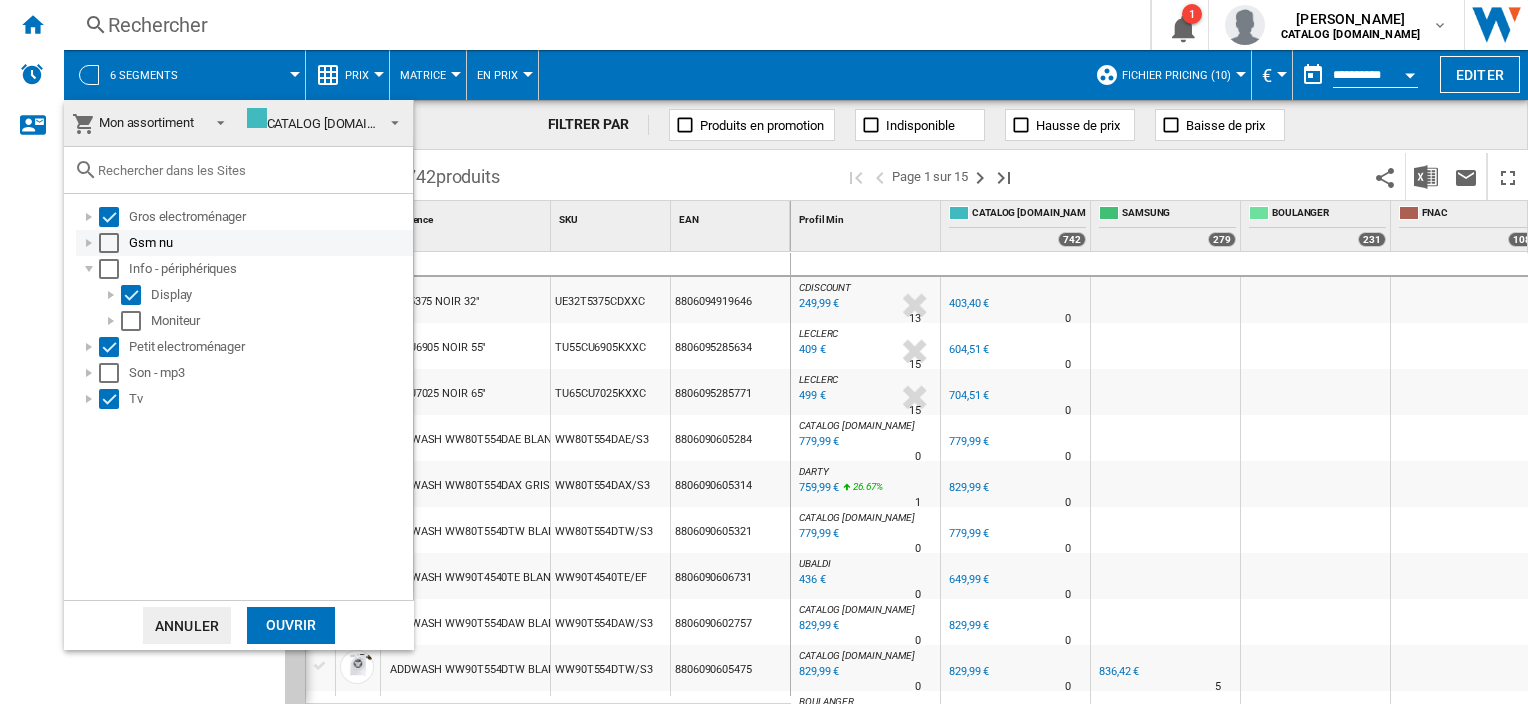 click at bounding box center [89, 243] 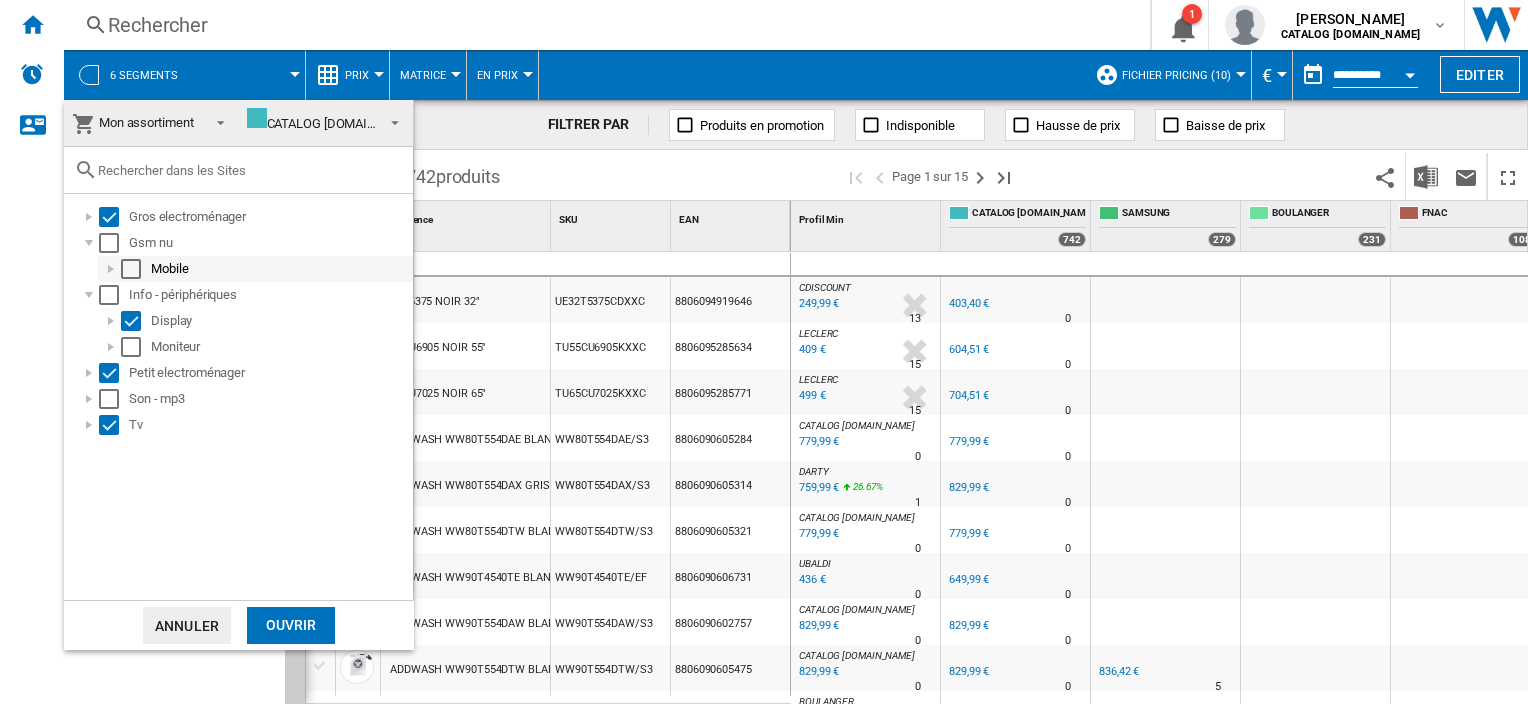 click at bounding box center (111, 269) 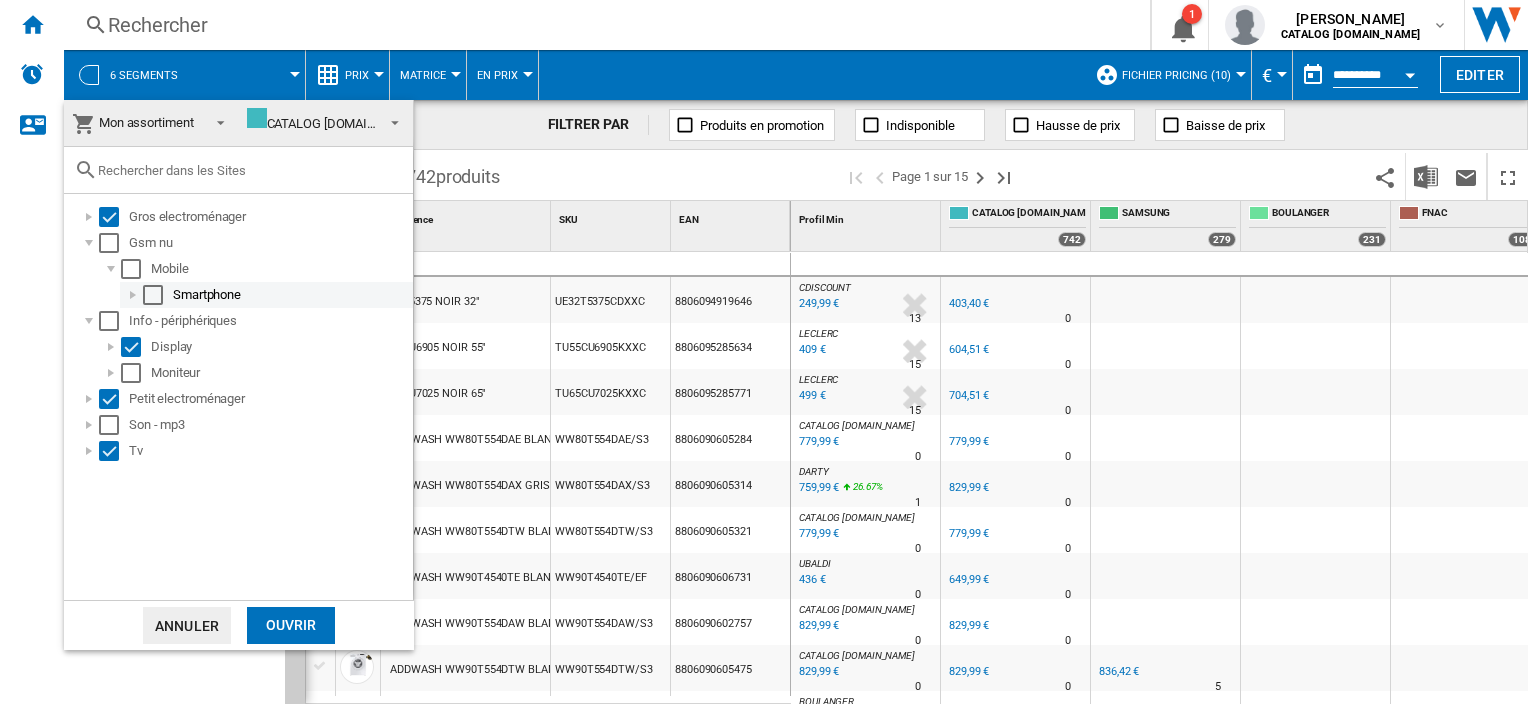 click at bounding box center [133, 295] 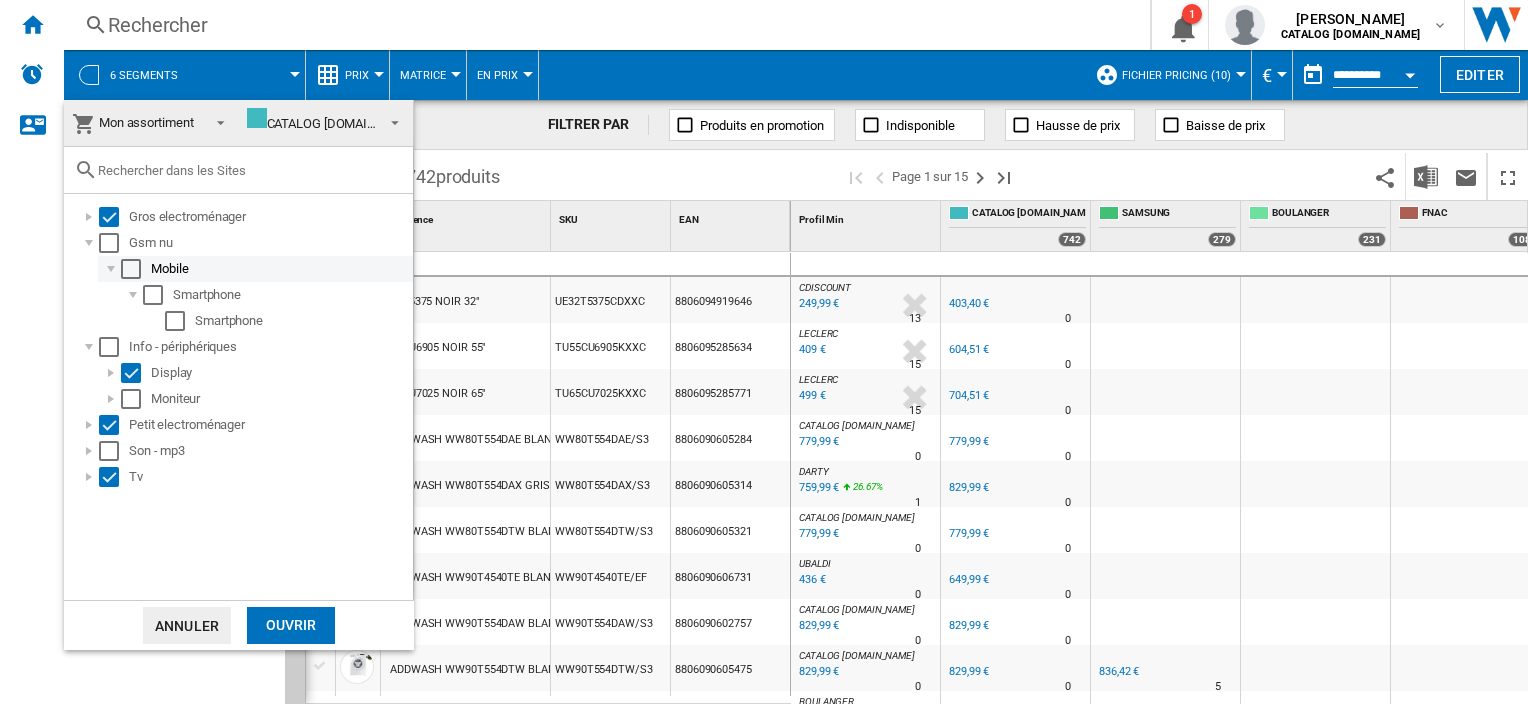 click at bounding box center [131, 269] 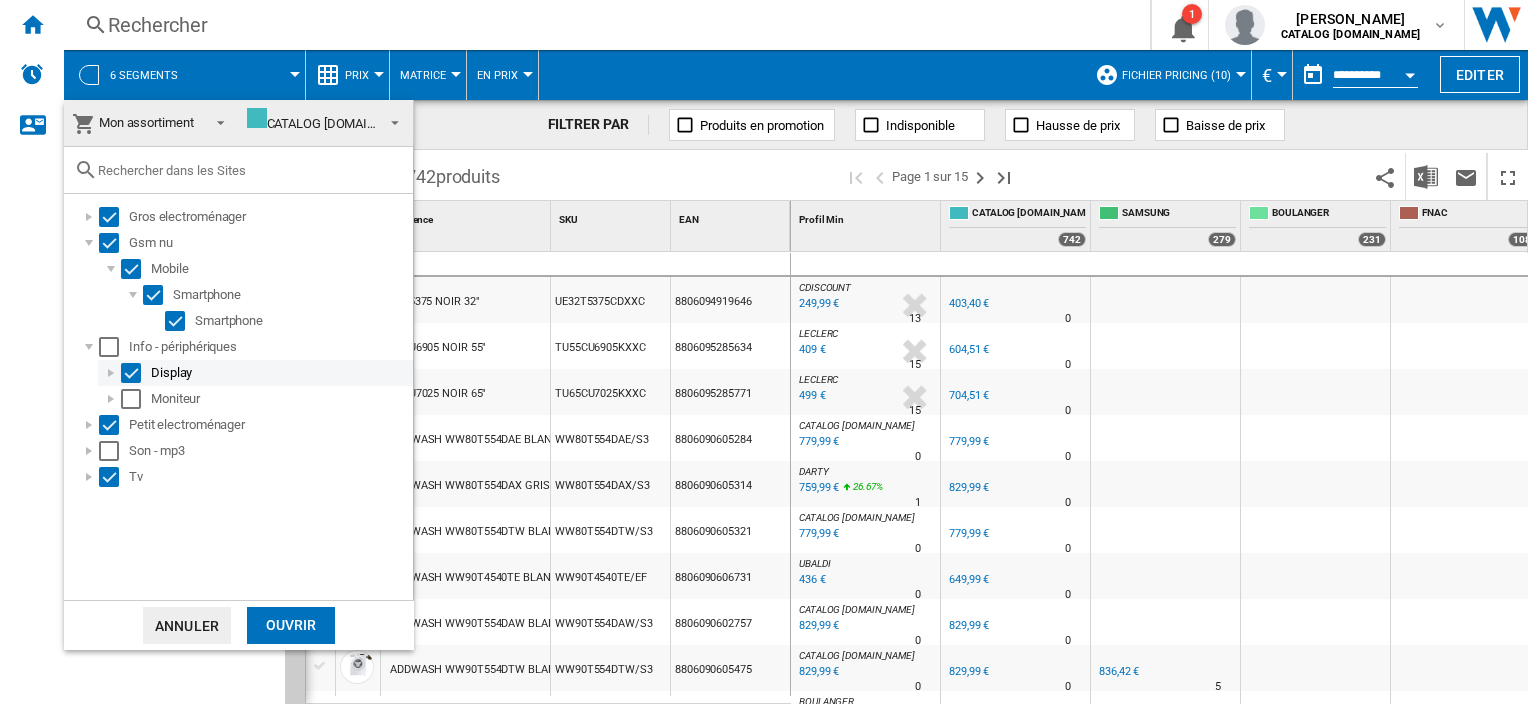 click at bounding box center (111, 373) 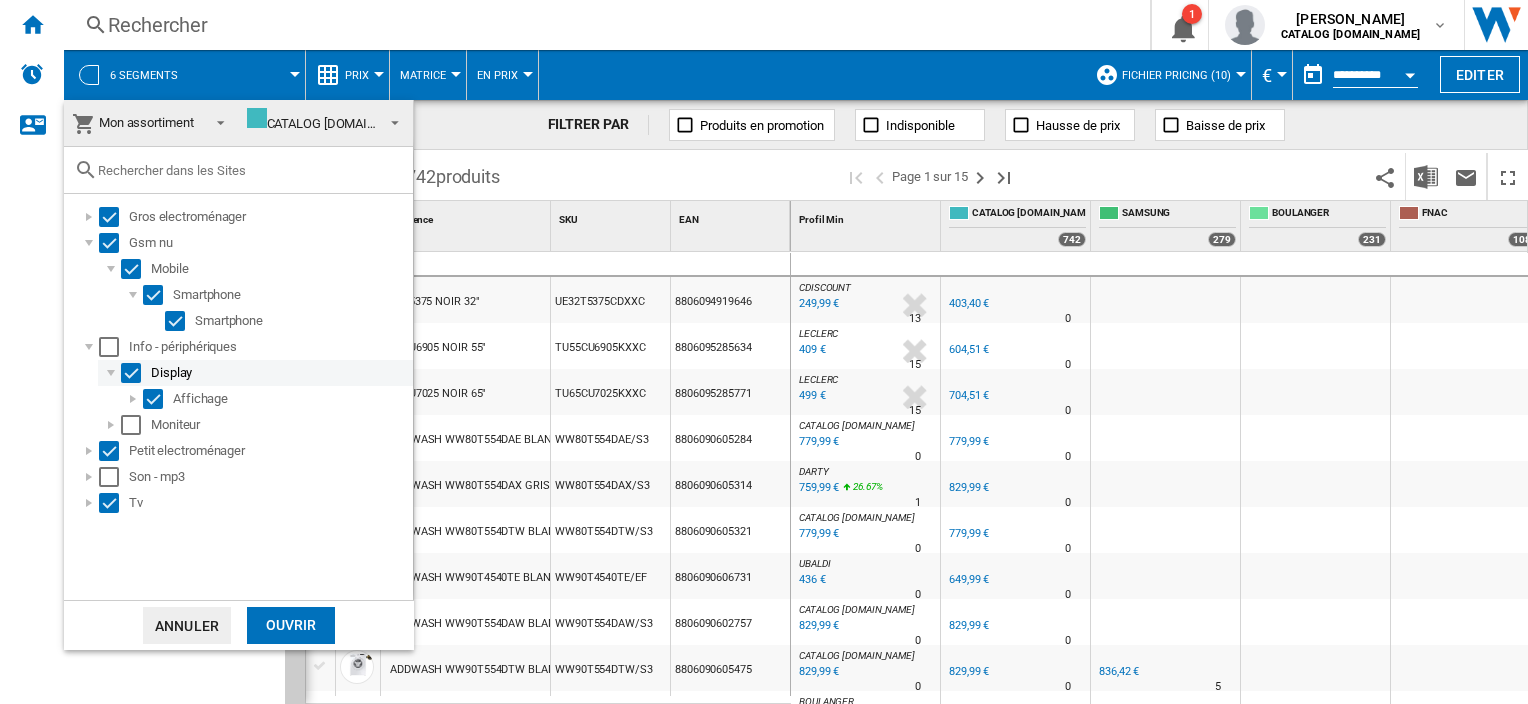 click at bounding box center (111, 373) 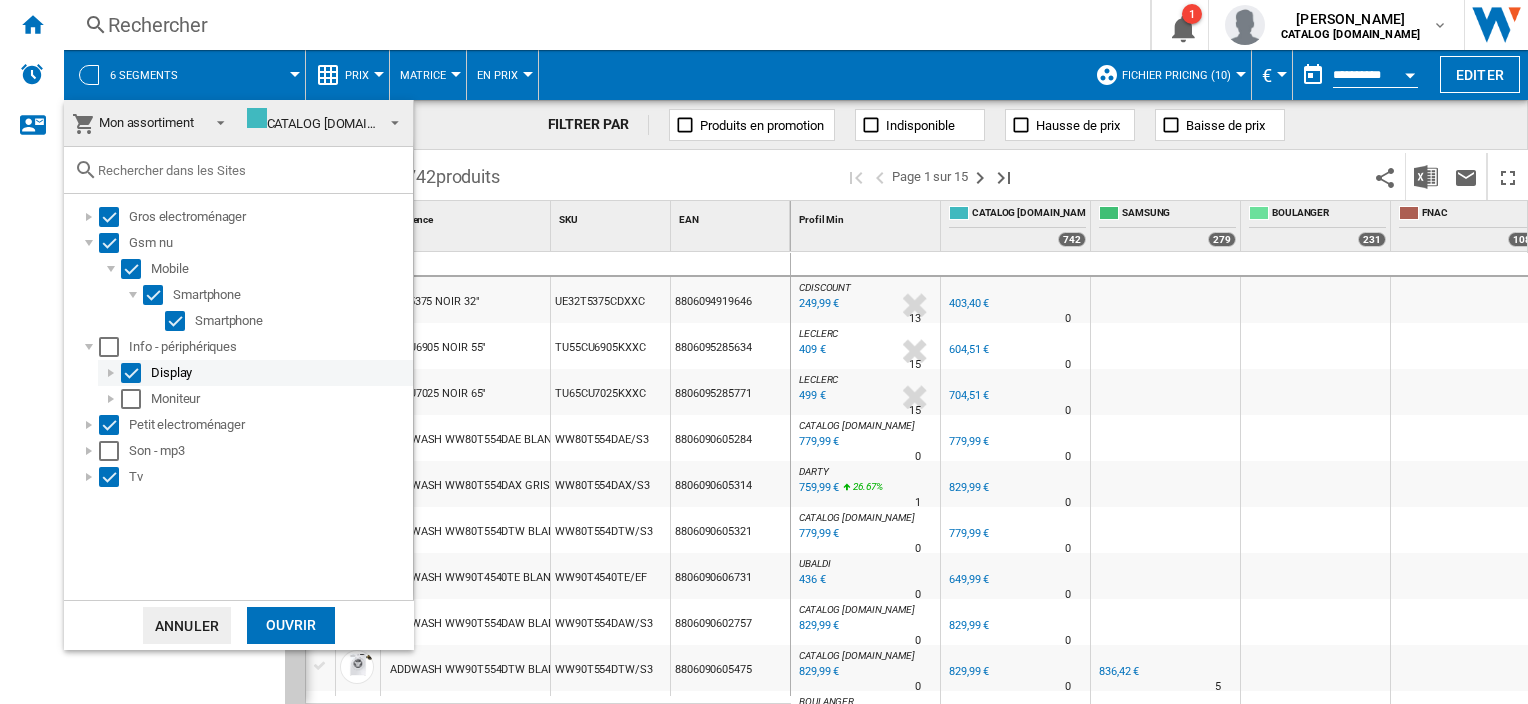 click at bounding box center [111, 373] 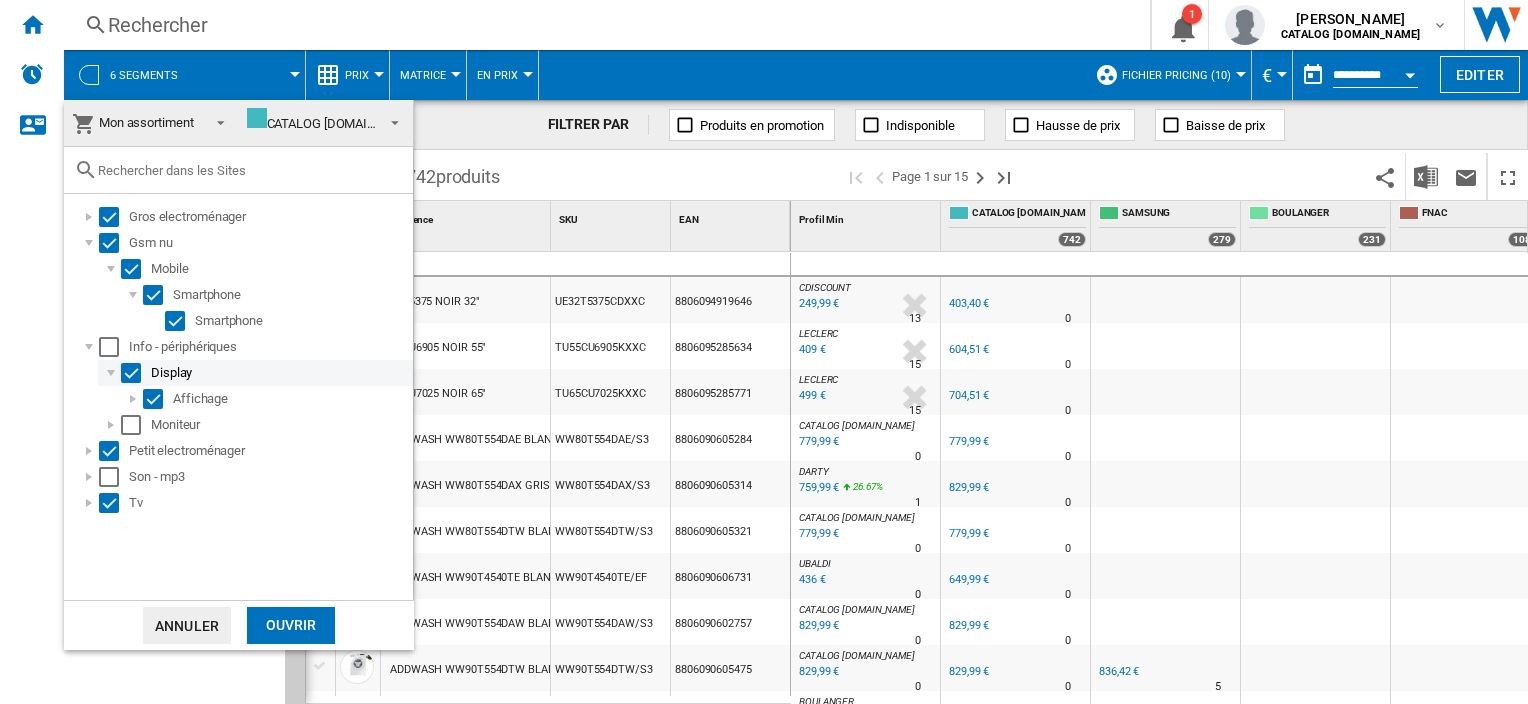 click at bounding box center [111, 373] 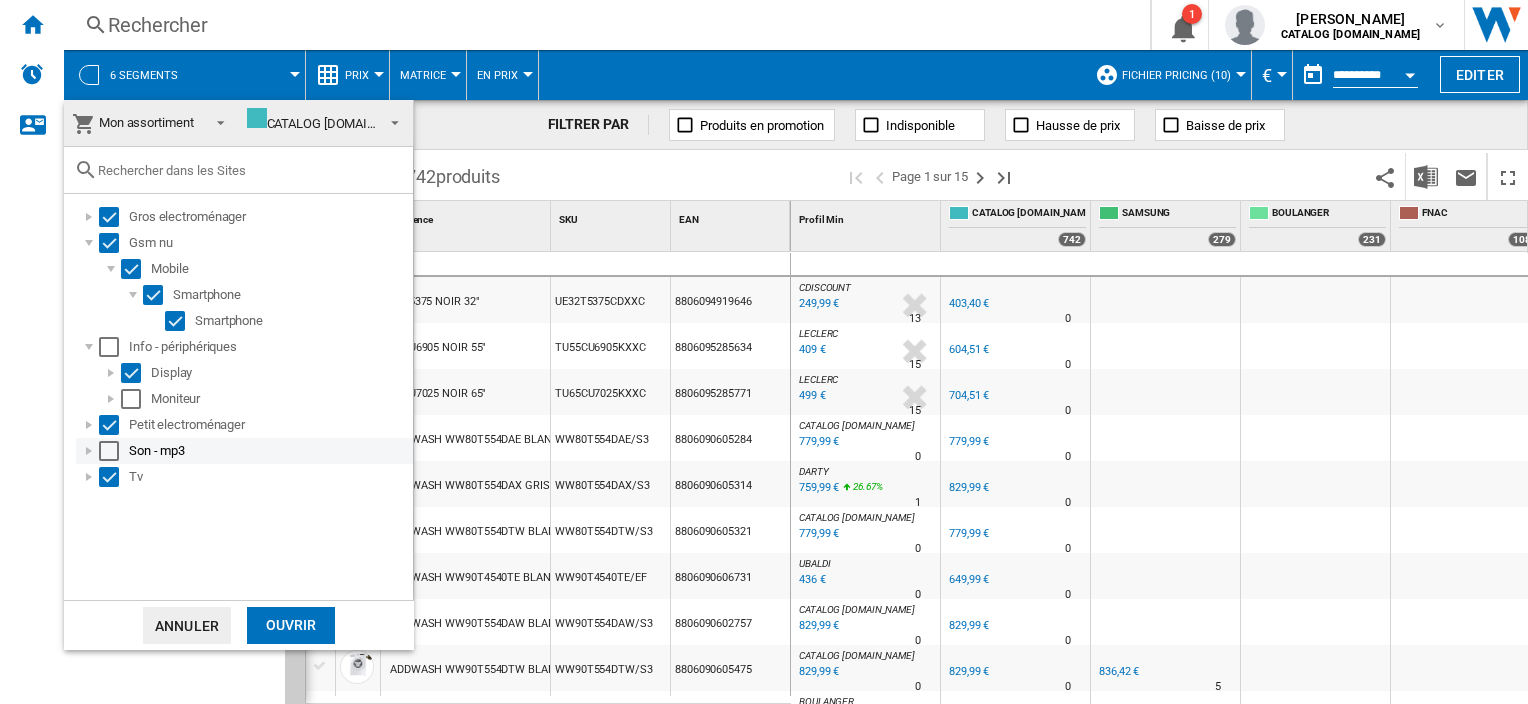 click at bounding box center (89, 451) 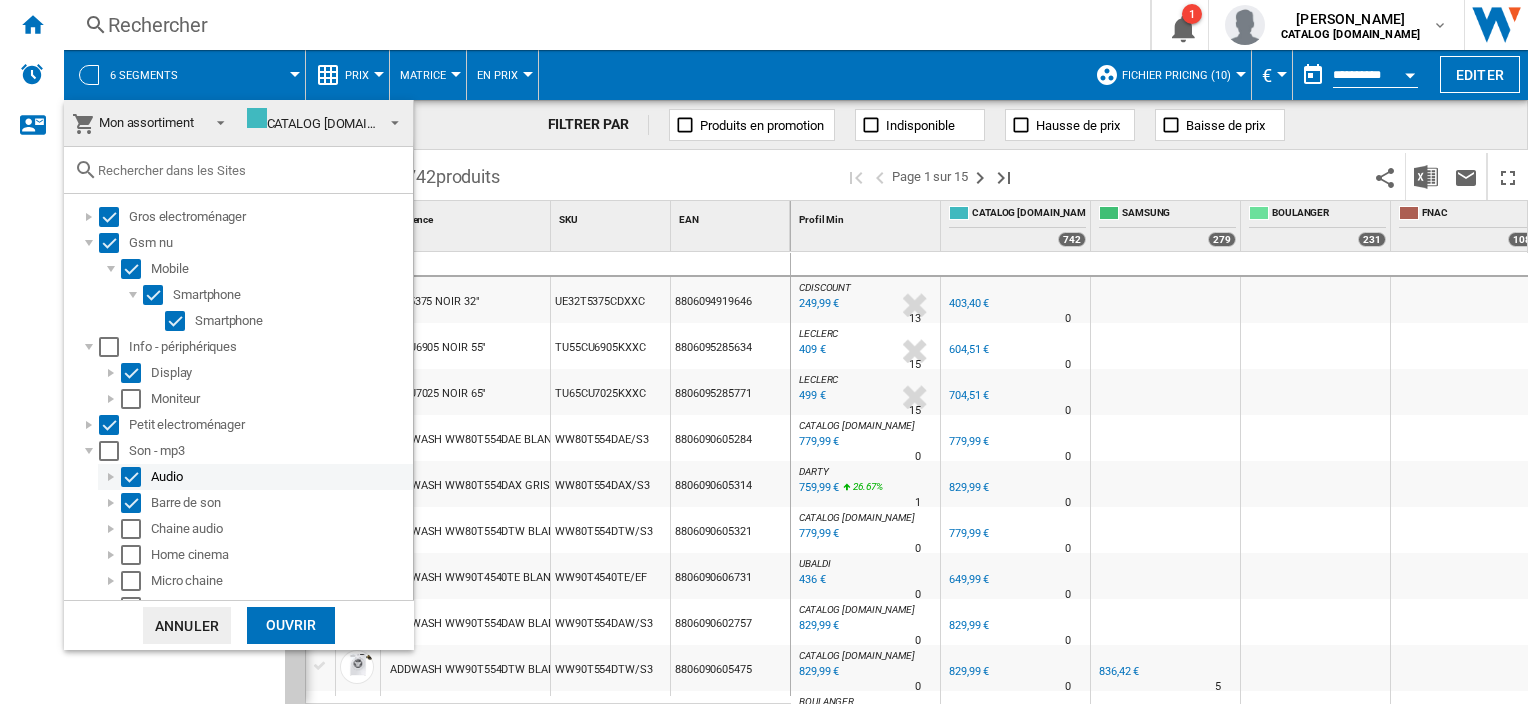 scroll, scrollTop: 71, scrollLeft: 0, axis: vertical 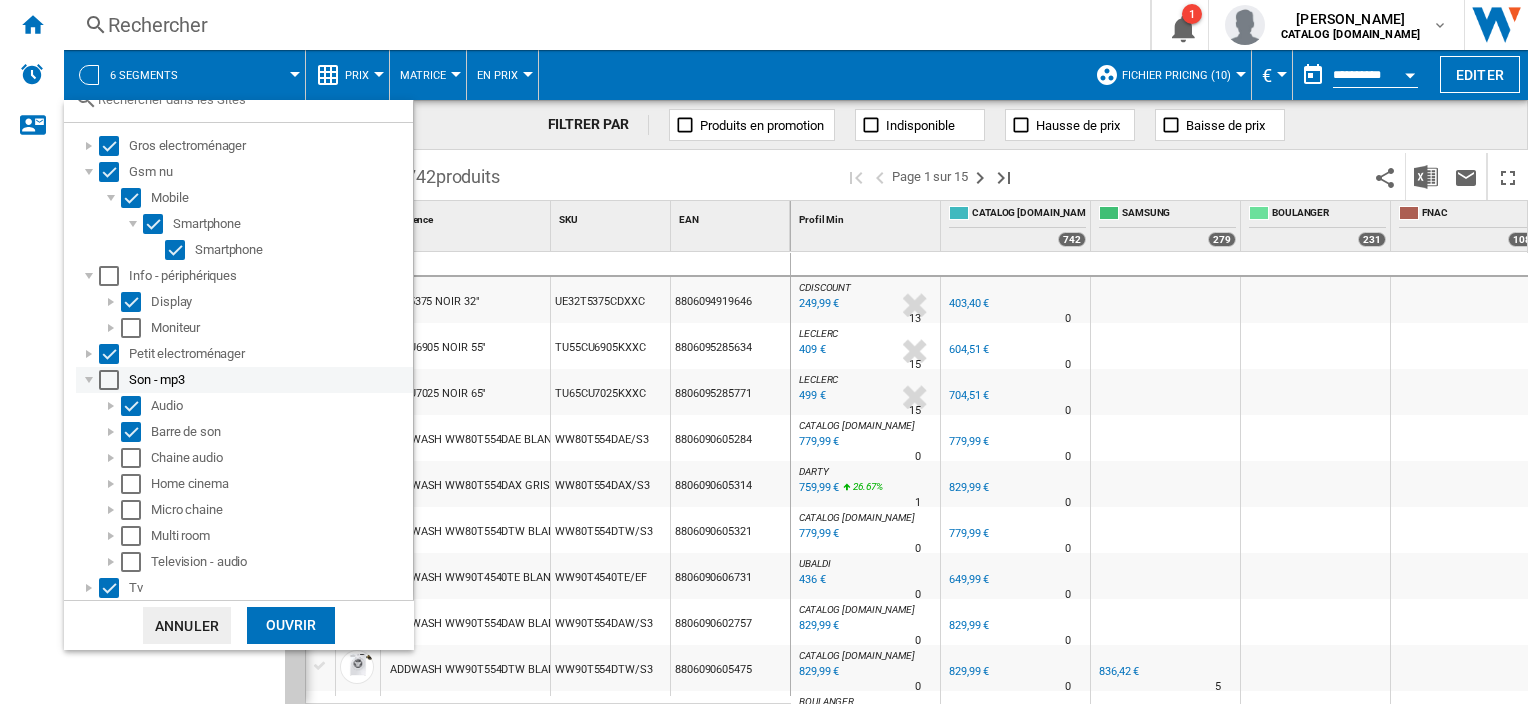 click at bounding box center [89, 380] 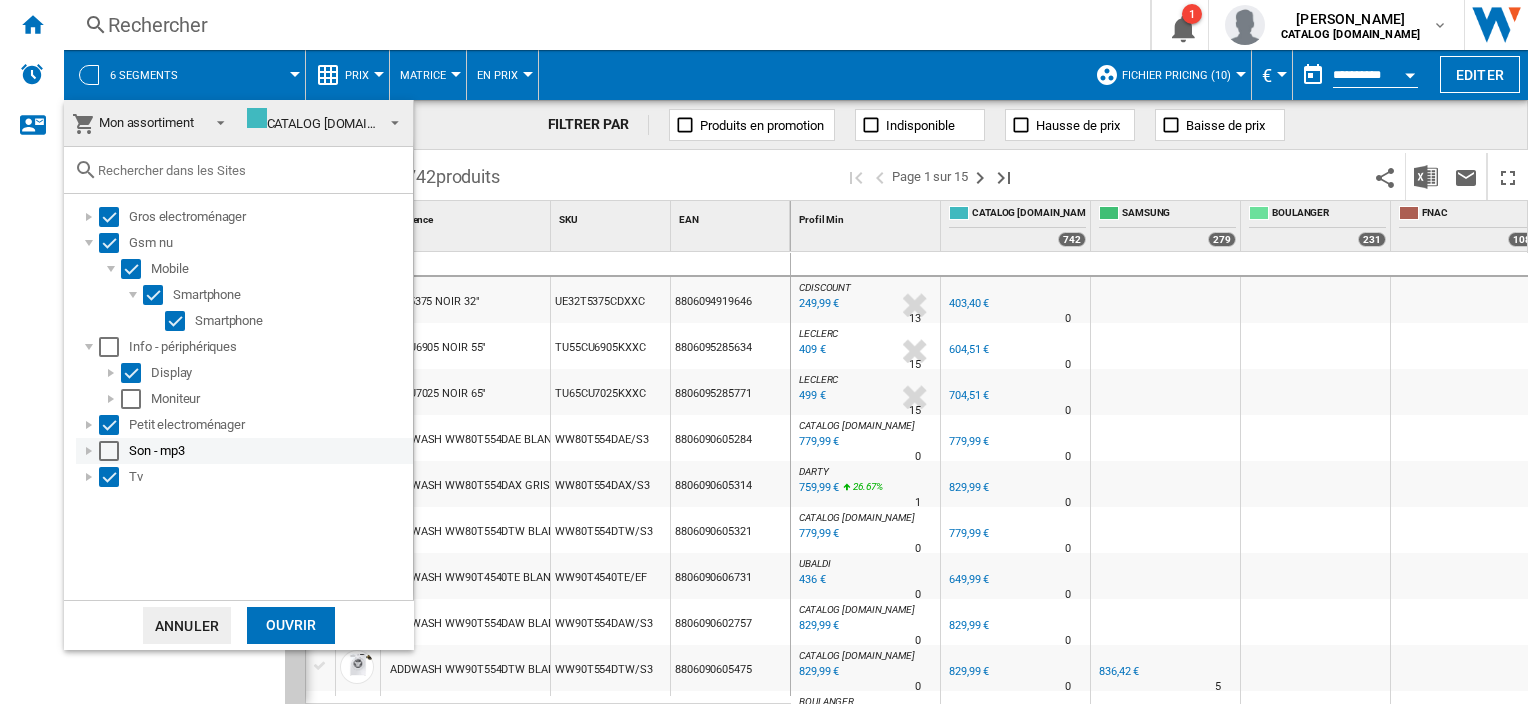 scroll, scrollTop: 0, scrollLeft: 0, axis: both 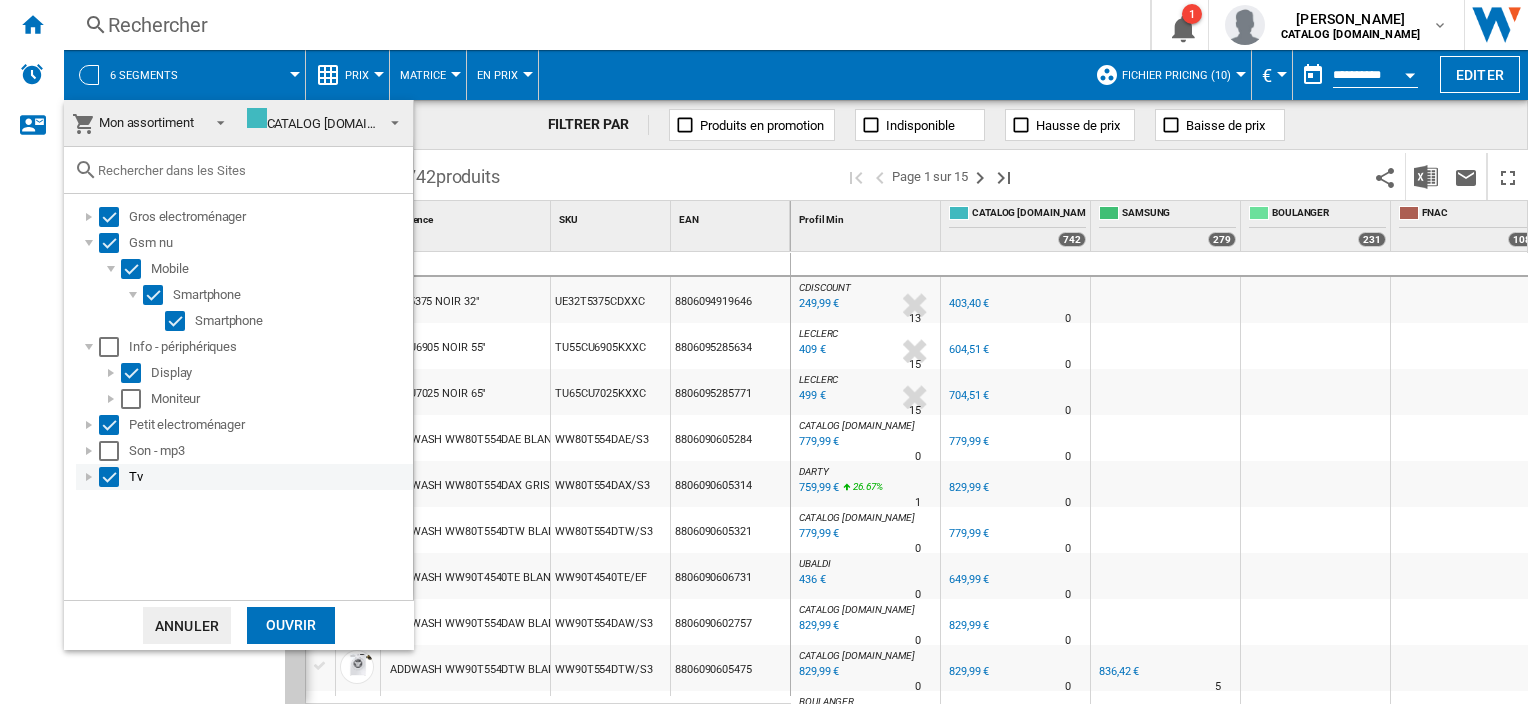 click at bounding box center [89, 477] 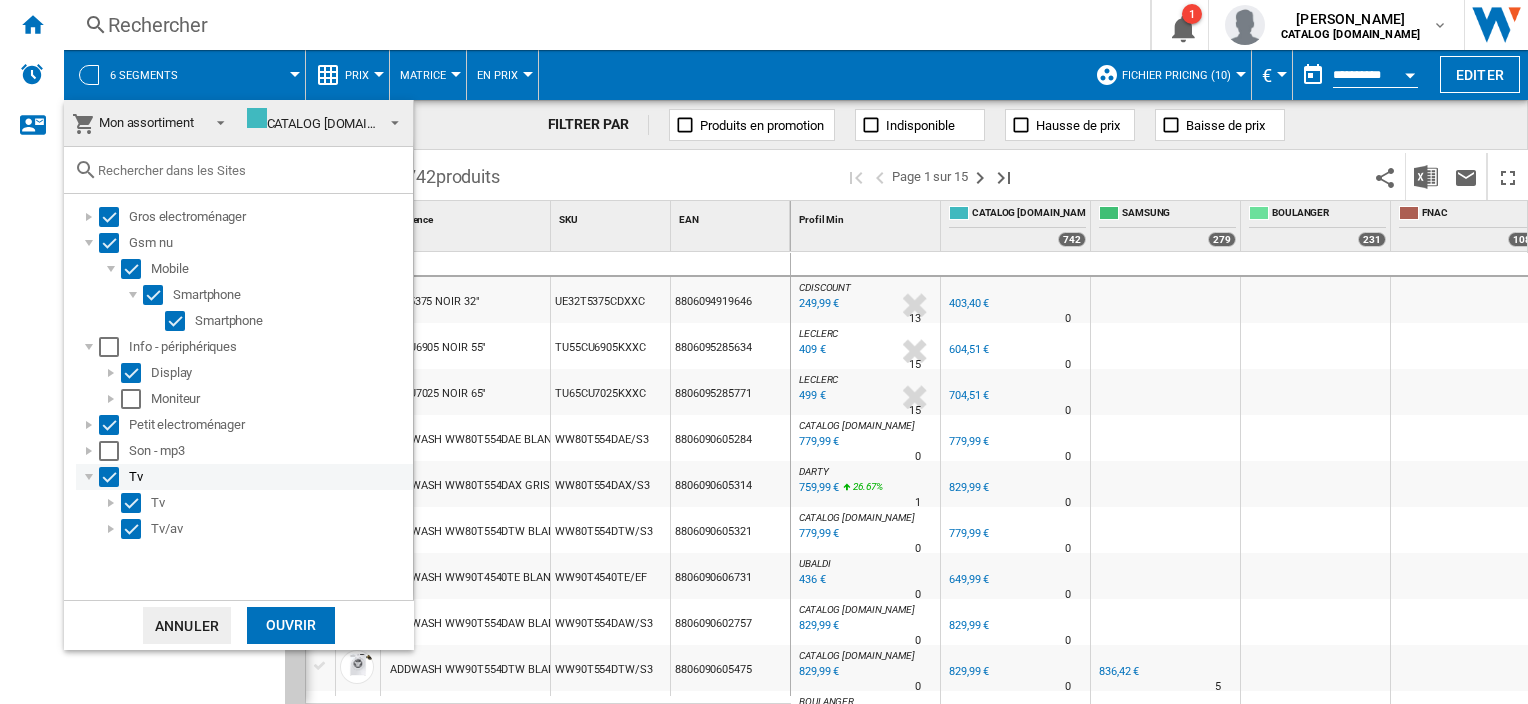 click at bounding box center [89, 477] 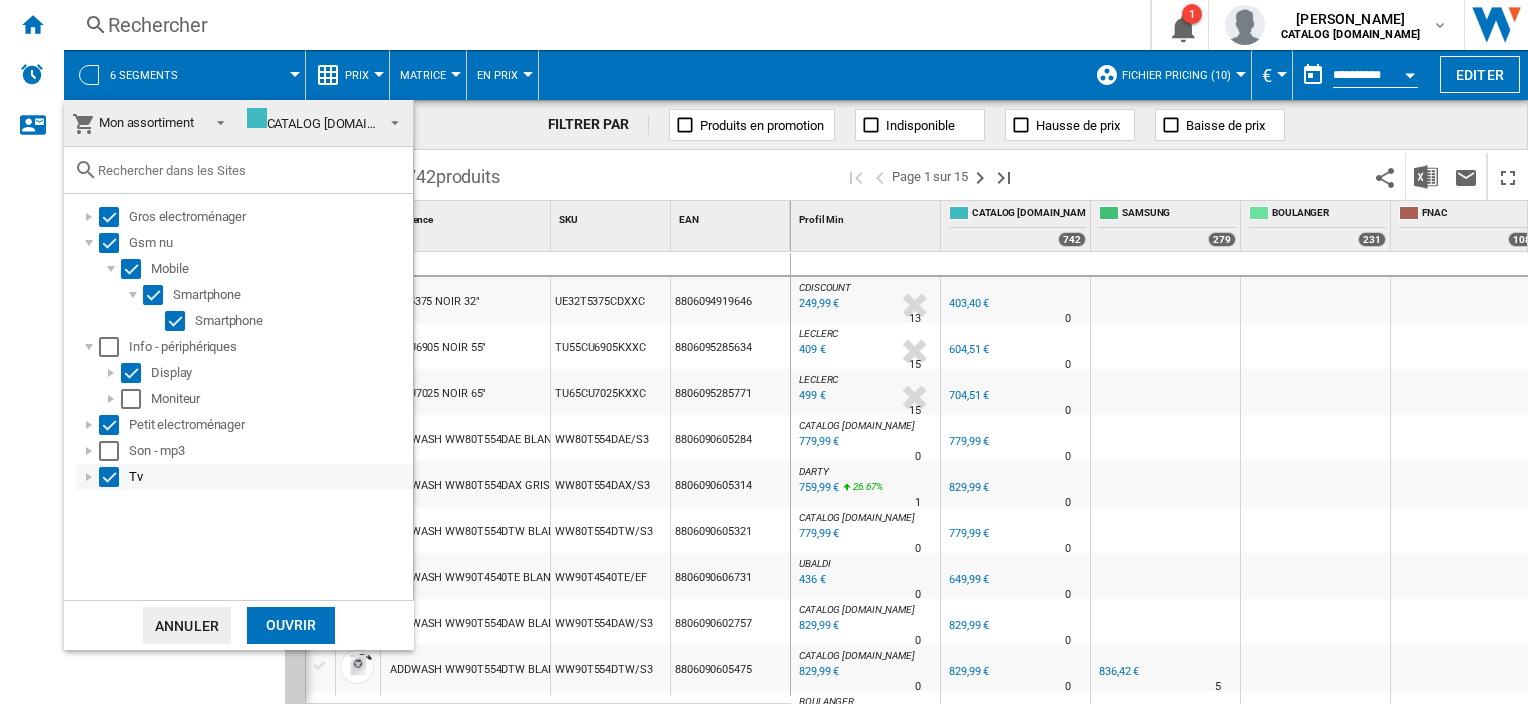 click at bounding box center (89, 477) 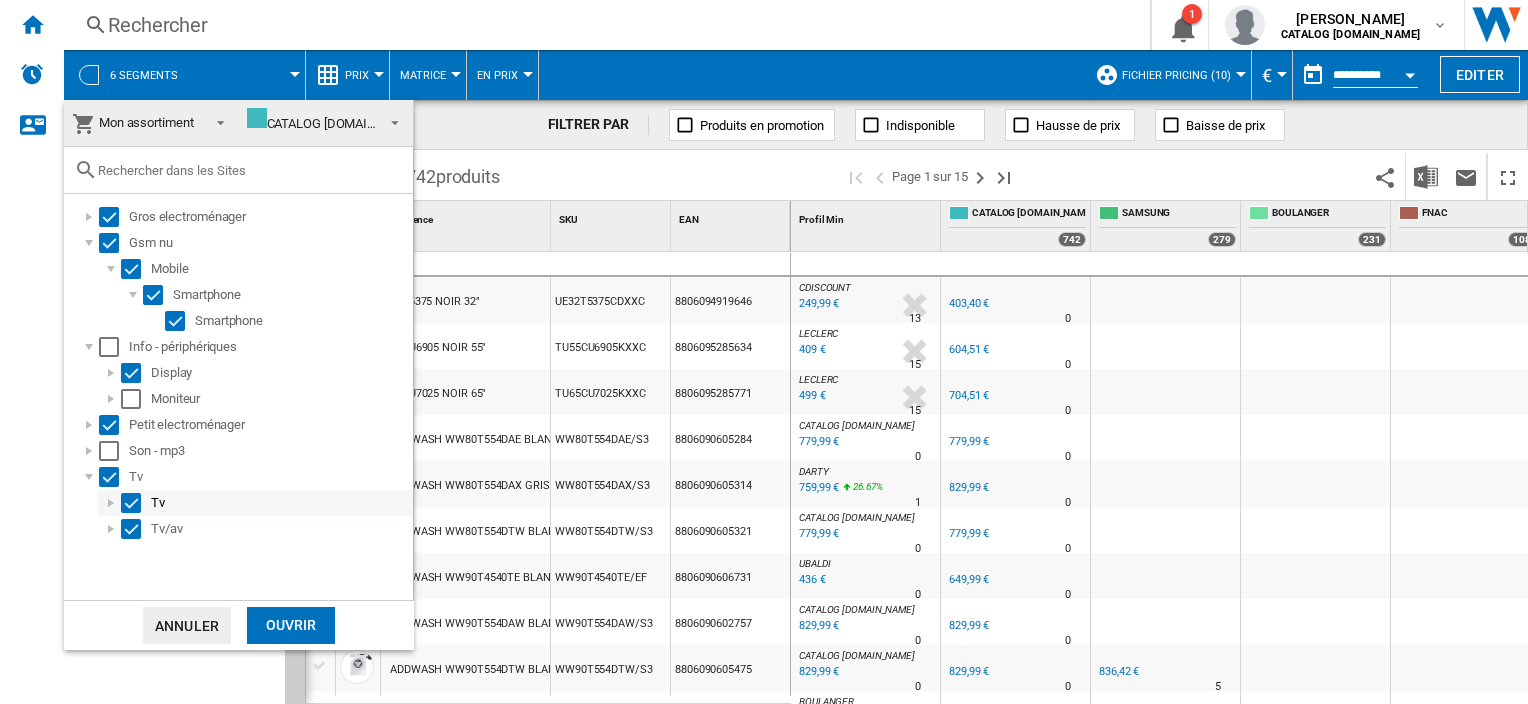 click at bounding box center (111, 503) 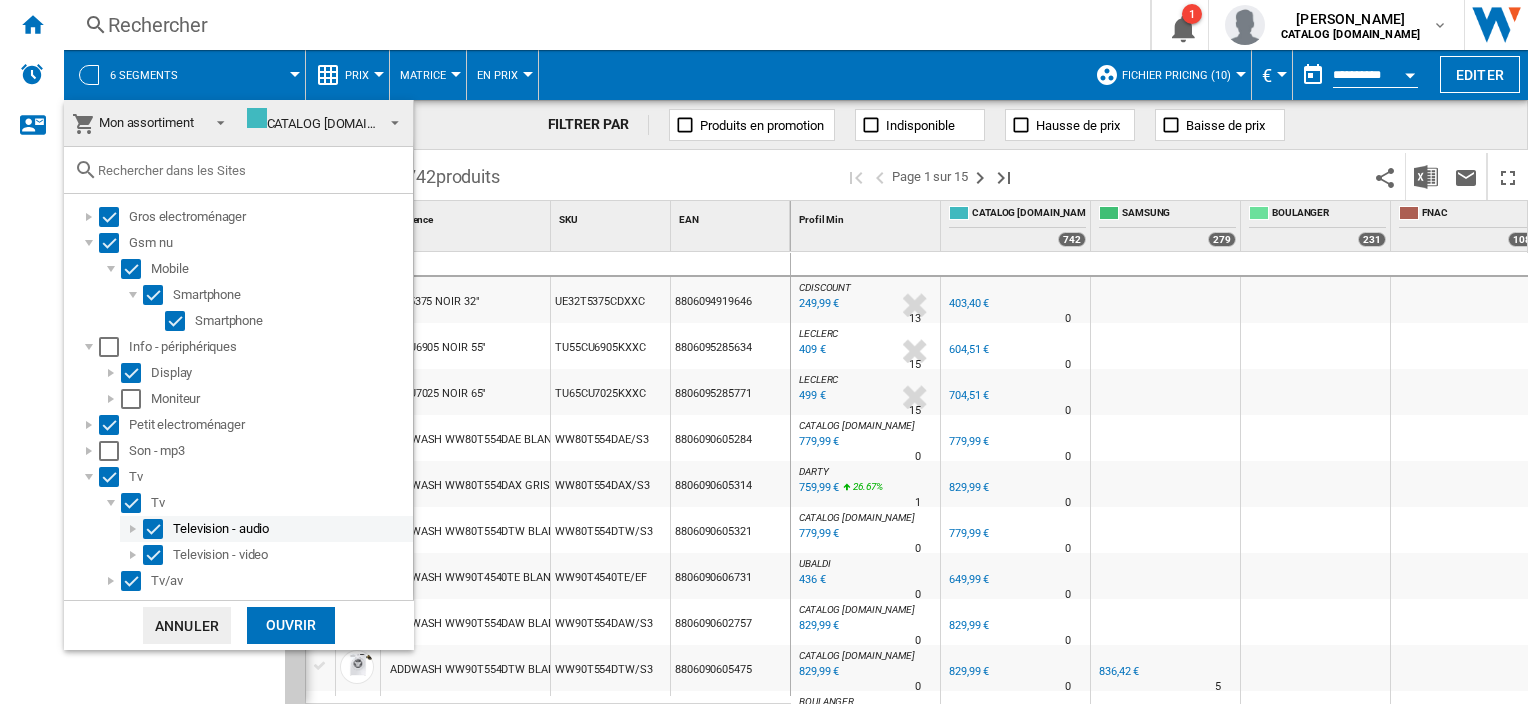 click at bounding box center [133, 529] 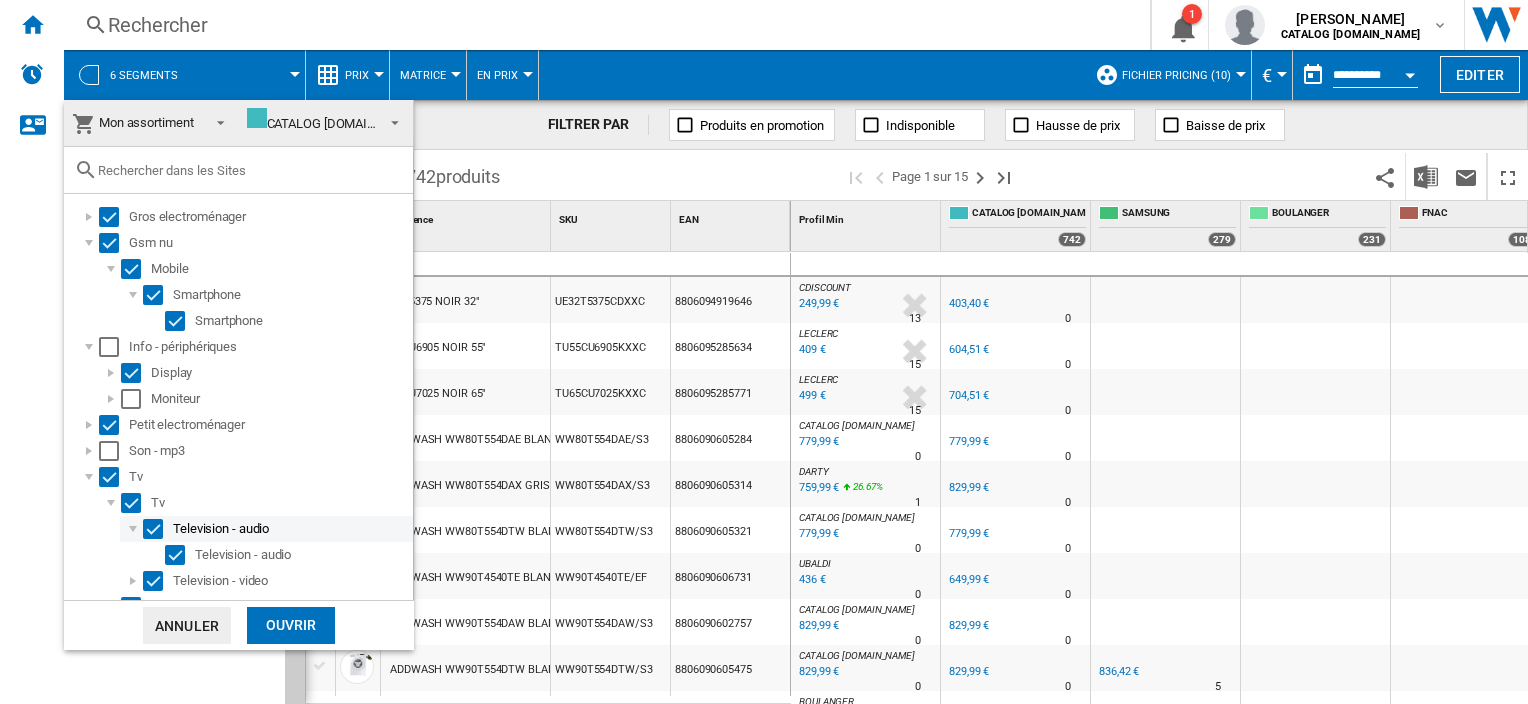 click at bounding box center (133, 529) 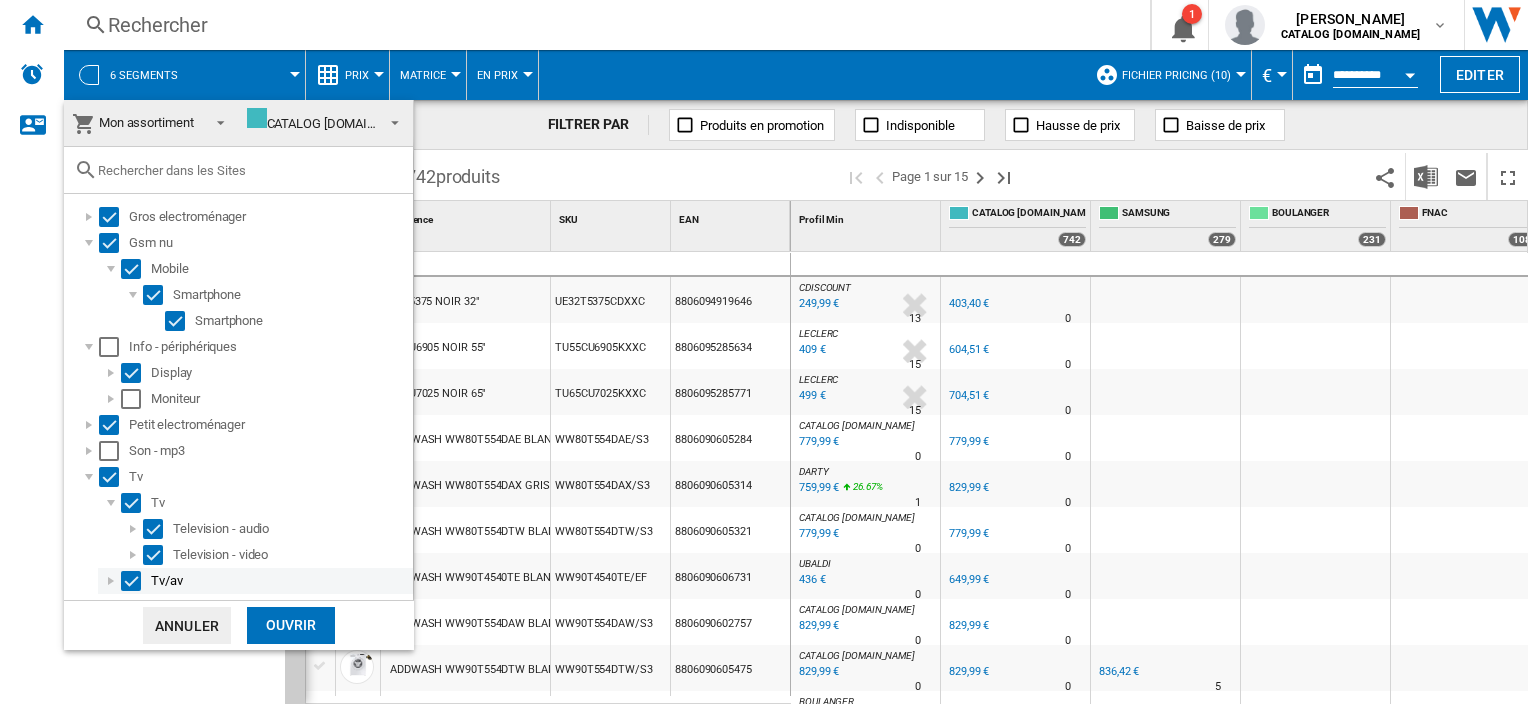 click at bounding box center [111, 581] 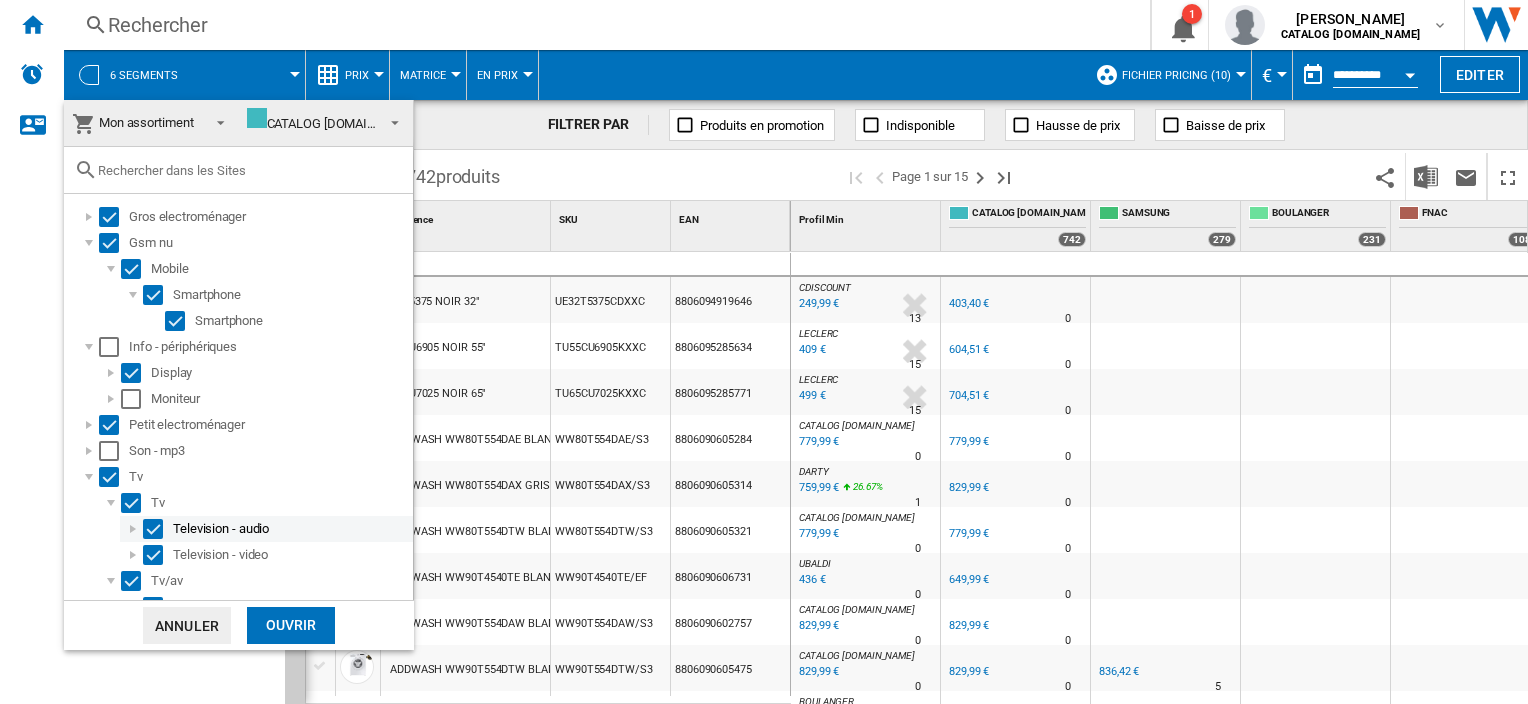 scroll, scrollTop: 44, scrollLeft: 0, axis: vertical 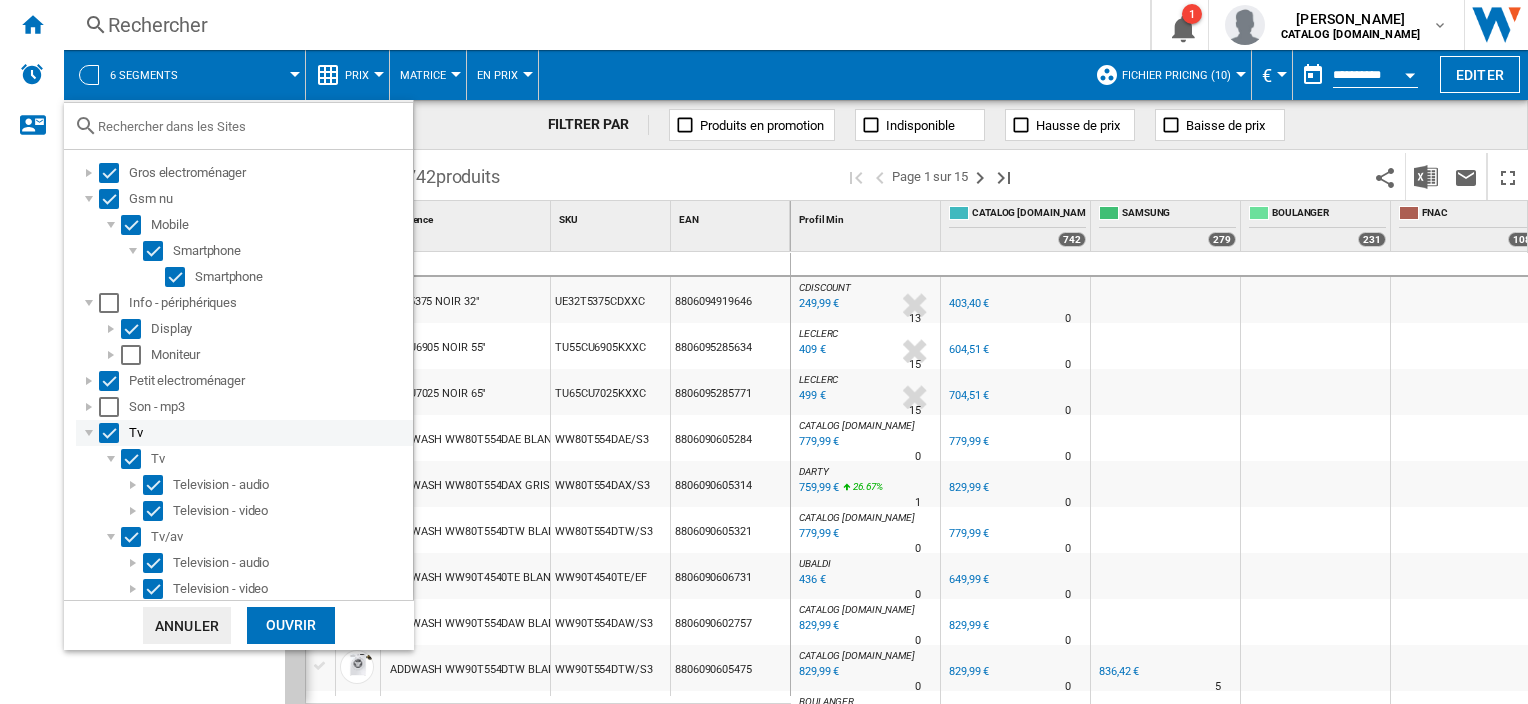 click at bounding box center (89, 433) 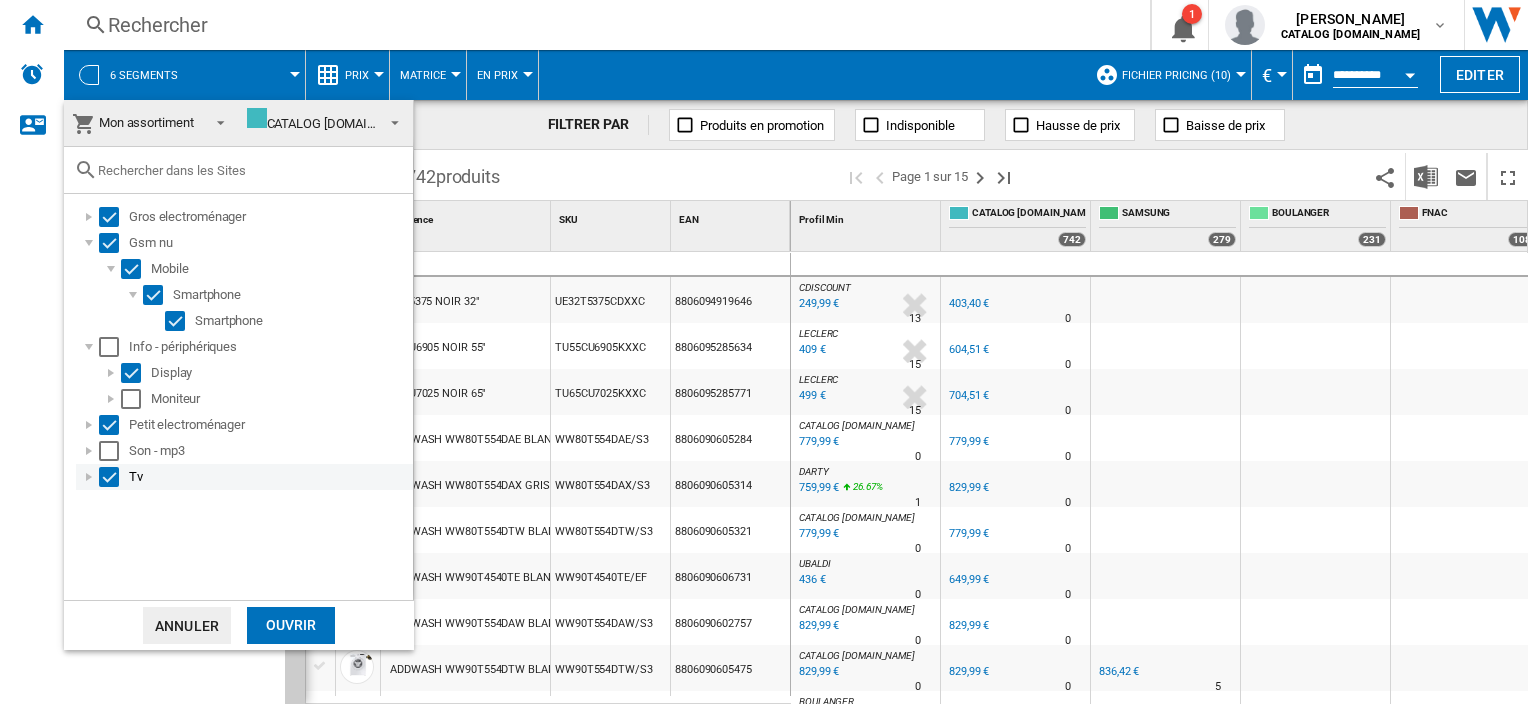 scroll, scrollTop: 0, scrollLeft: 0, axis: both 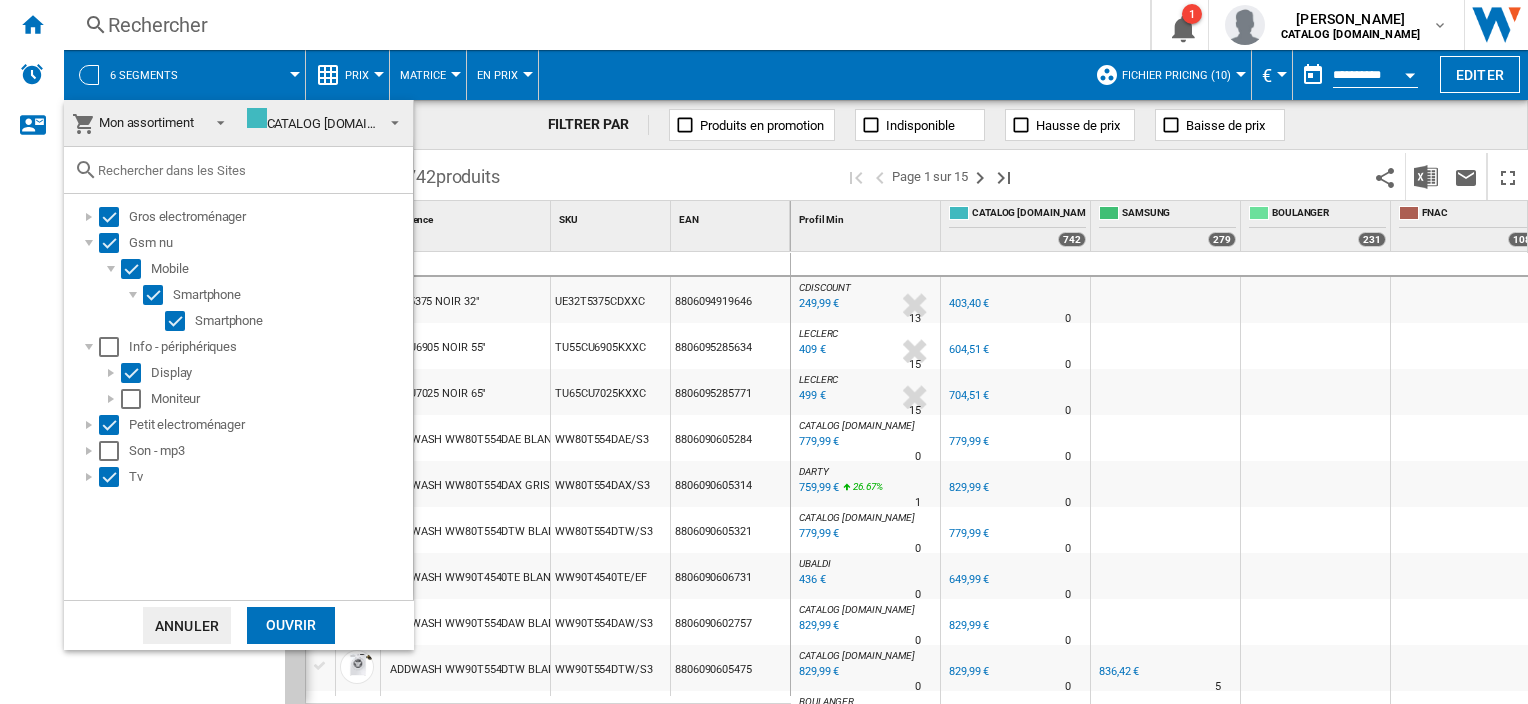 click on "Mon assortiment" at bounding box center [135, 123] 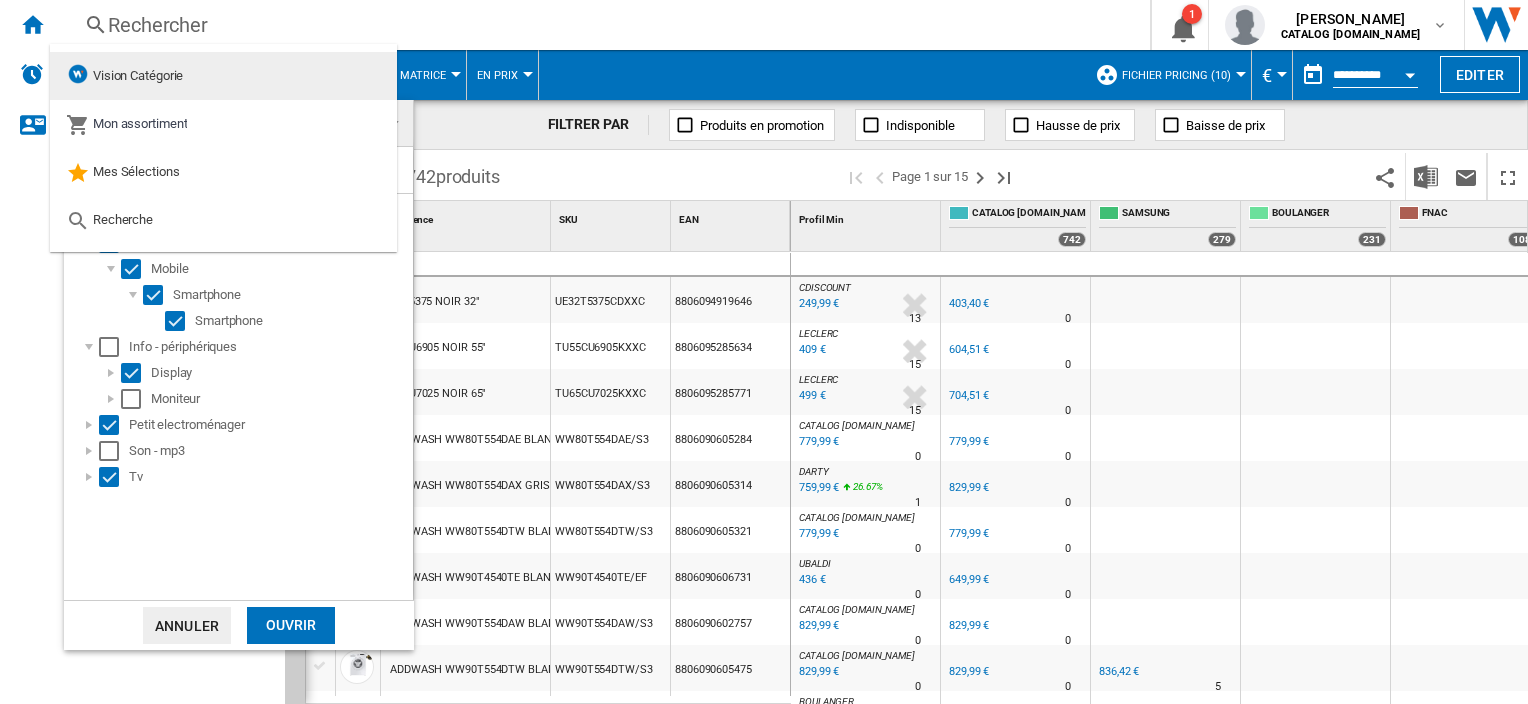 click on "Vision Catégorie" at bounding box center (223, 76) 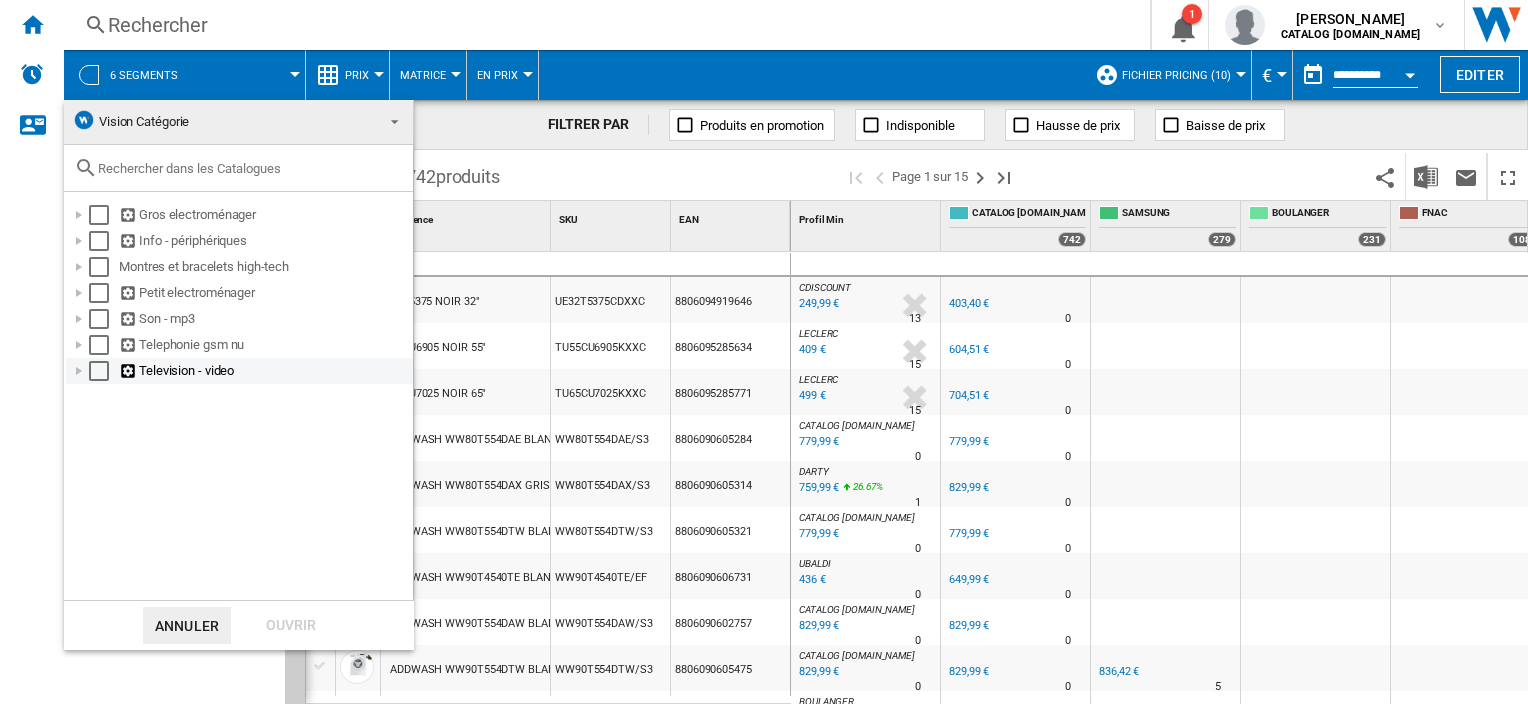 click at bounding box center [79, 371] 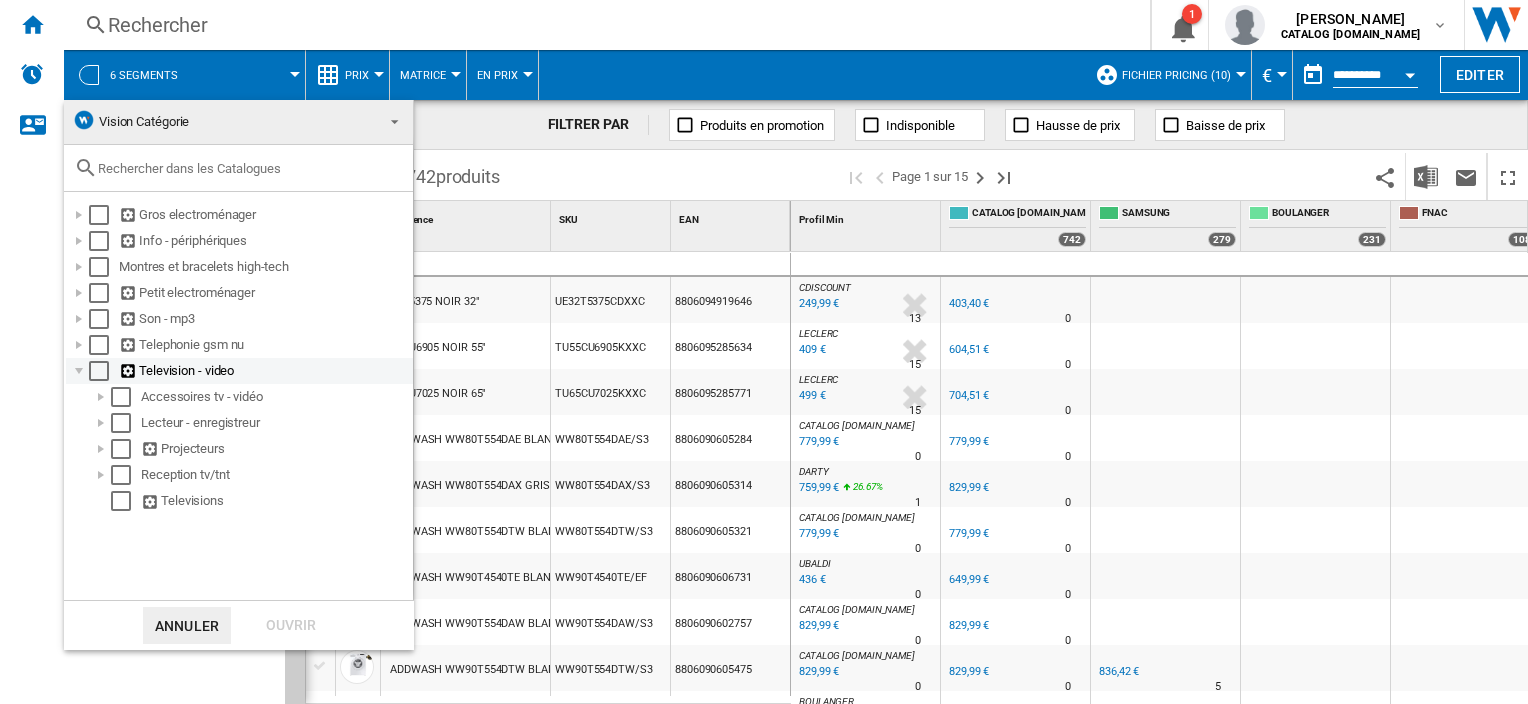 click at bounding box center [79, 371] 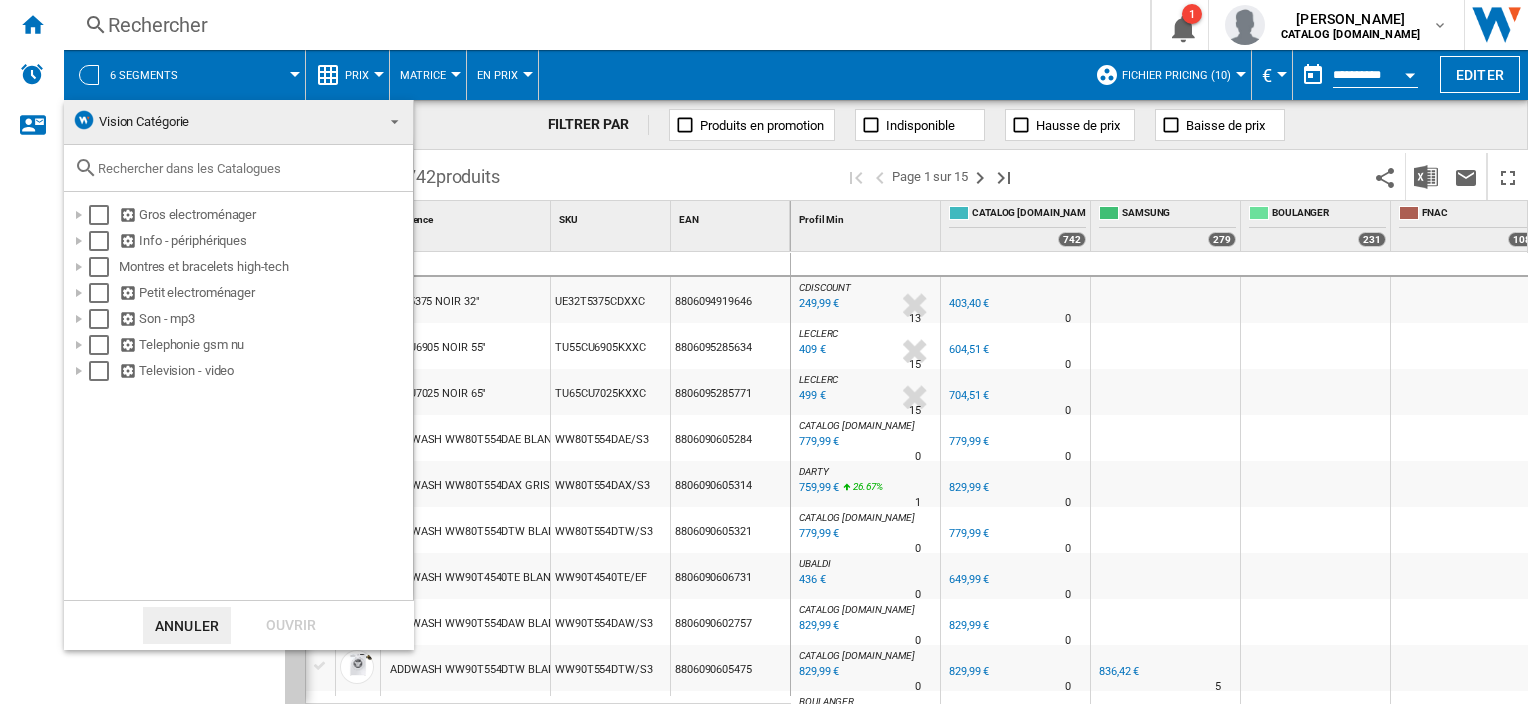 click on "Vision Catégorie" at bounding box center (238, 122) 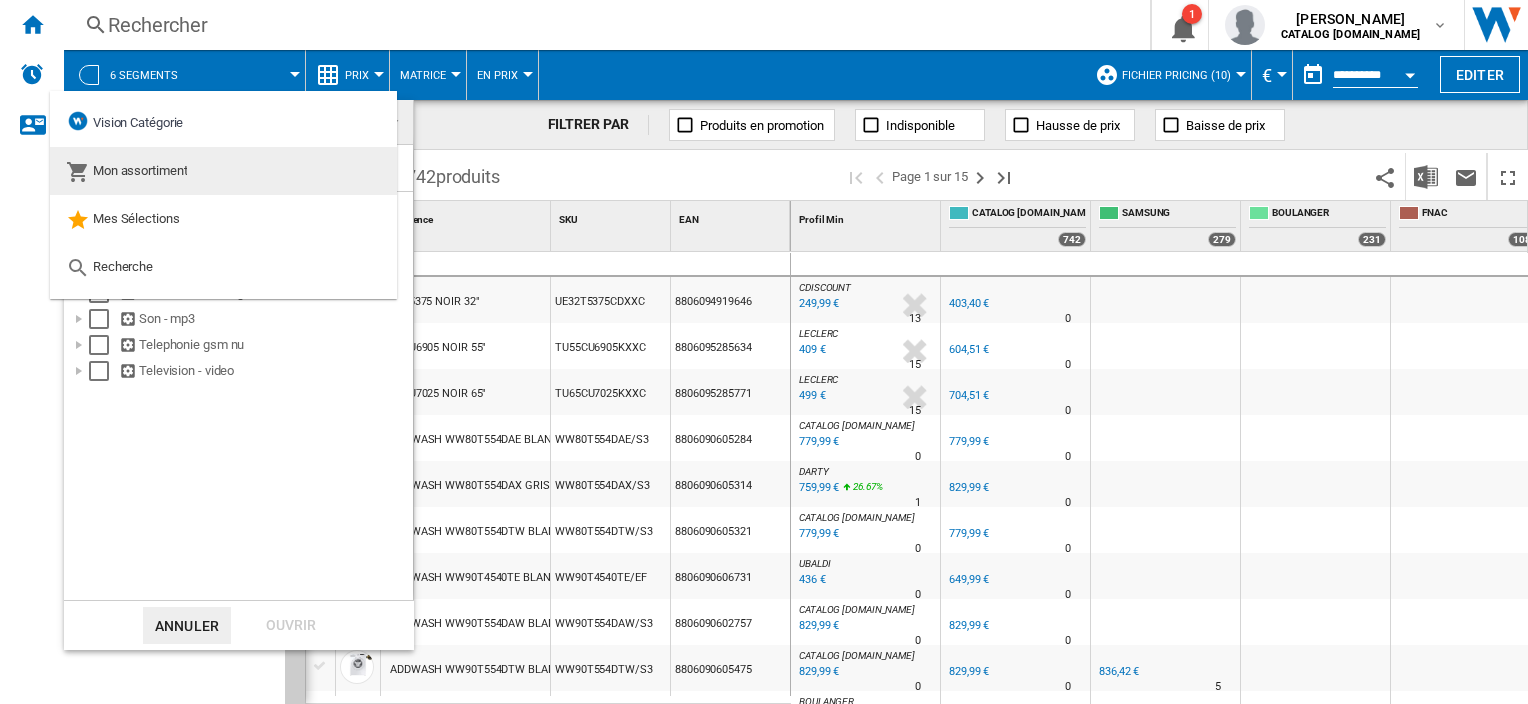 click on "Mon assortiment" at bounding box center [140, 170] 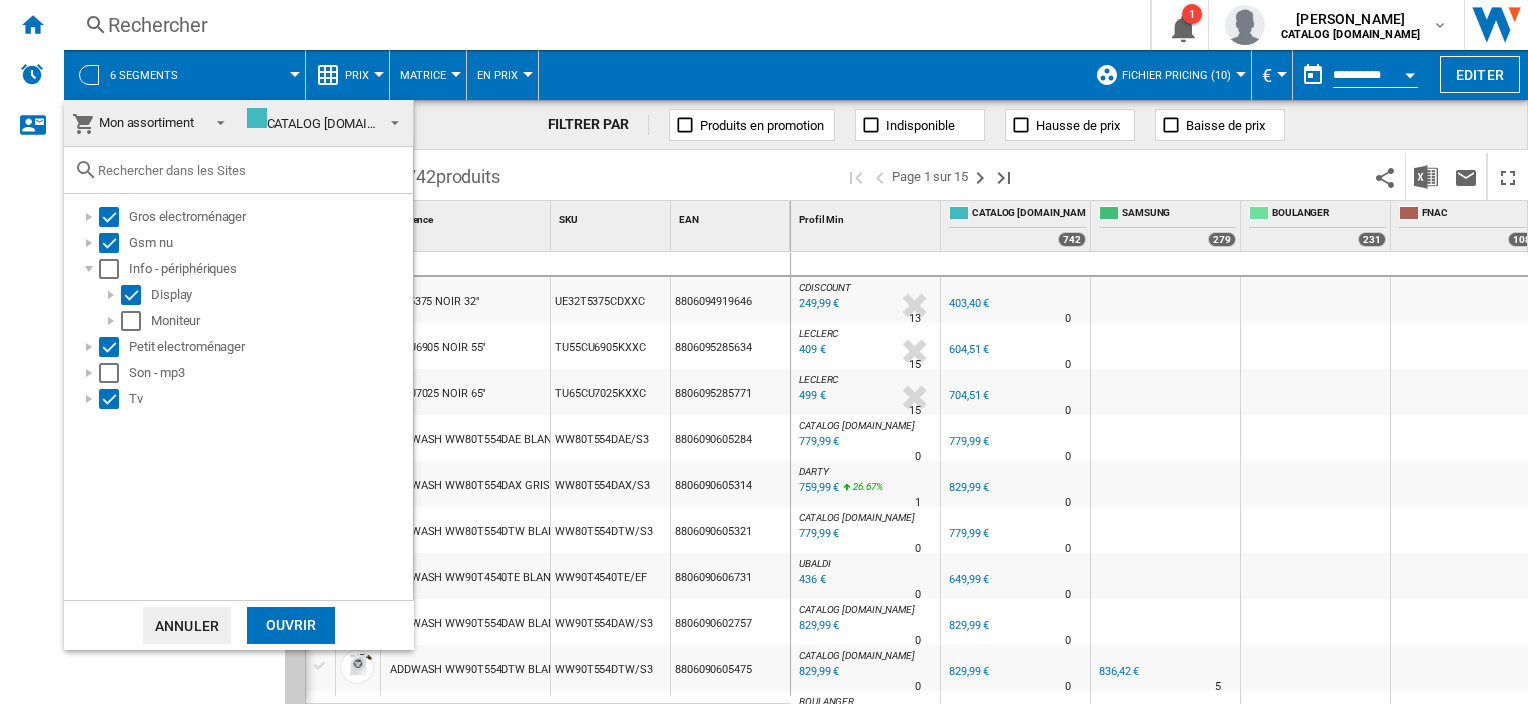 click on "CATALOG [DOMAIN_NAME]" at bounding box center (333, 123) 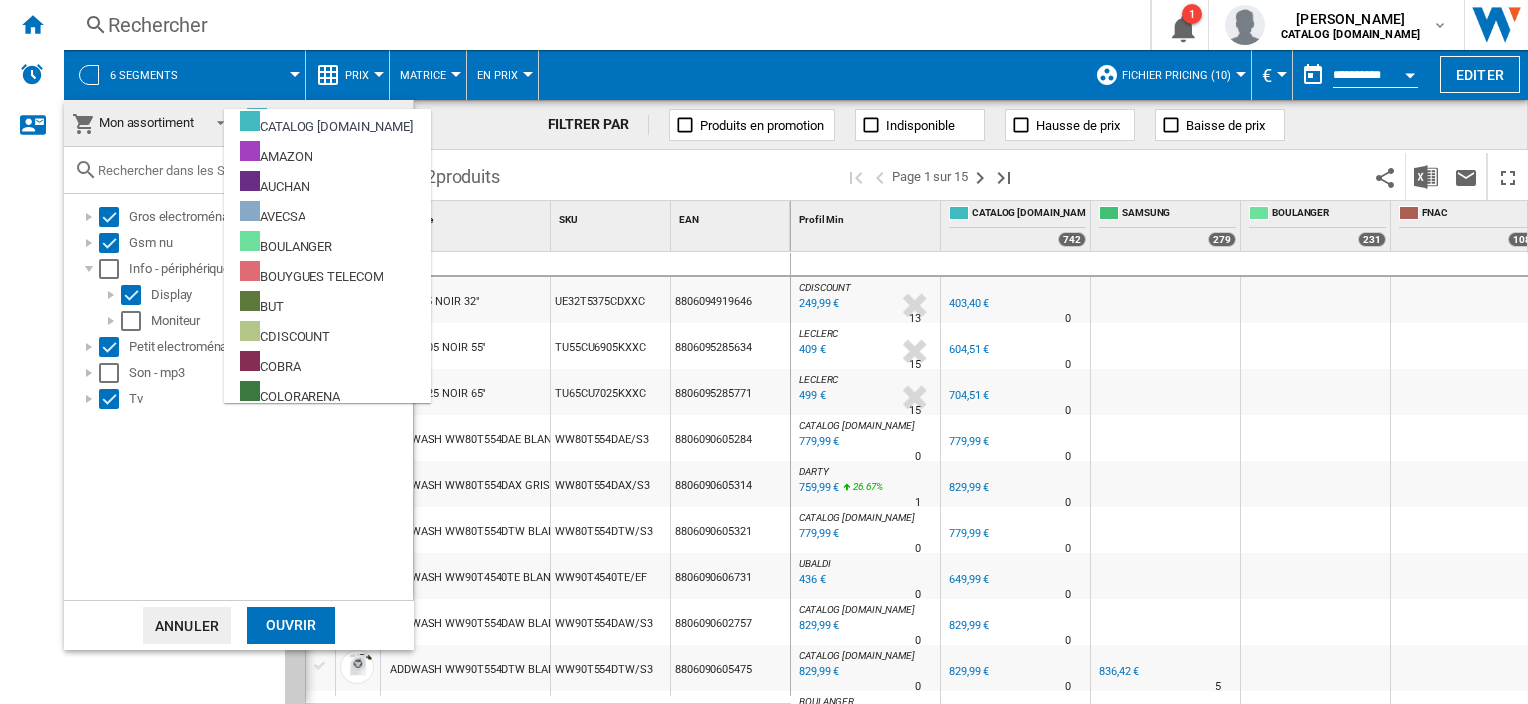 click on "Gros electroménager
Gsm nu
Info - périphériques
Display
[GEOGRAPHIC_DATA]
Petit electroménager
Son - mp3
Tv" at bounding box center [238, 397] 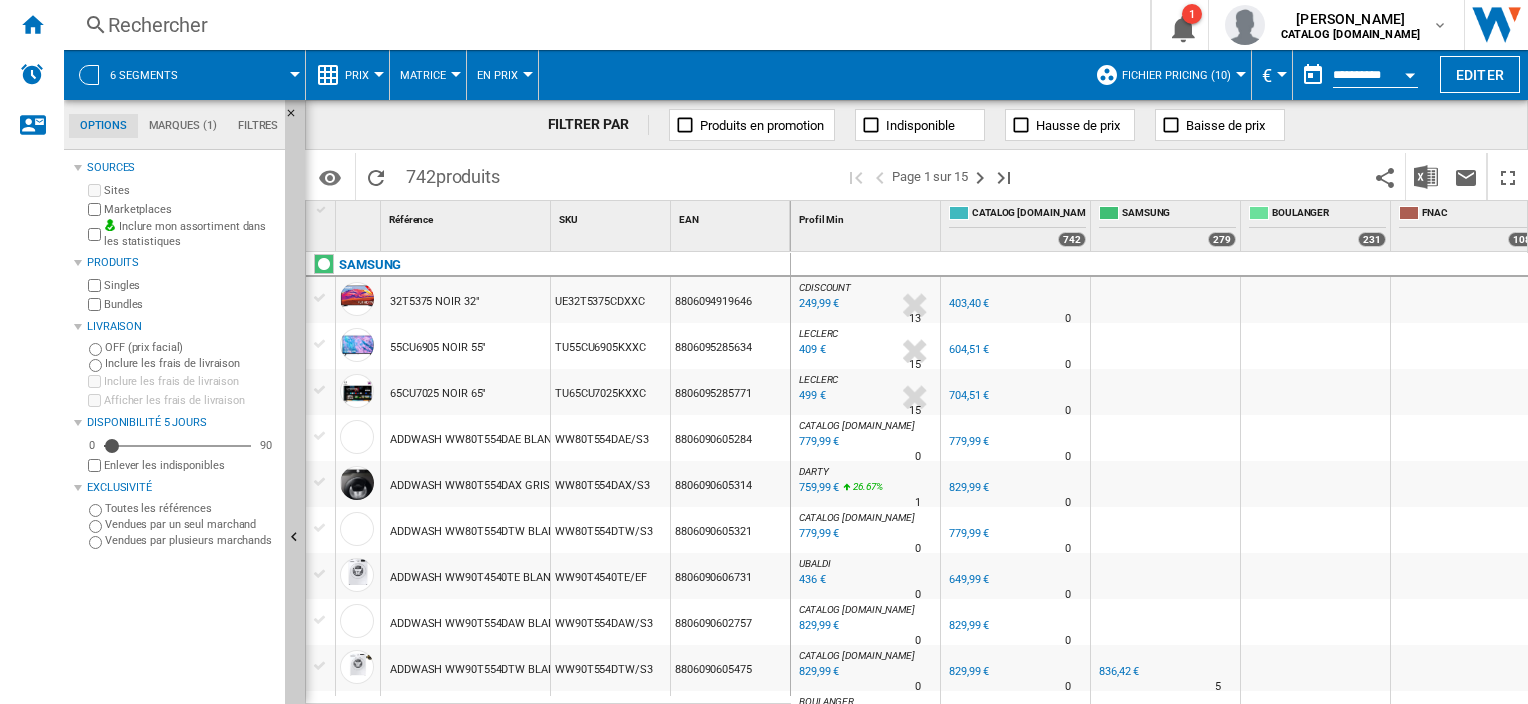 click at bounding box center [250, 75] 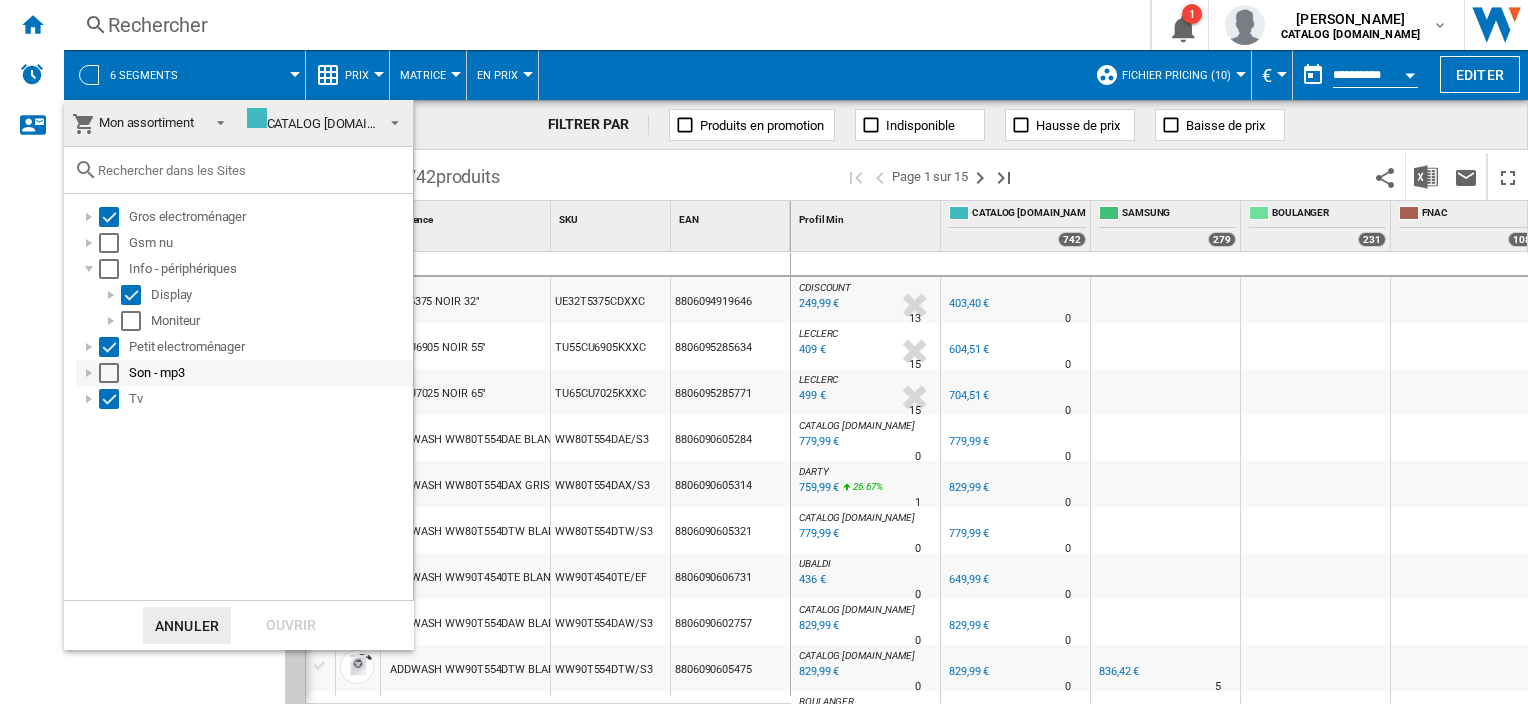 click at bounding box center (89, 373) 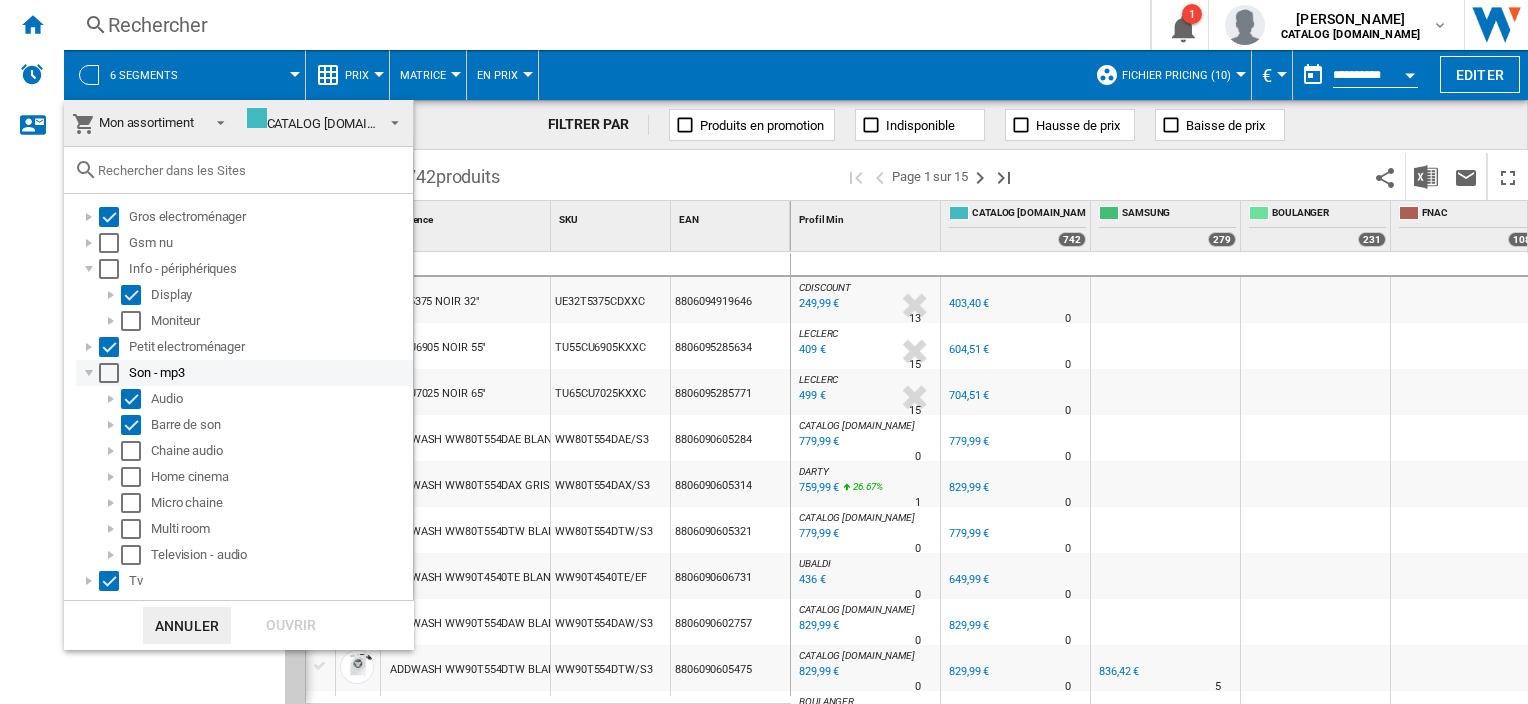 click at bounding box center [89, 373] 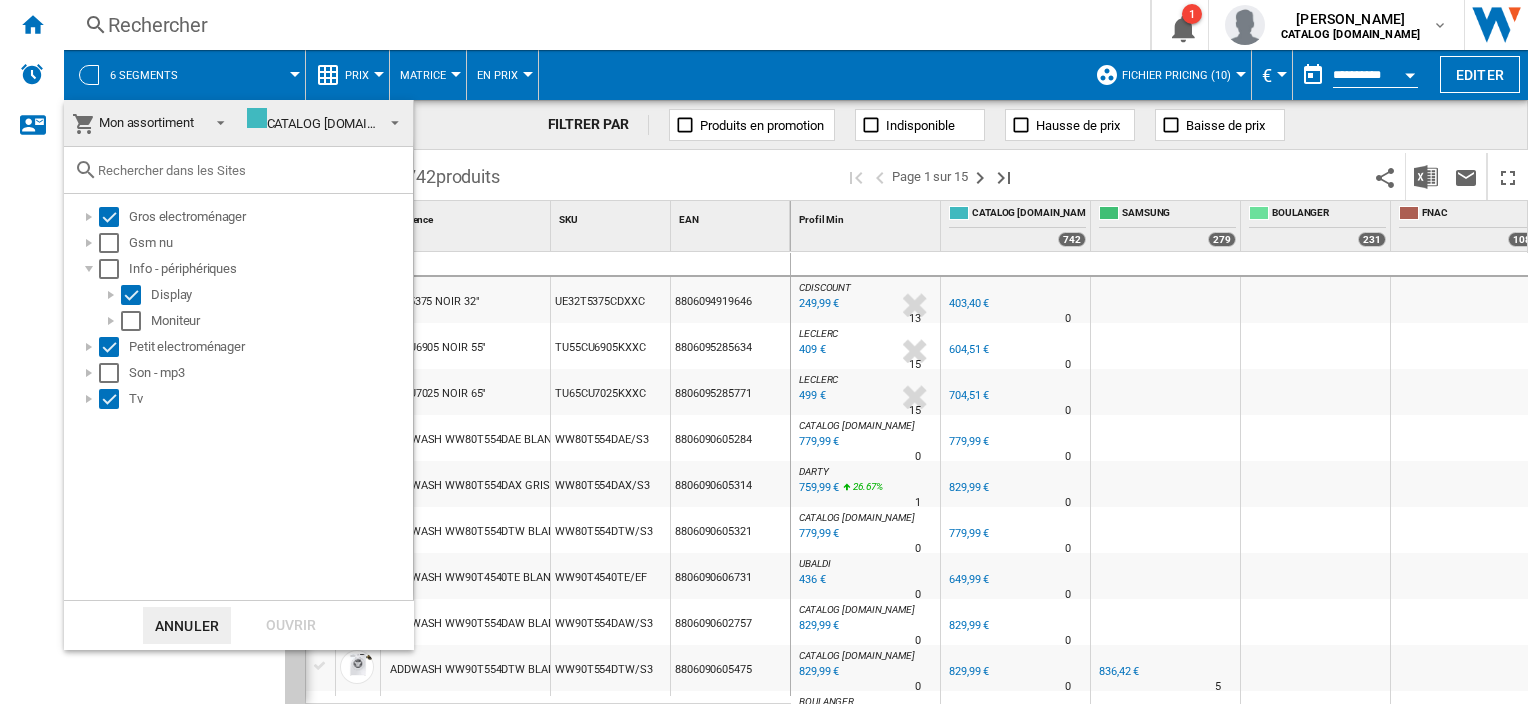 click at bounding box center (215, 121) 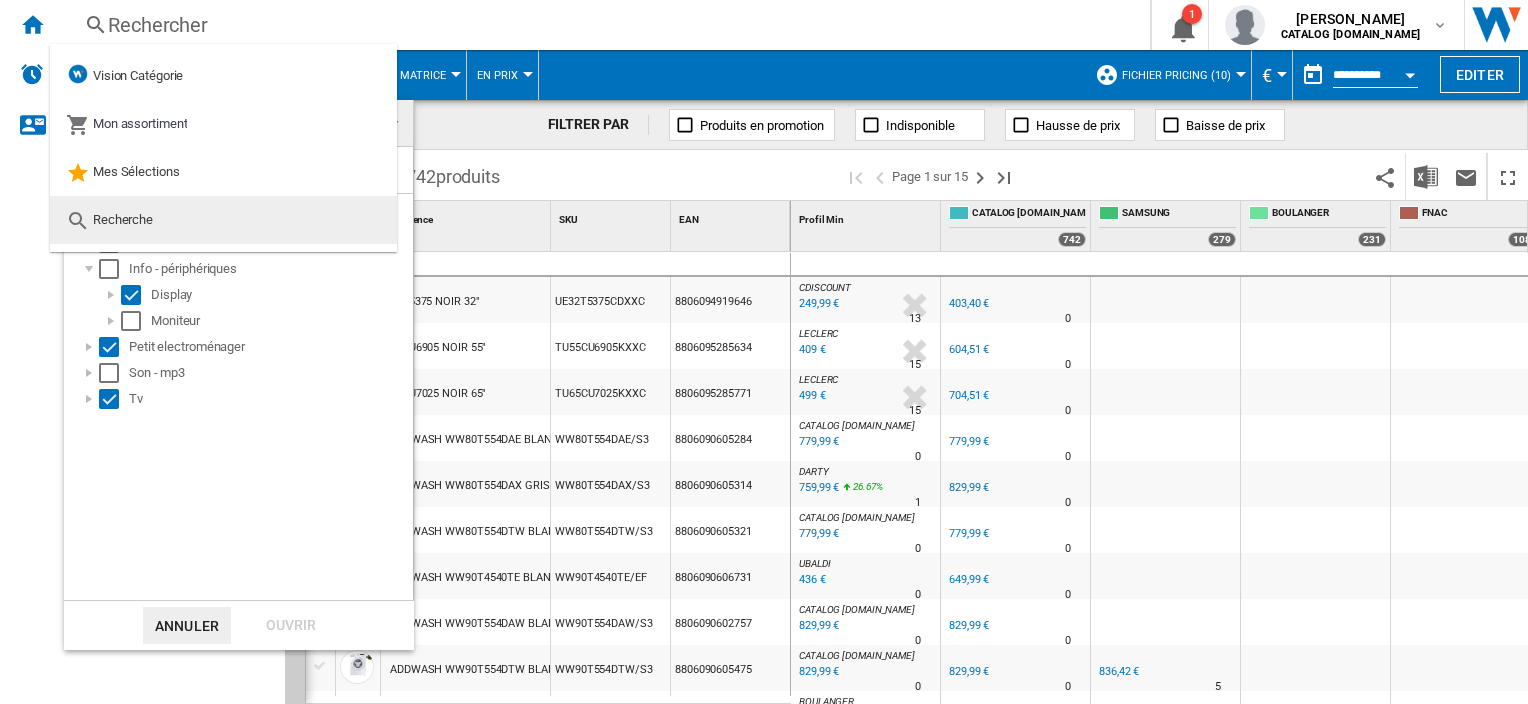 click on "Recherche" at bounding box center (223, 220) 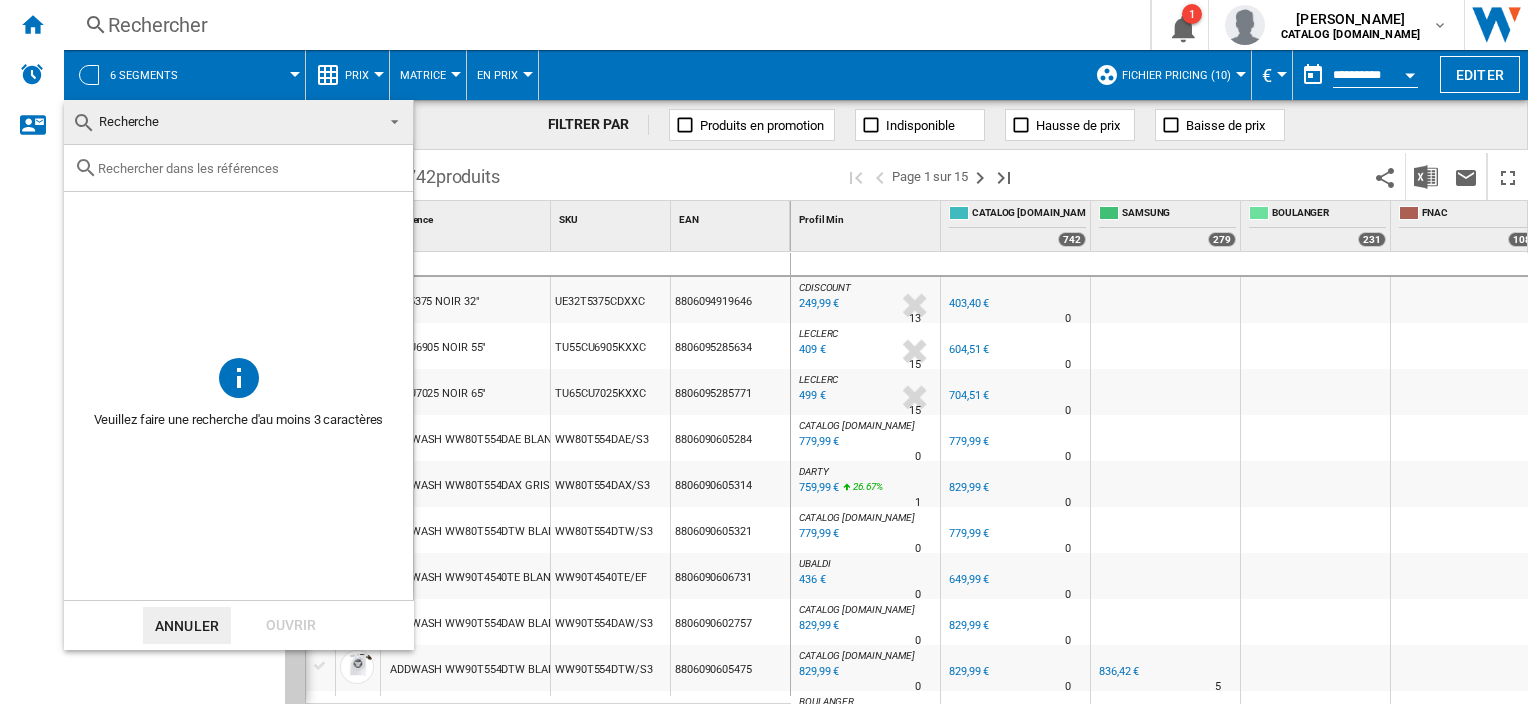 click on "Annuler" at bounding box center (187, 625) 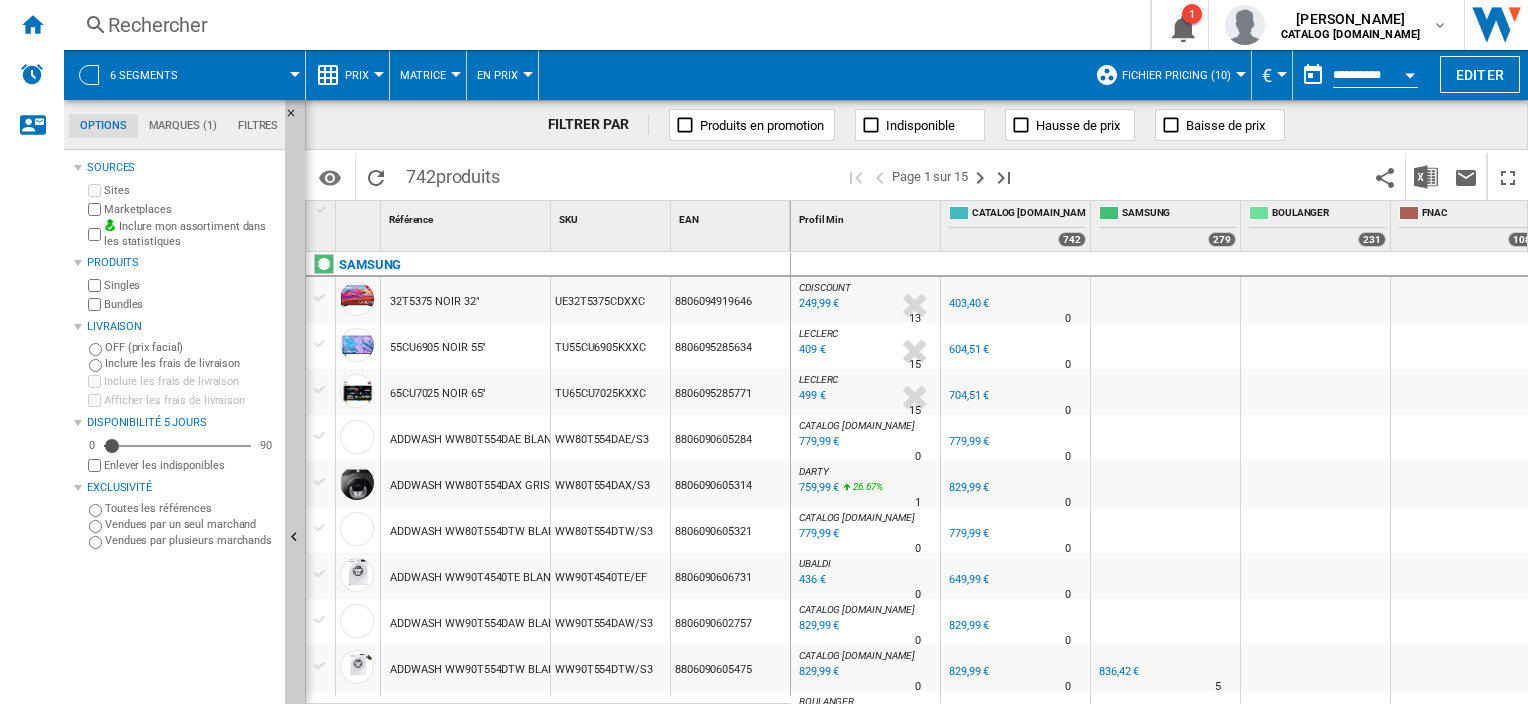click on "FILTRER PAR
Produits en promotion
Indisponible
Hausse de prix
Baisse de prix" at bounding box center [916, 125] 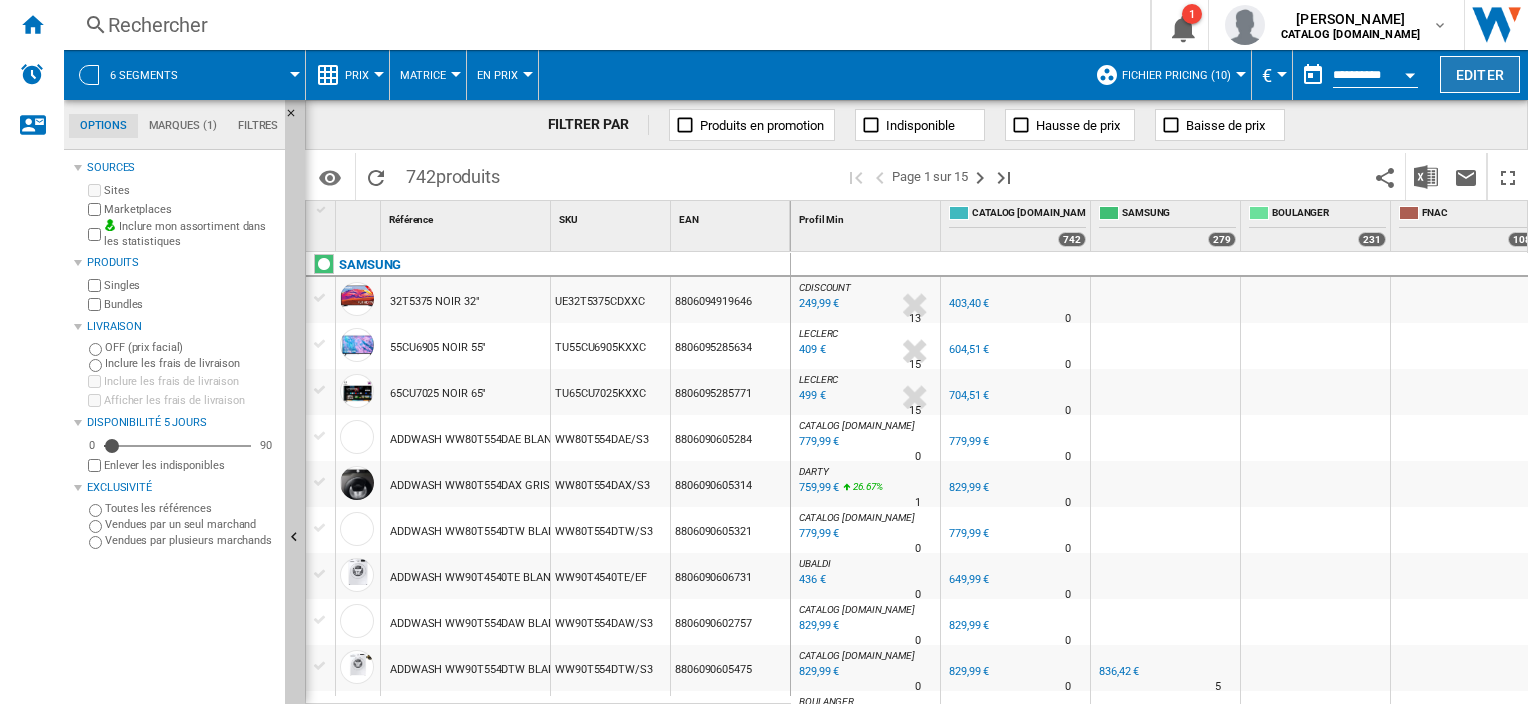 click on "Editer" at bounding box center [1480, 74] 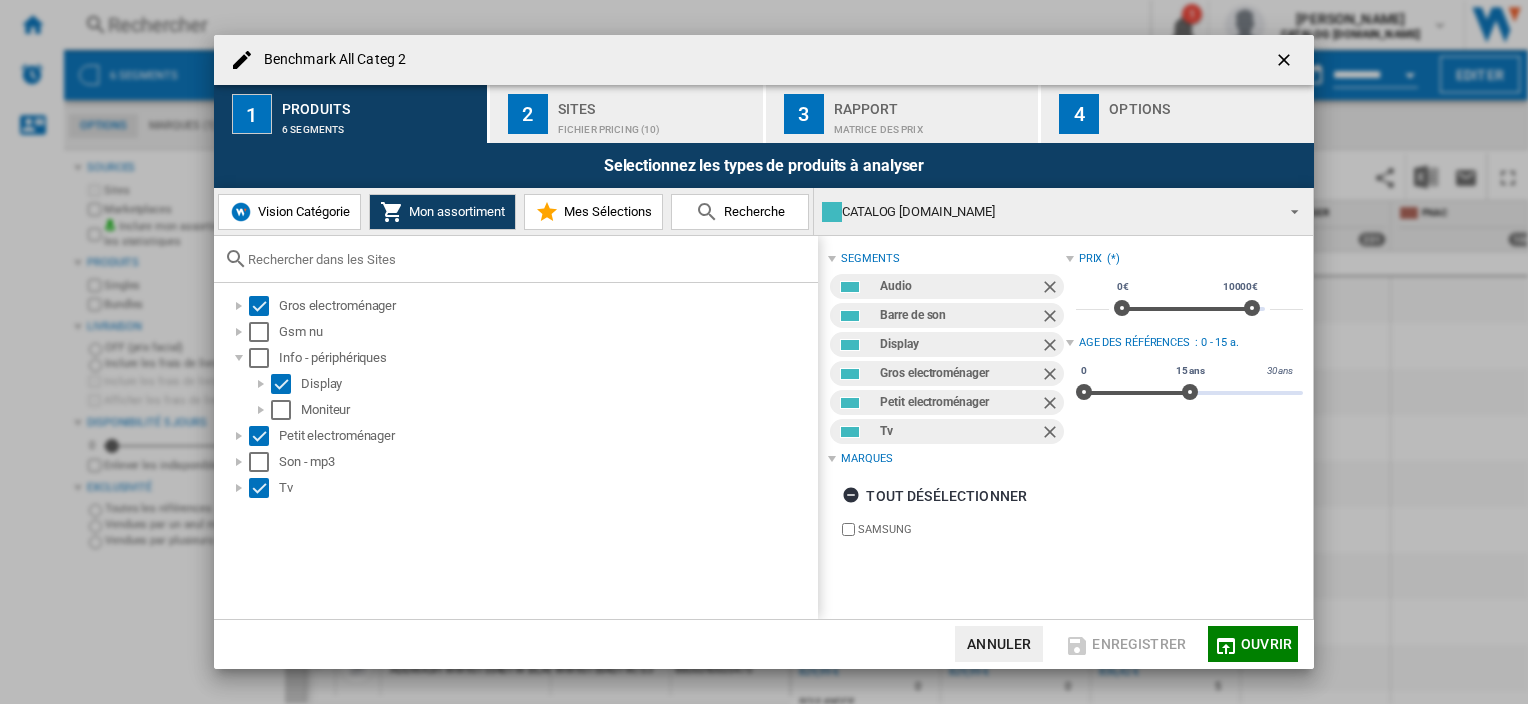 click on "Benchmark All Categ 2
1
Produits
6 segments
2
Sites
Fichier Pricing (10)
3
Rapport
Matrice des prix
4
Options
Selectionnez les types de produits à analyser
Vision Catégorie
Mon assortiment
Mes Sélections
Recherche
CATALOG [DOMAIN_NAME]
CATALOG [DOMAIN_NAME]
AMAZON
[GEOGRAPHIC_DATA]
[GEOGRAPHIC_DATA]
[PERSON_NAME]
BOUYGUES TELECOM
BUT
CDISCOUNT
COBRA
COLORARENA
CONFORAMA" at bounding box center [764, 352] 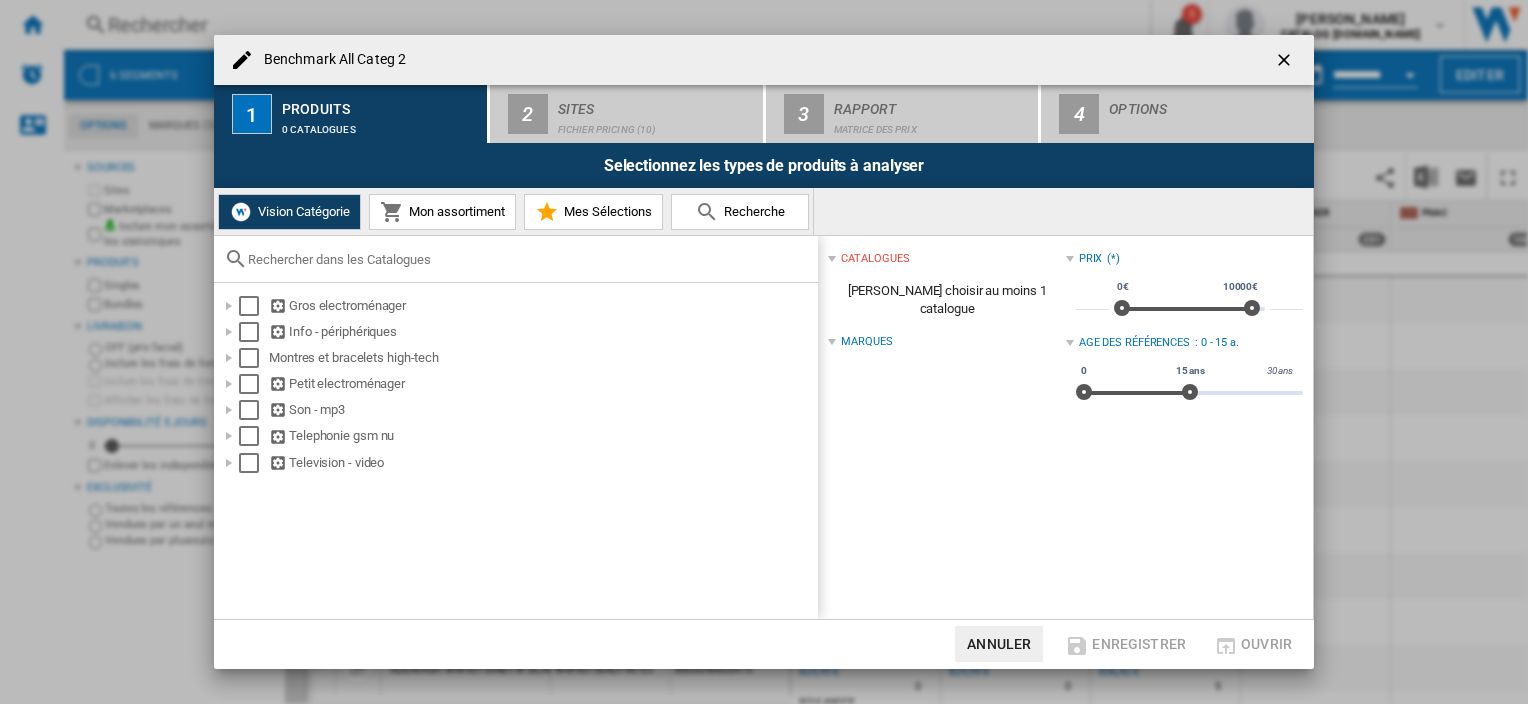 click on "Mon assortiment" at bounding box center (442, 212) 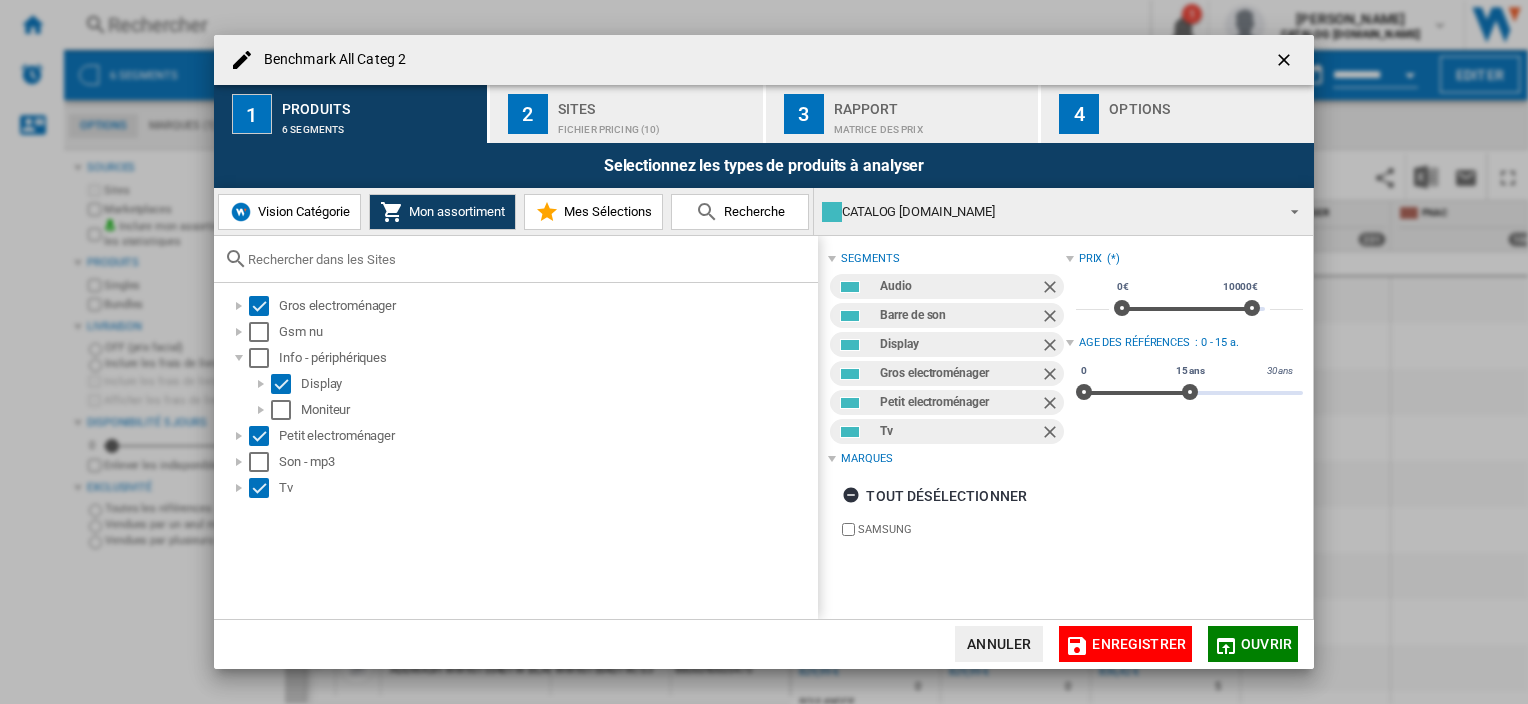 click at bounding box center (241, 212) 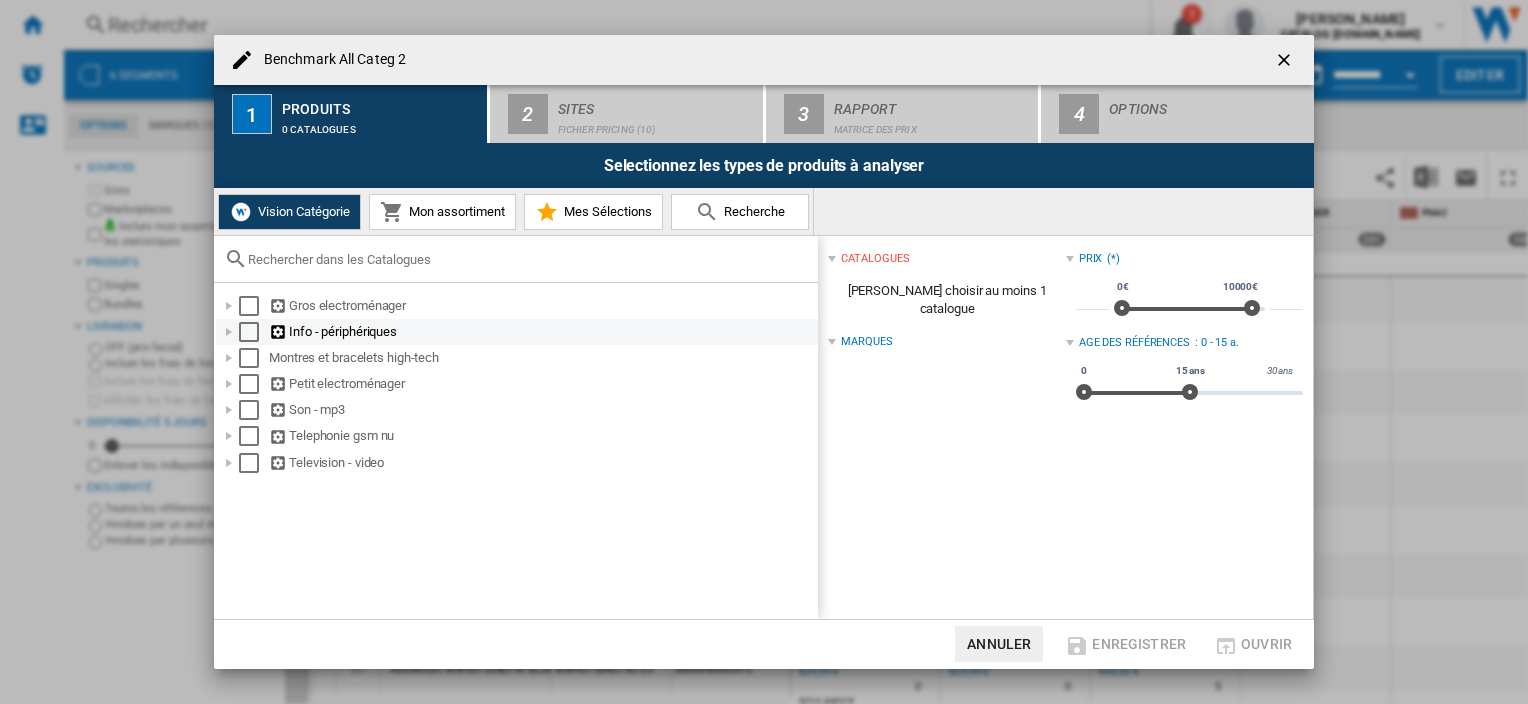 click at bounding box center (229, 332) 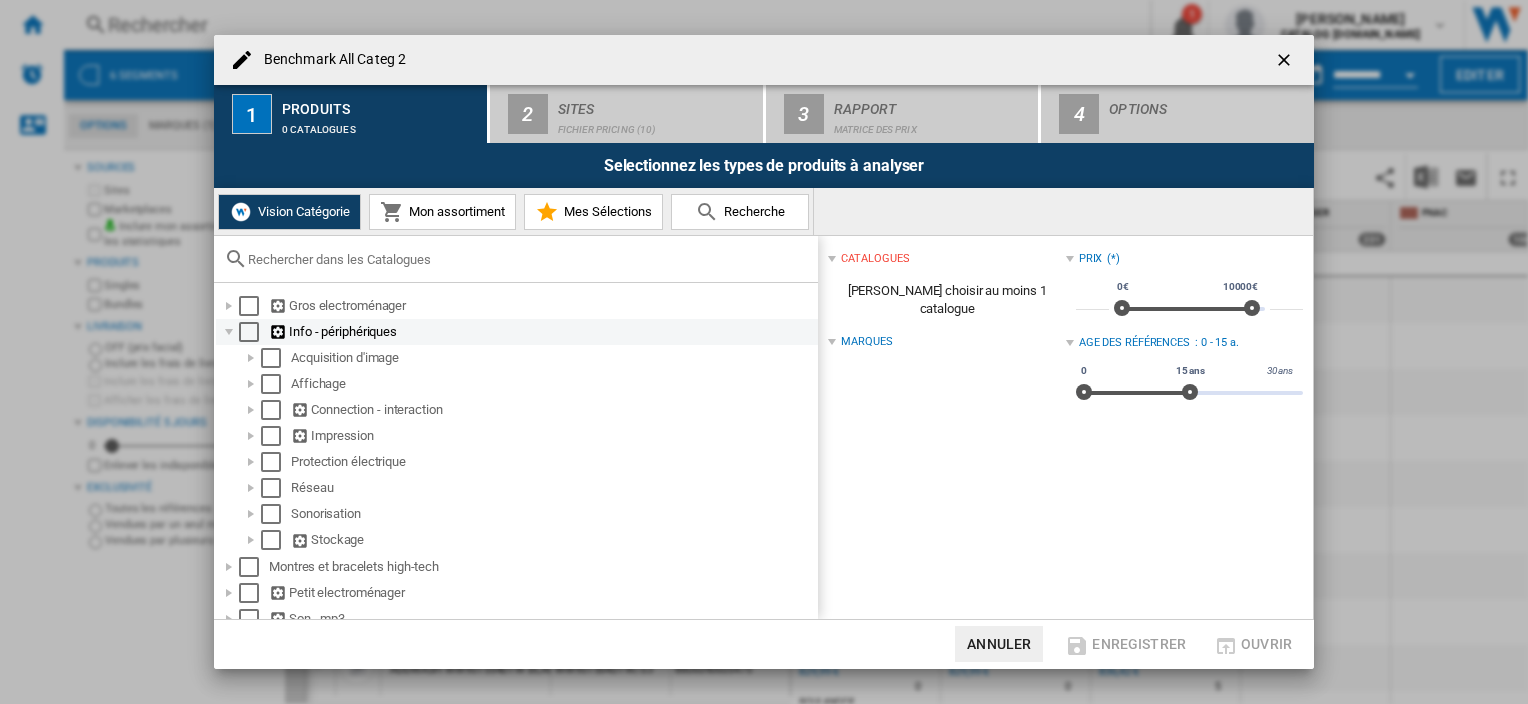 click at bounding box center [229, 332] 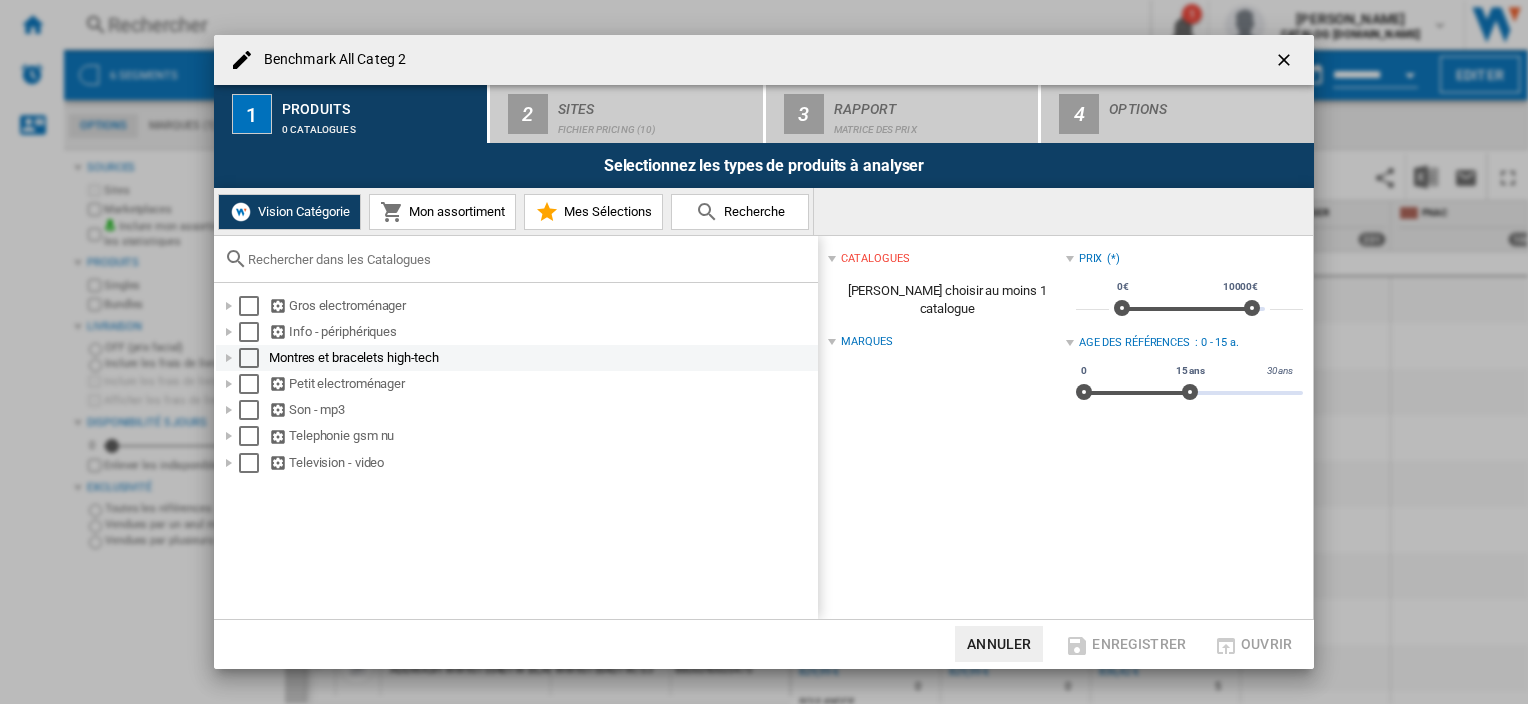 click at bounding box center [229, 358] 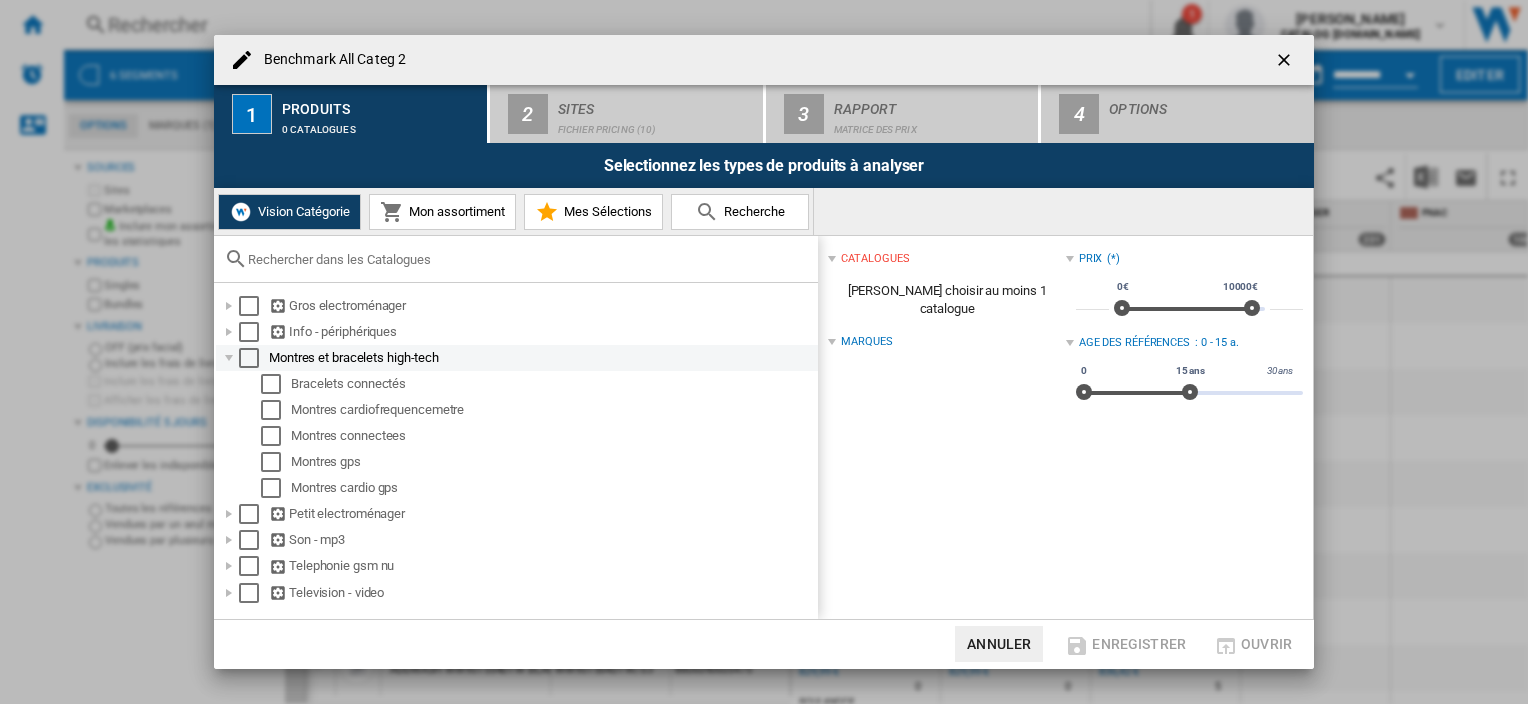 click at bounding box center (229, 358) 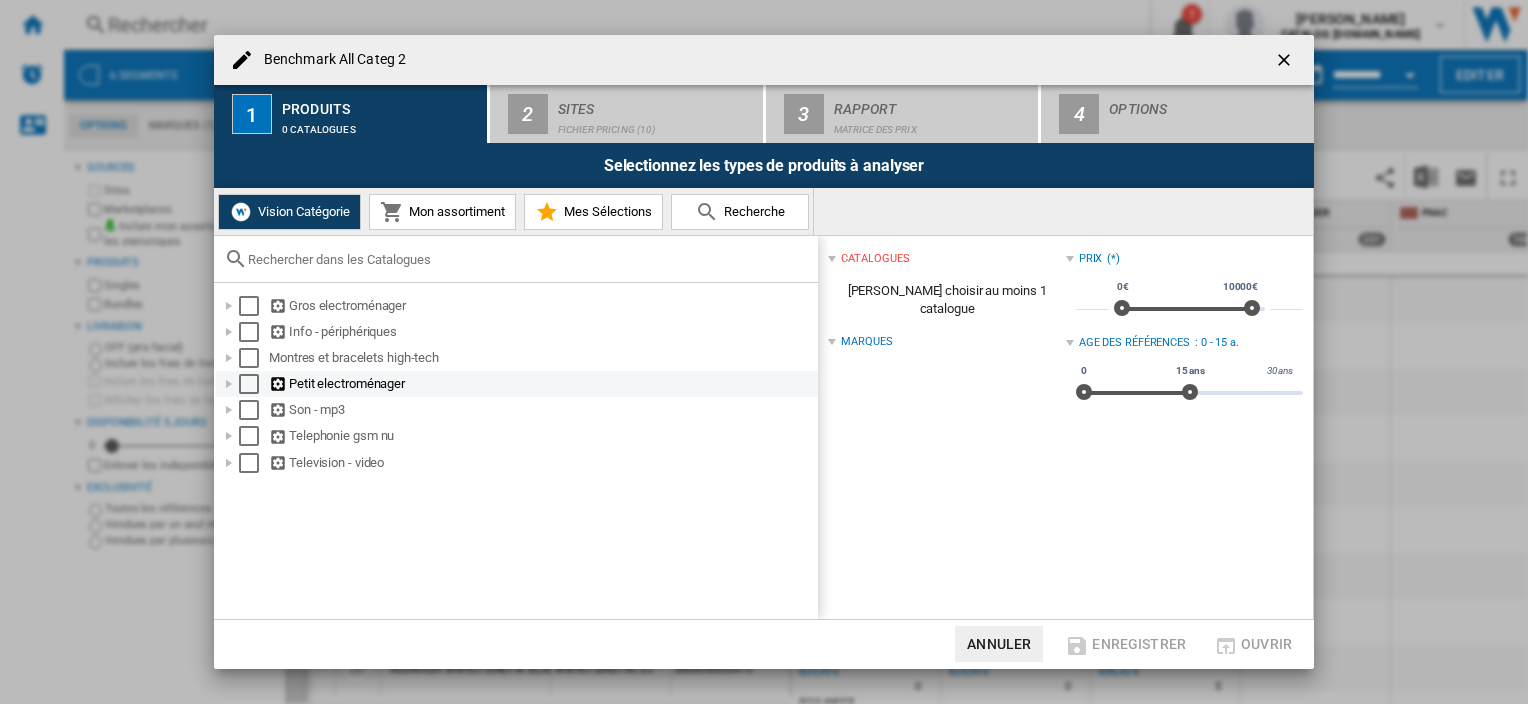 click at bounding box center [229, 384] 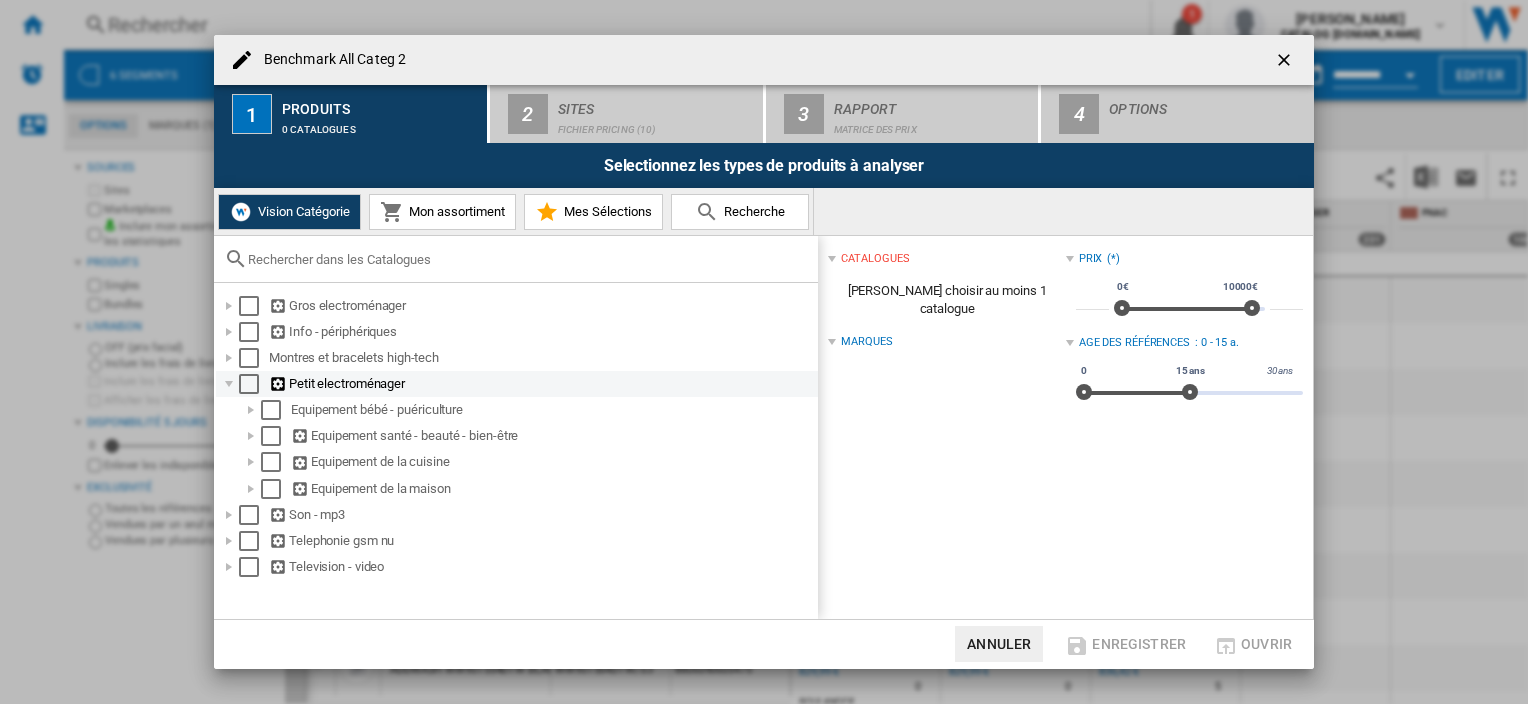 click at bounding box center [229, 384] 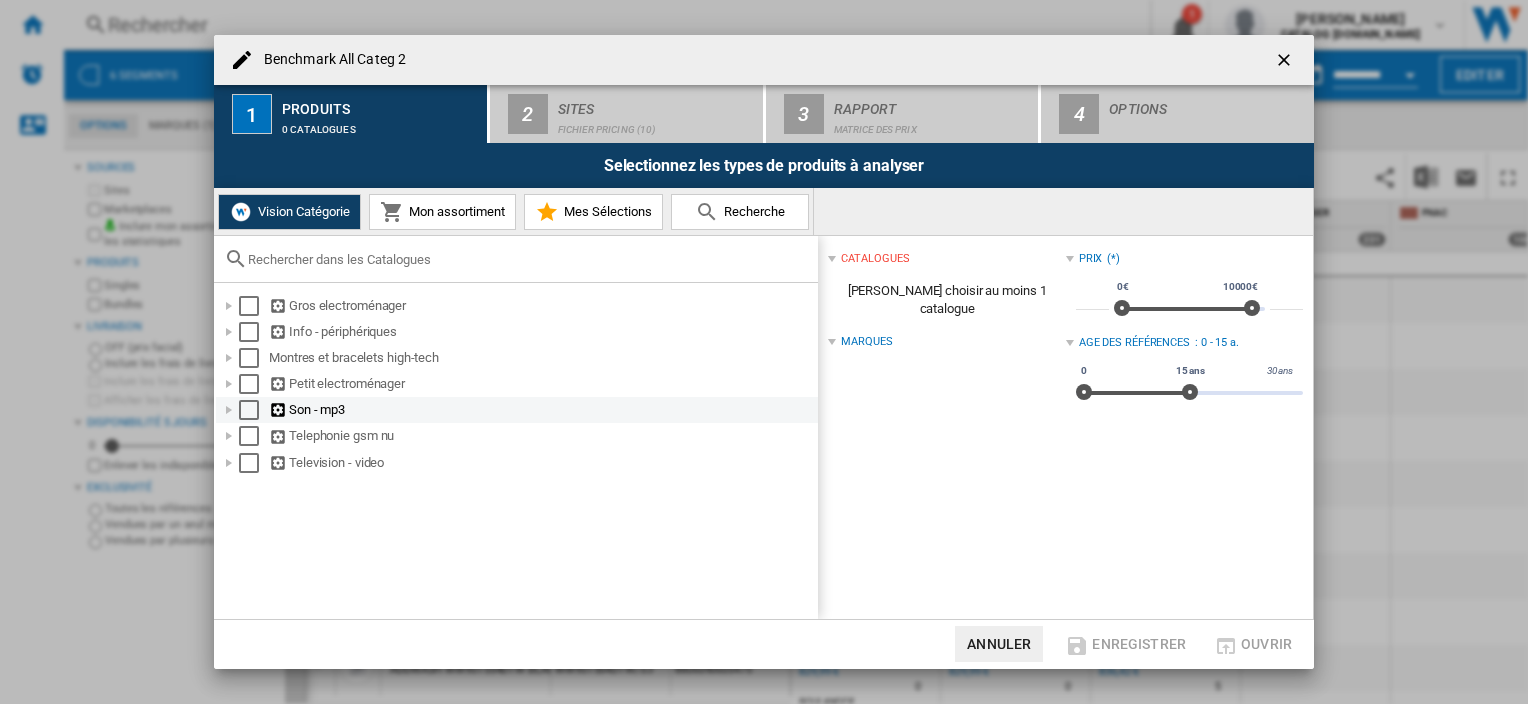 click at bounding box center [229, 410] 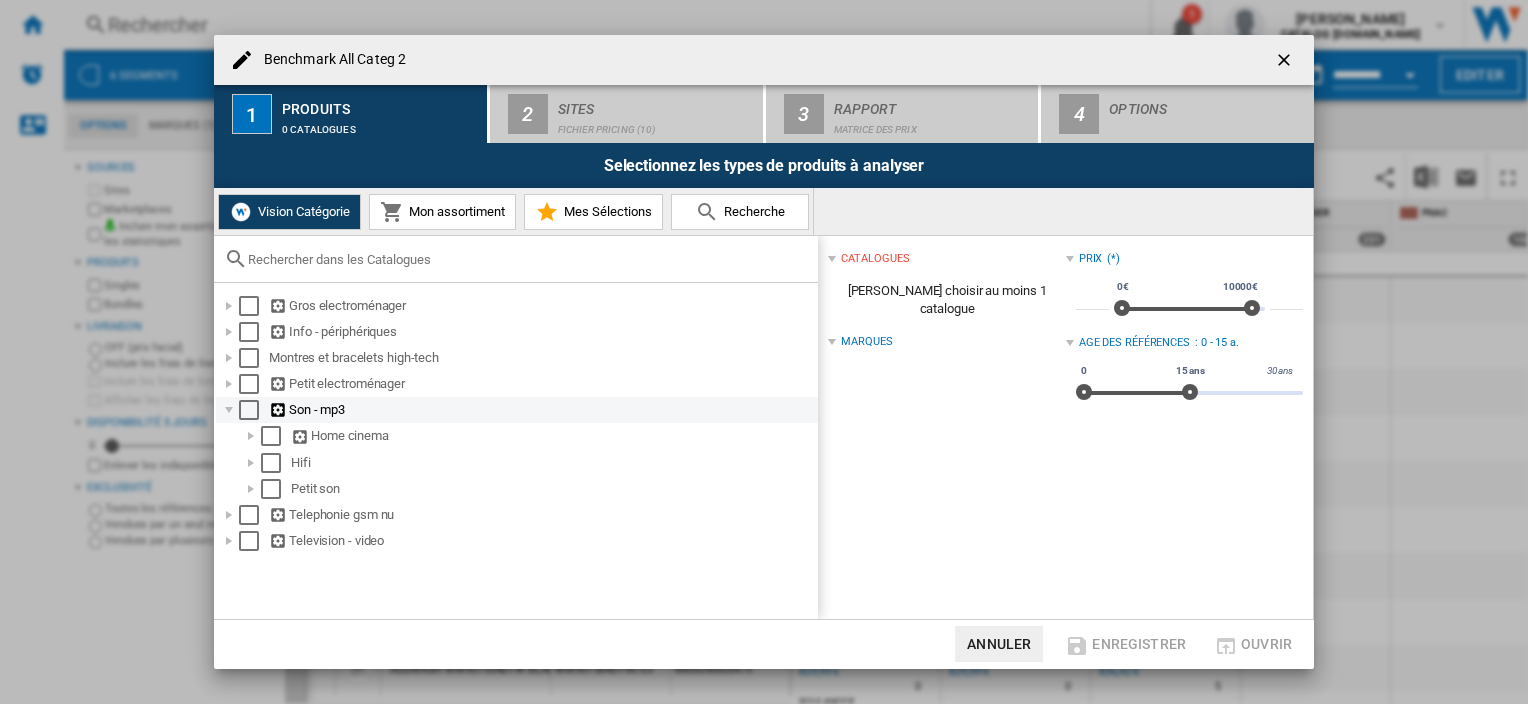 click at bounding box center [229, 410] 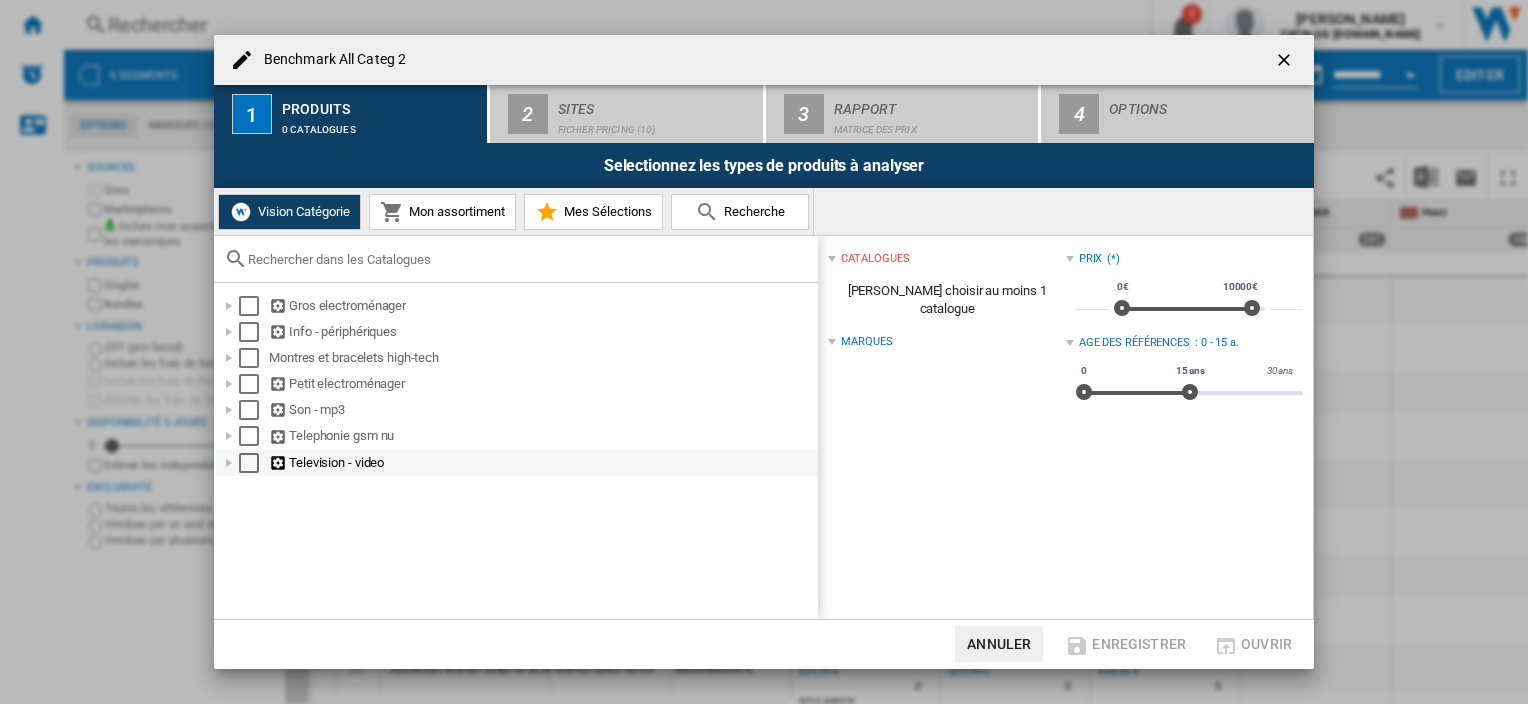 click at bounding box center [229, 463] 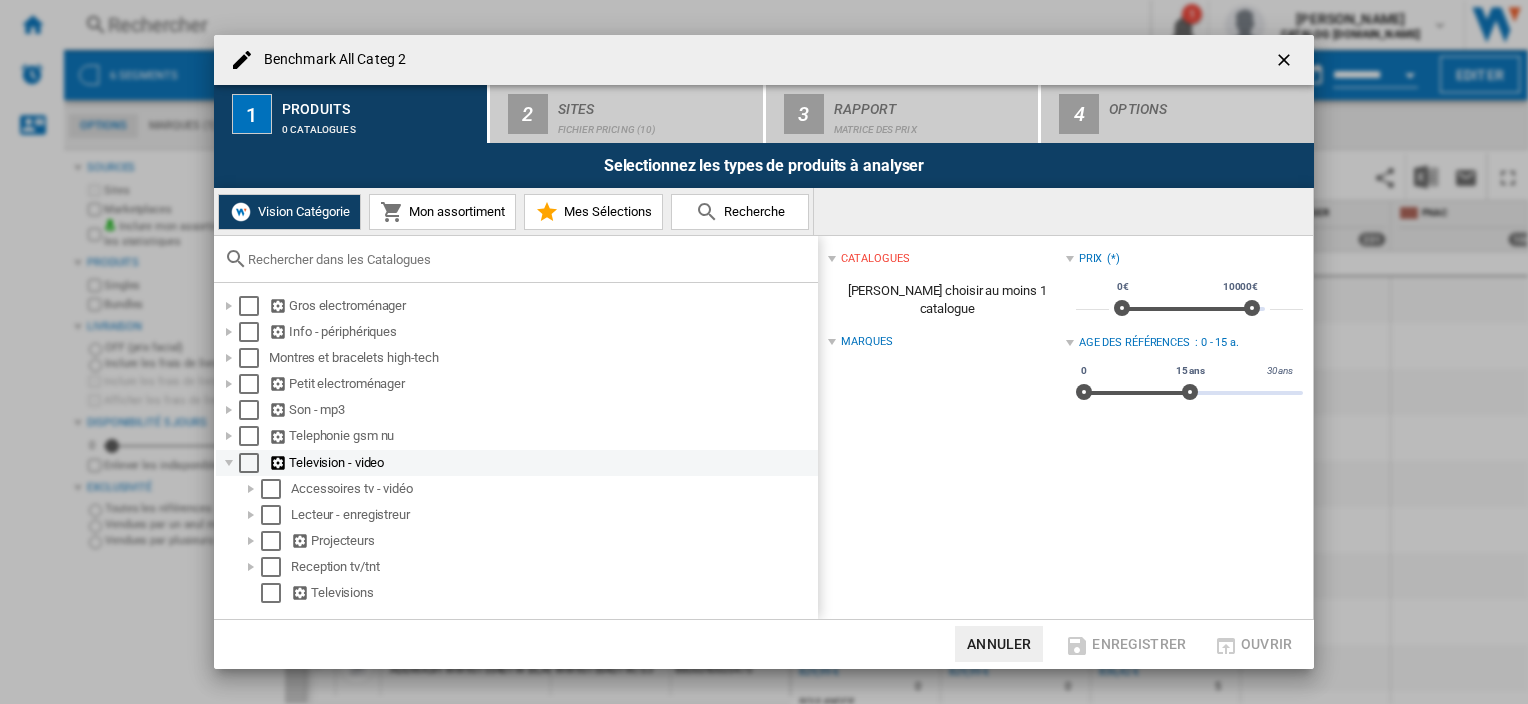 click at bounding box center [229, 463] 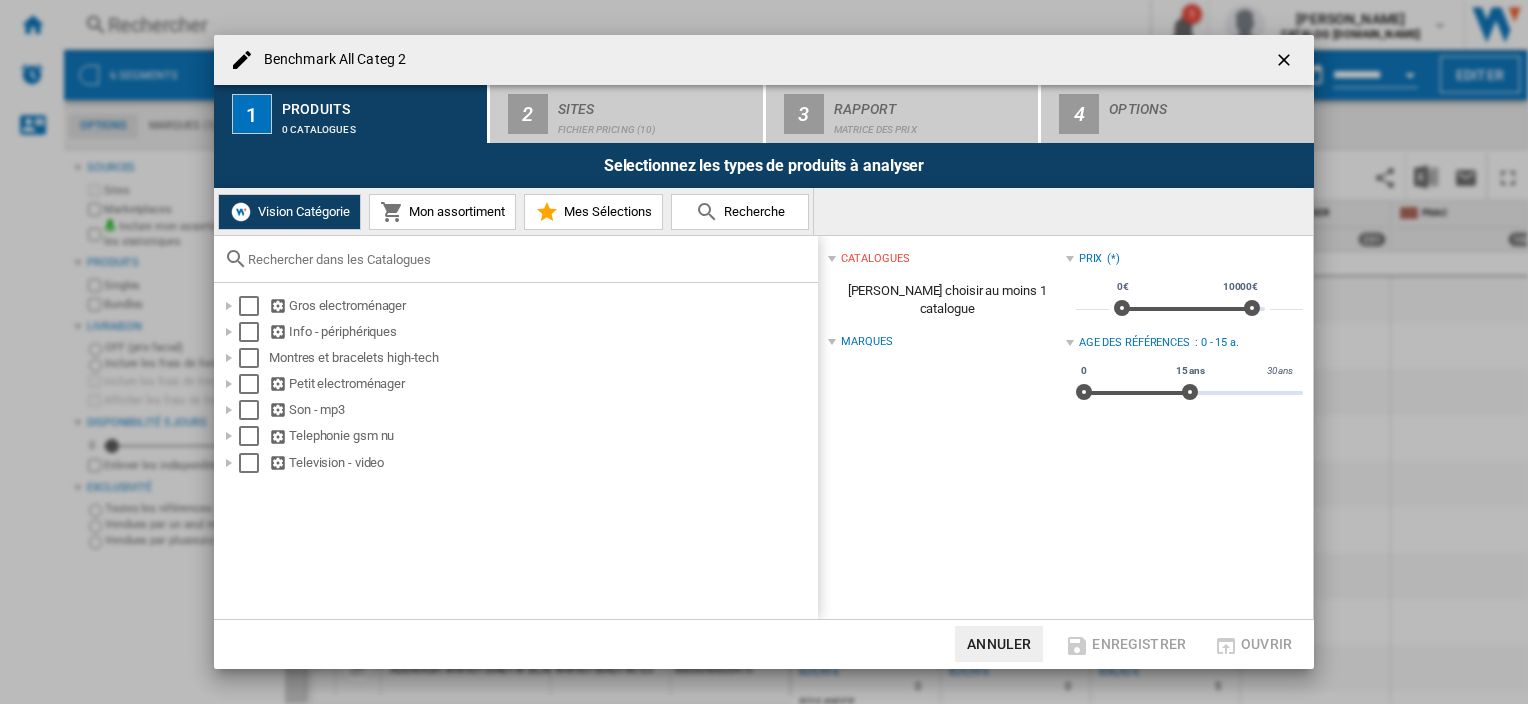 click on "Mon assortiment" at bounding box center [442, 212] 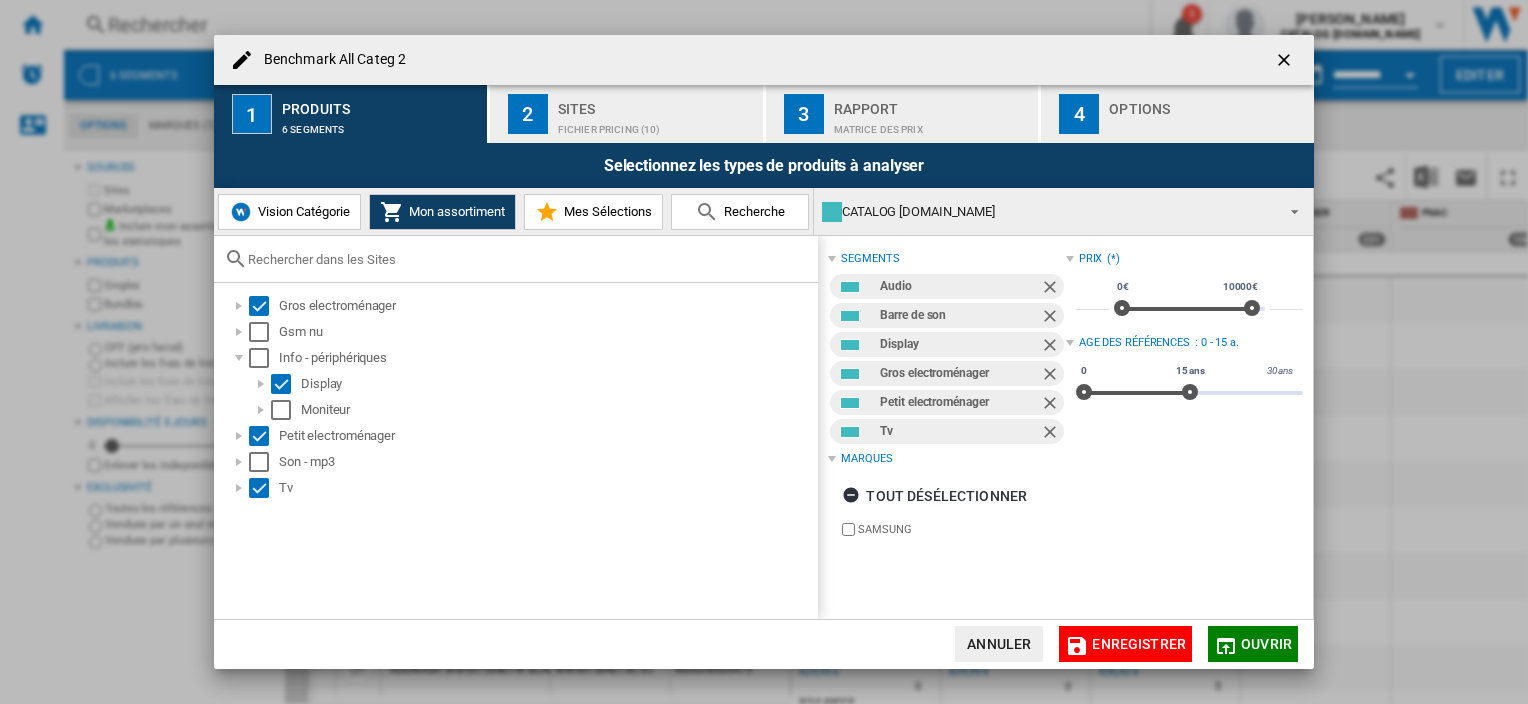 click on "Vision Catégorie" at bounding box center (301, 211) 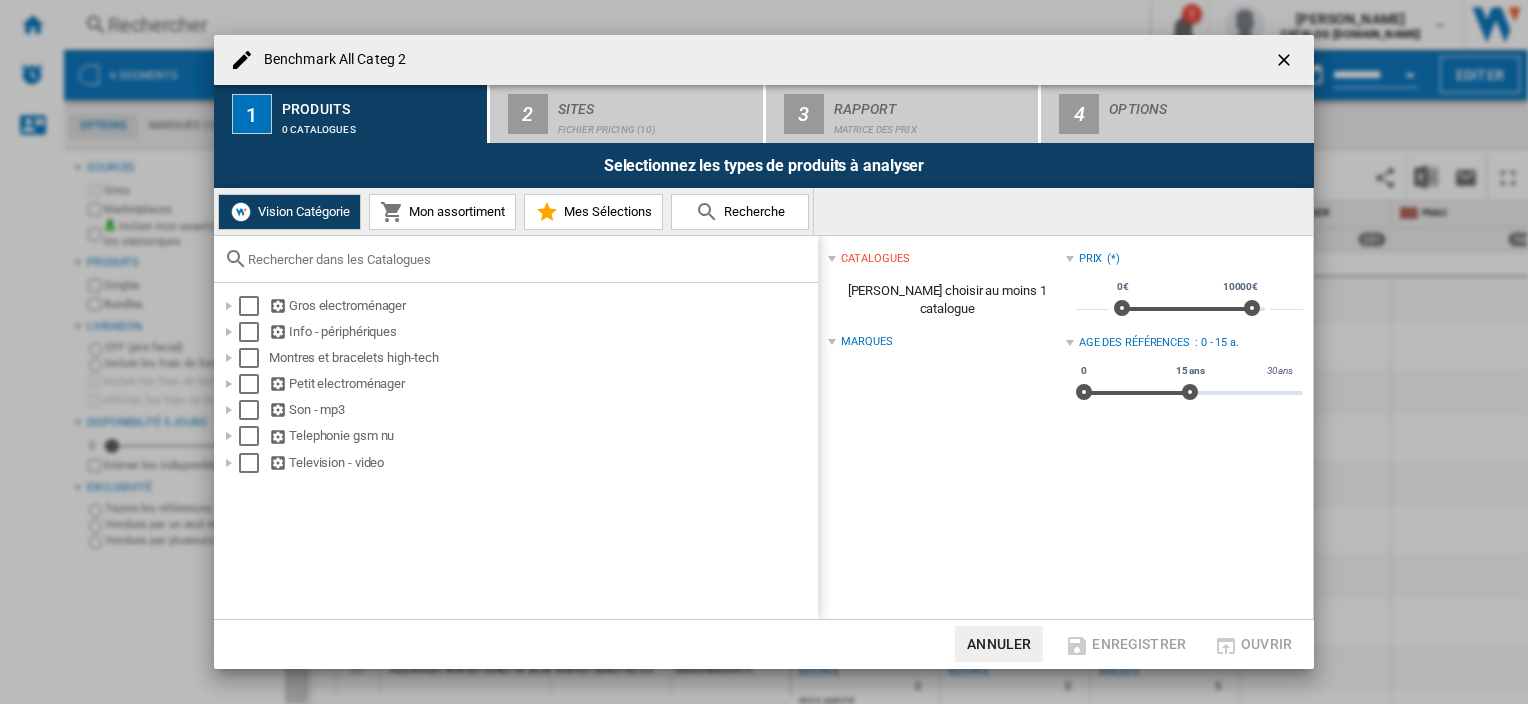 click on "Mon assortiment" at bounding box center (442, 212) 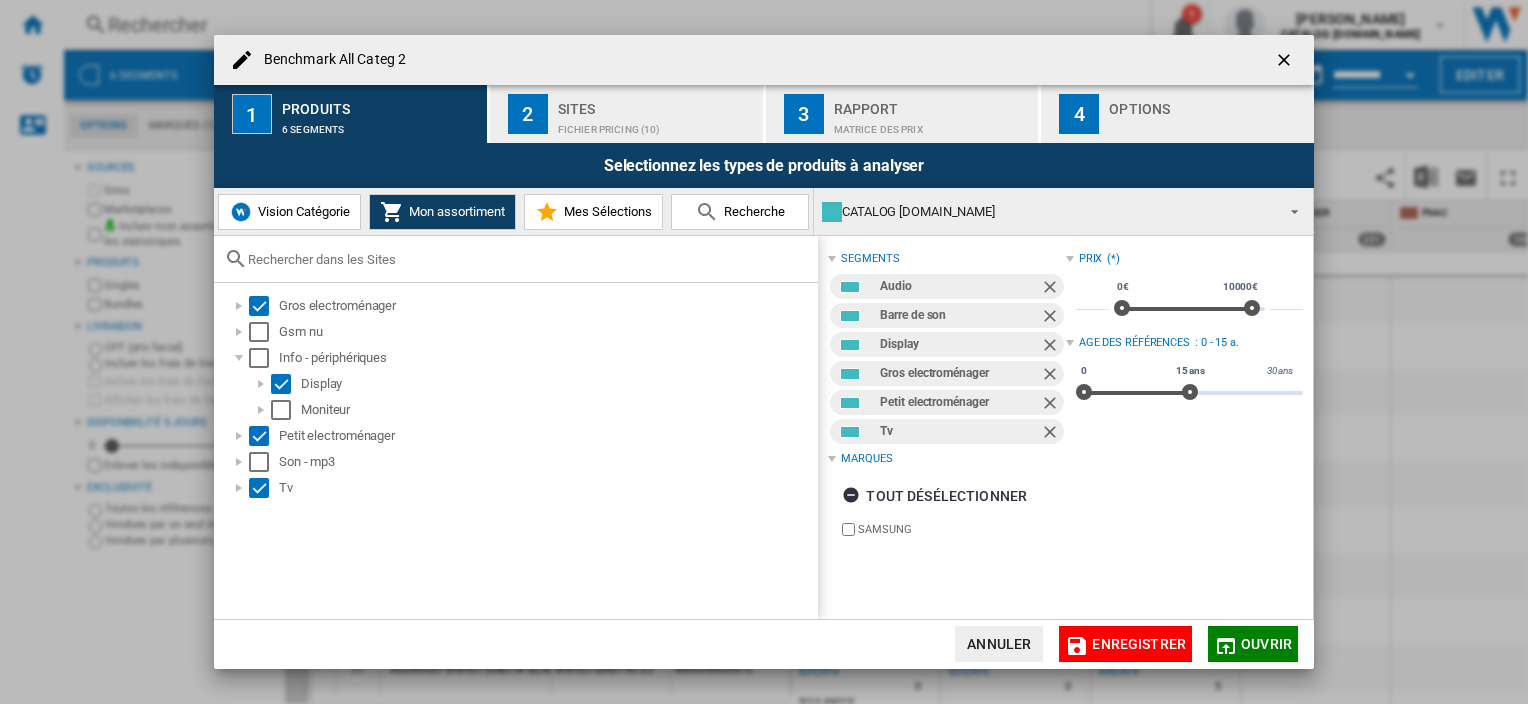 click on "Vision Catégorie" at bounding box center (301, 211) 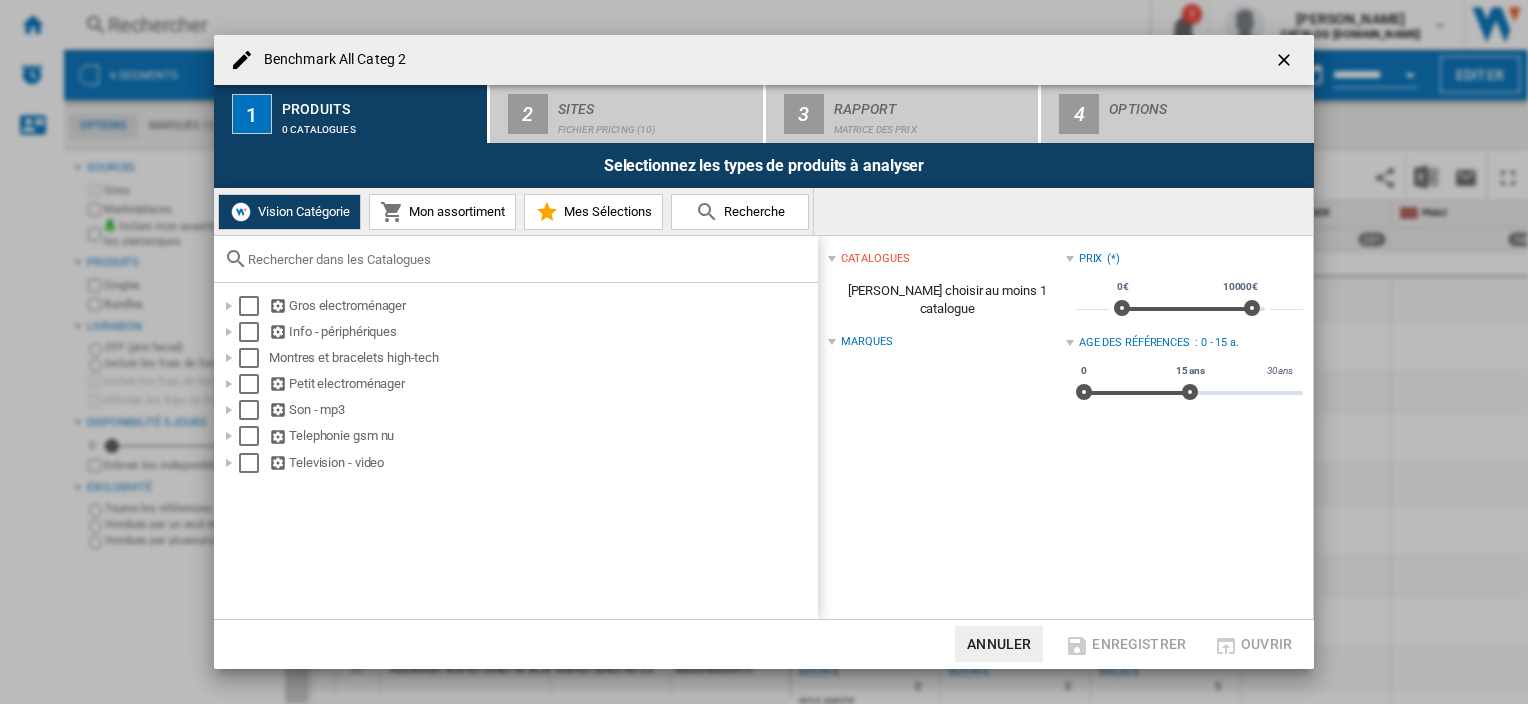 click at bounding box center (832, 342) 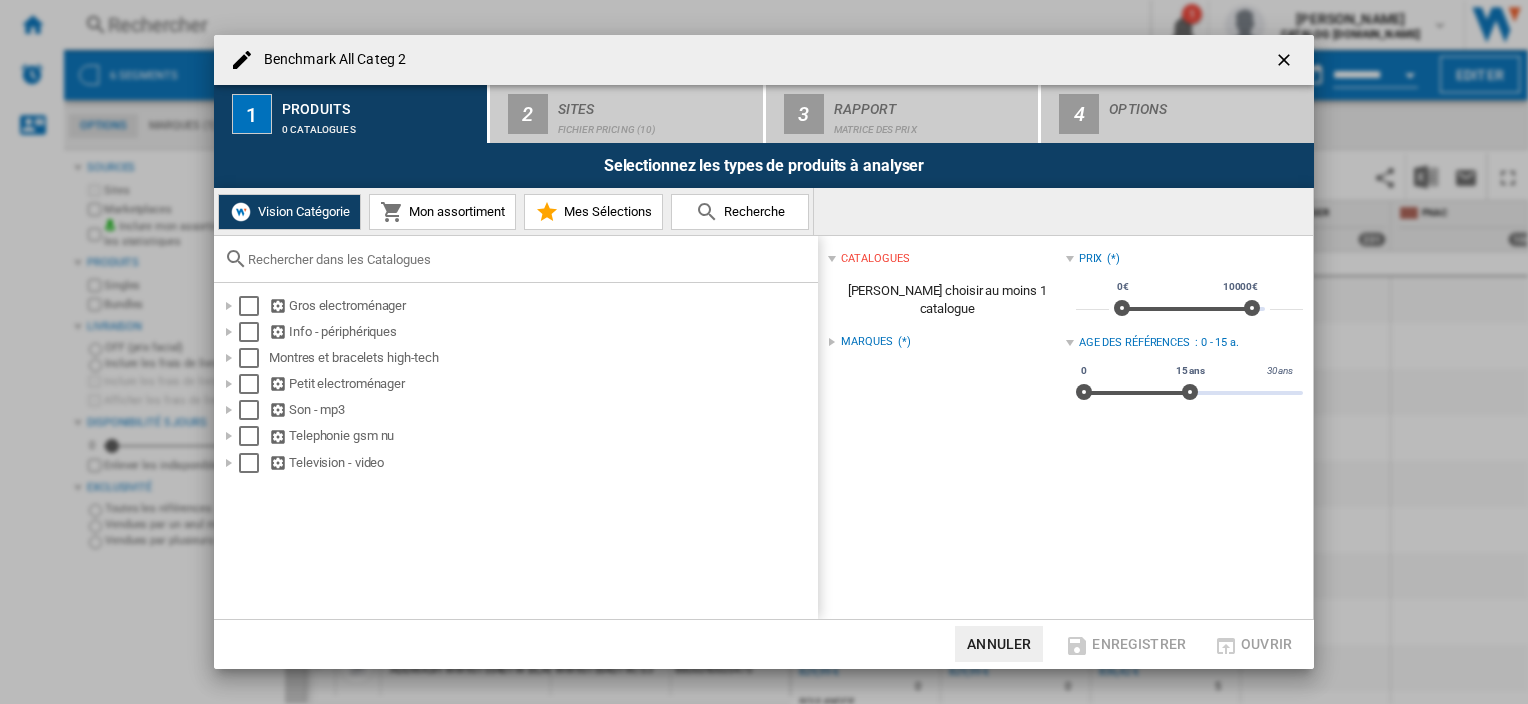 click at bounding box center (832, 342) 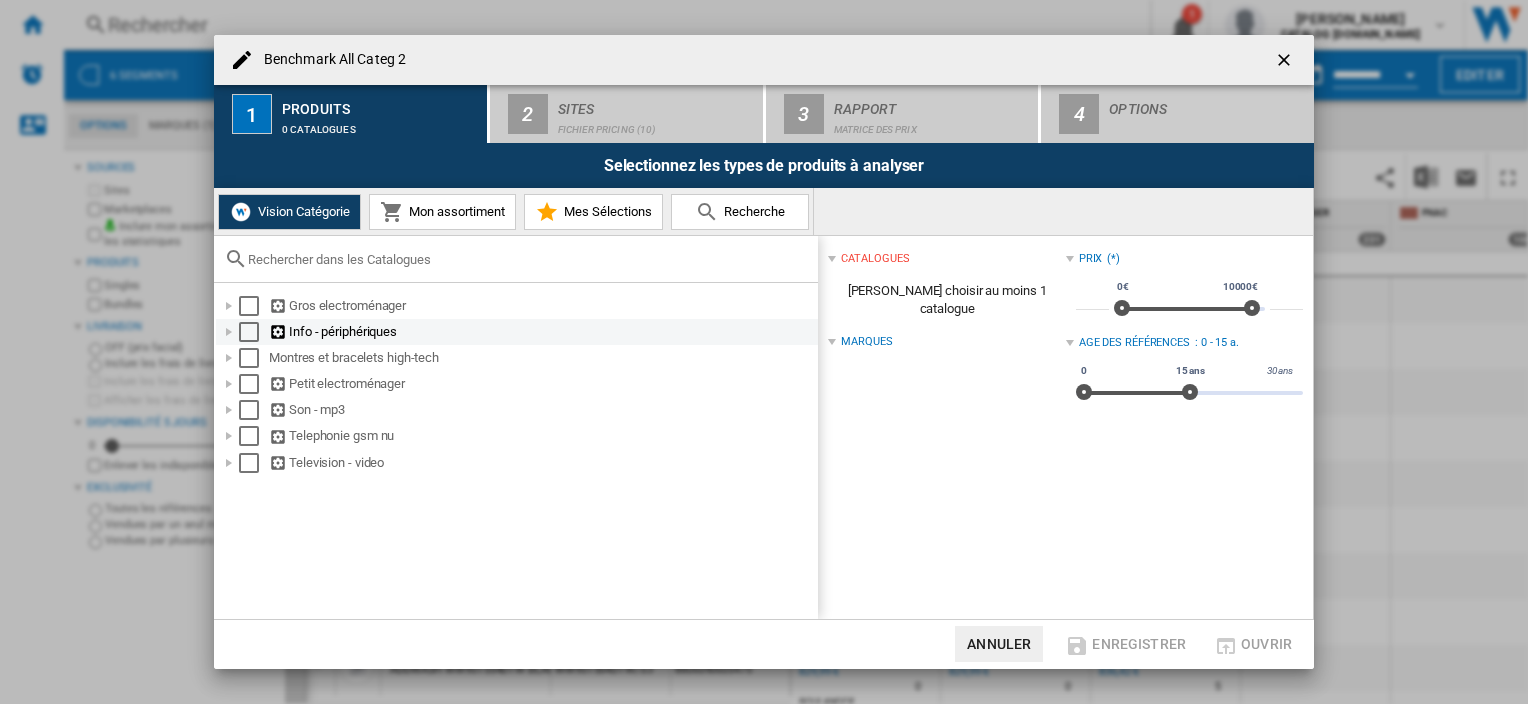click at bounding box center (249, 332) 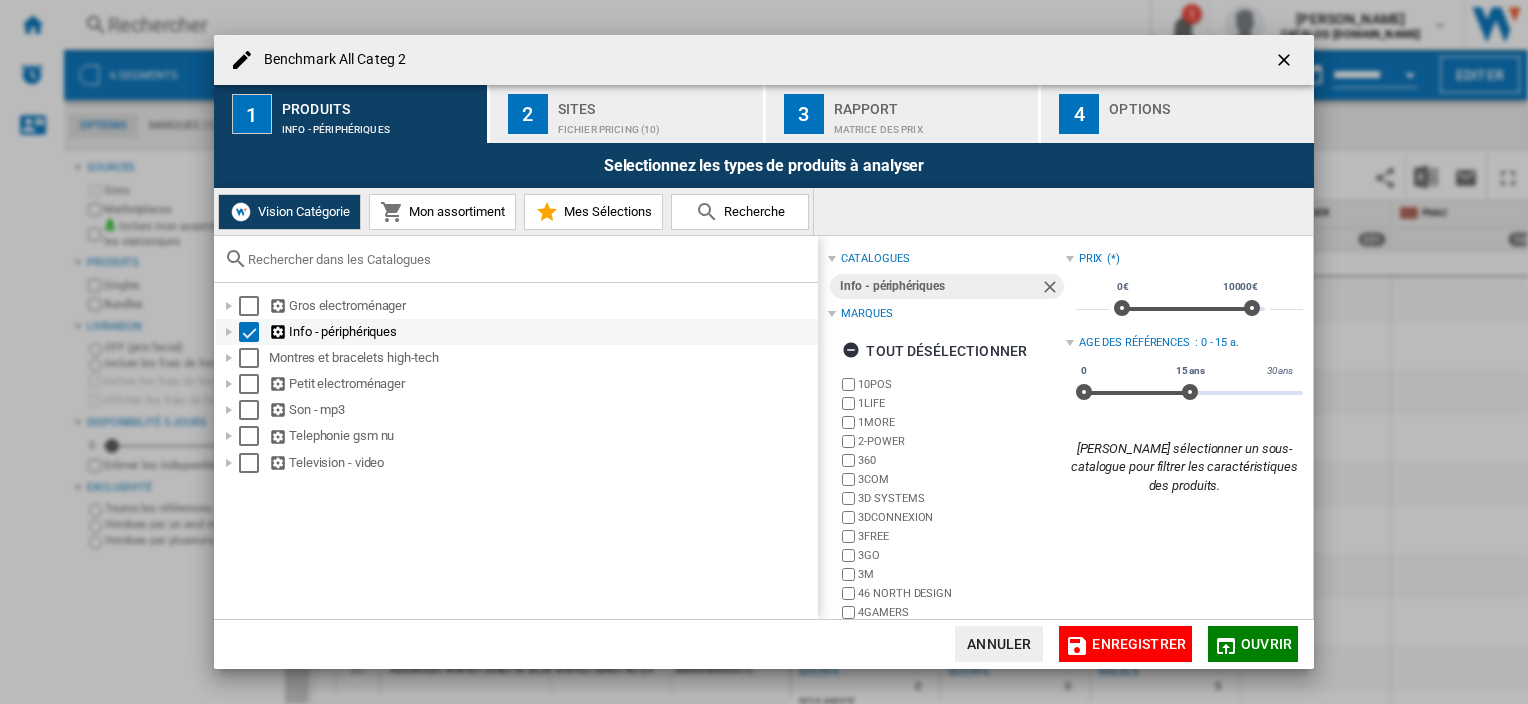 click at bounding box center [249, 332] 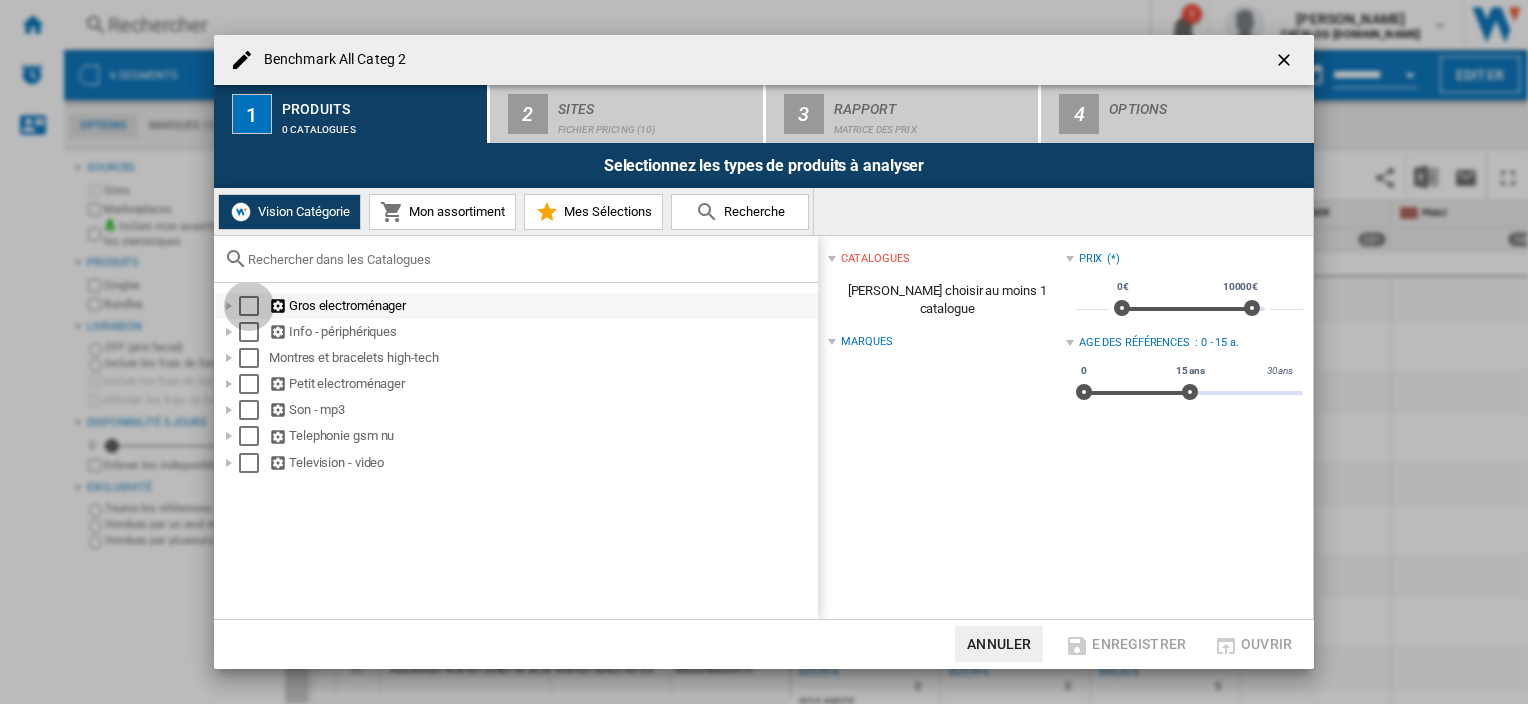click at bounding box center (249, 306) 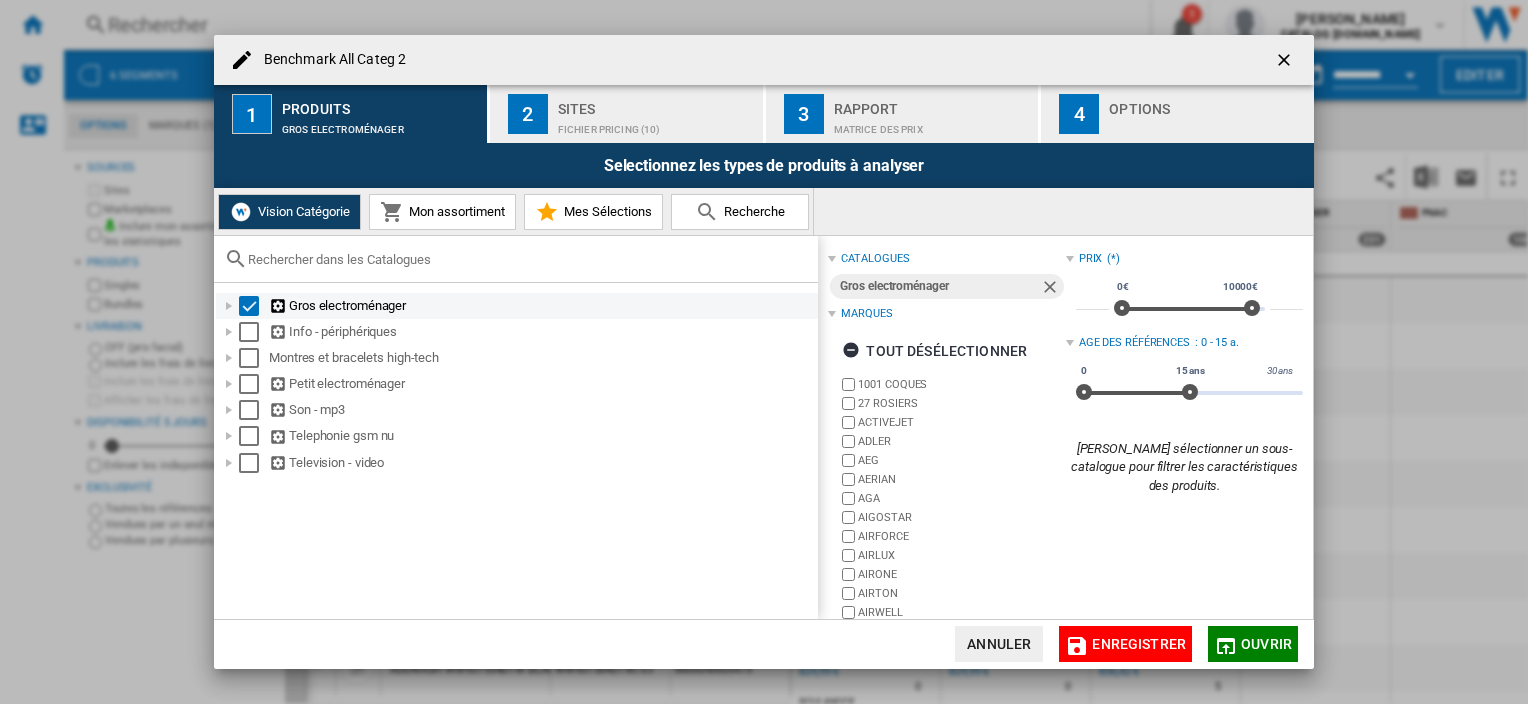 click at bounding box center [229, 306] 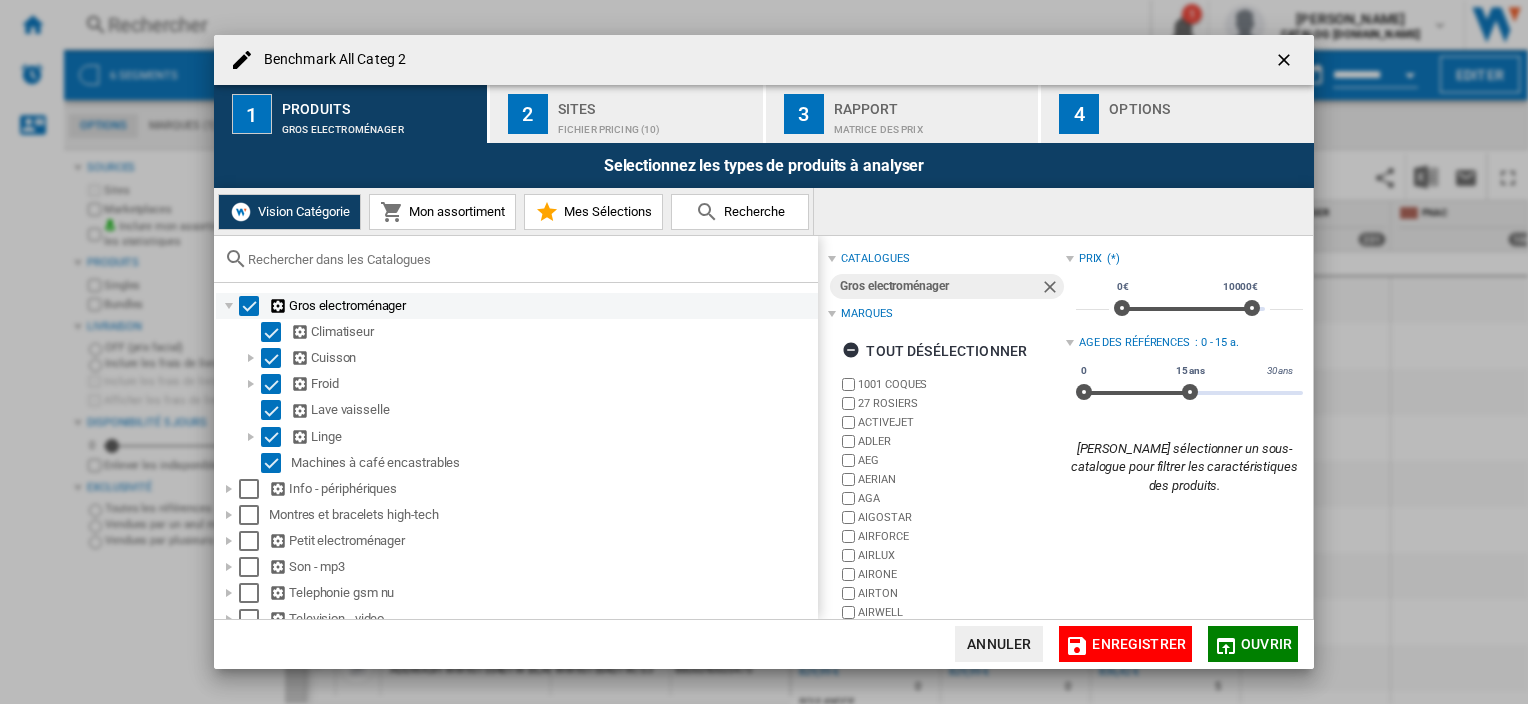 click at bounding box center [229, 306] 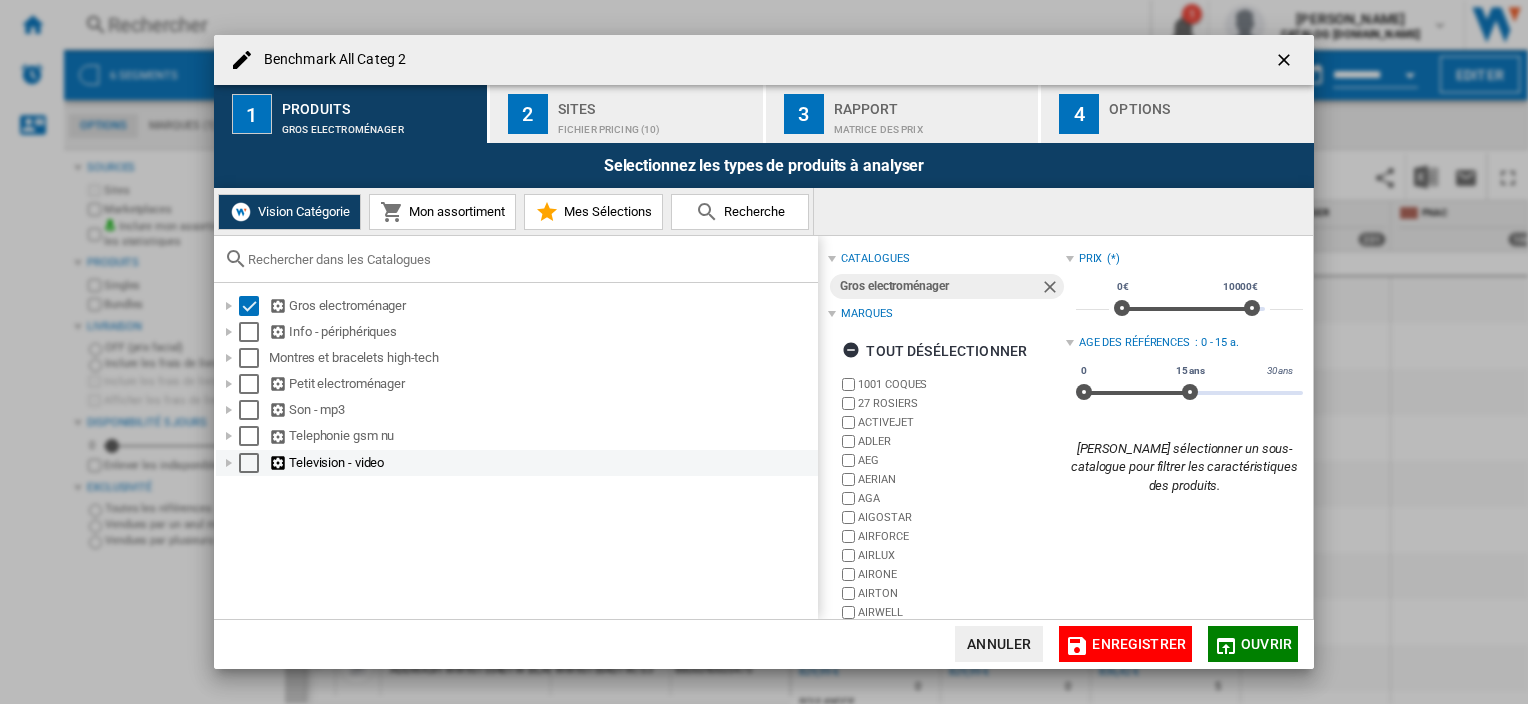 click at bounding box center [229, 463] 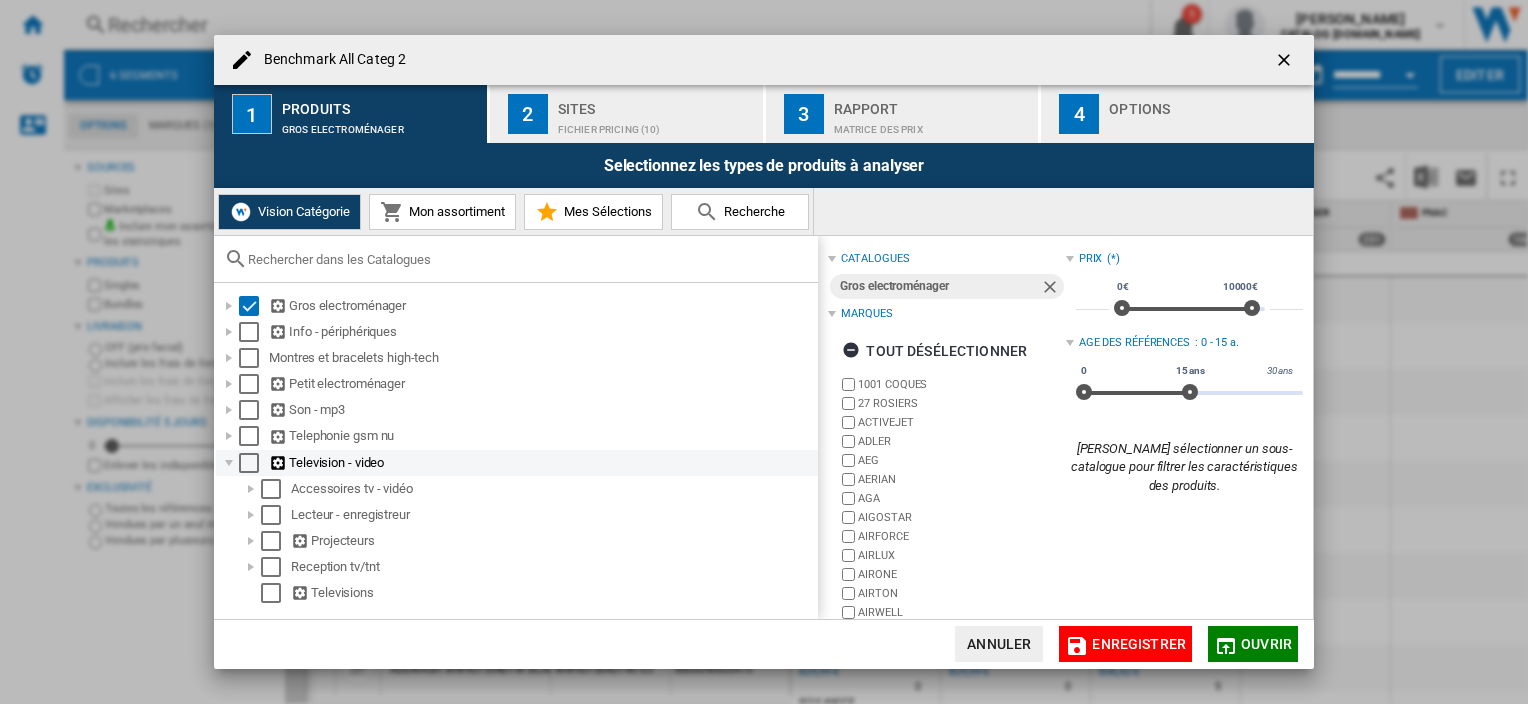 click at bounding box center (249, 463) 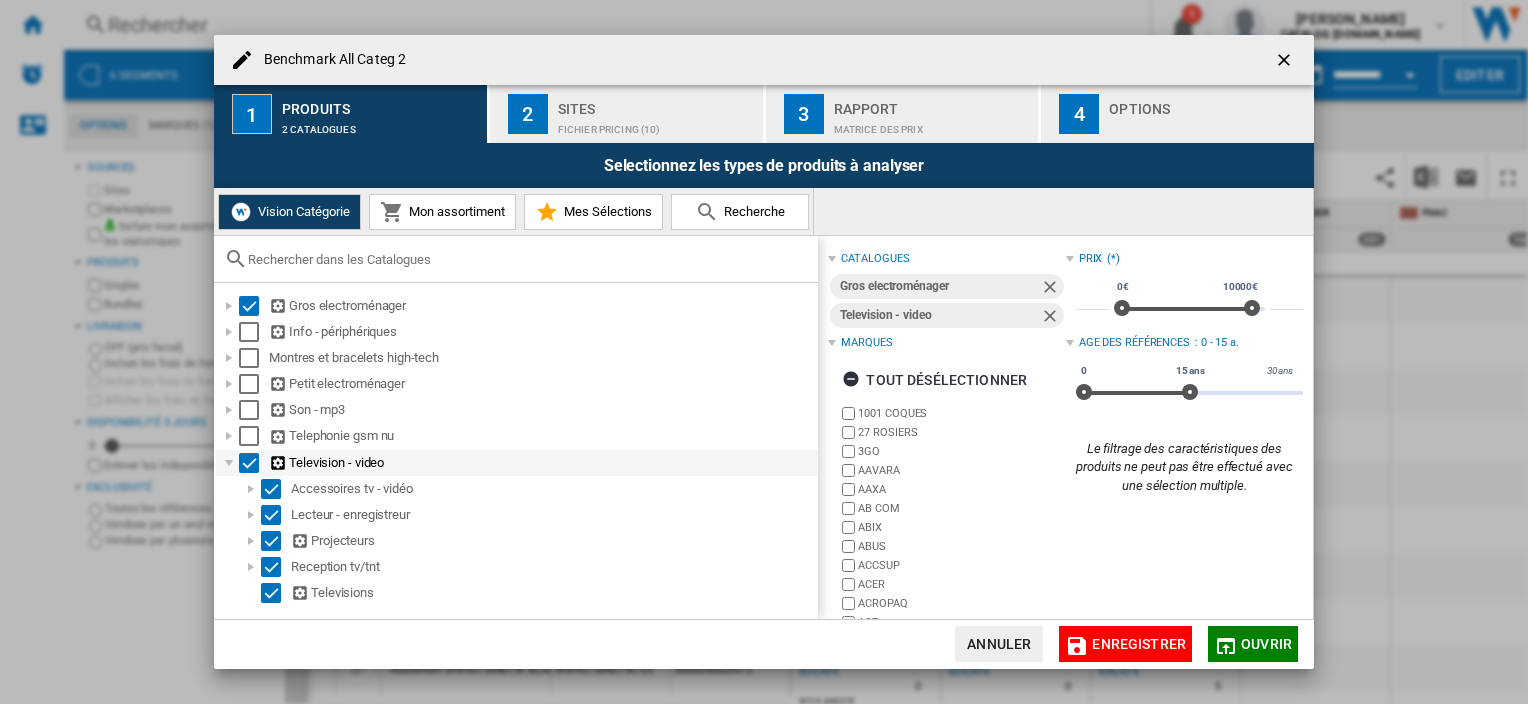 click at bounding box center [229, 463] 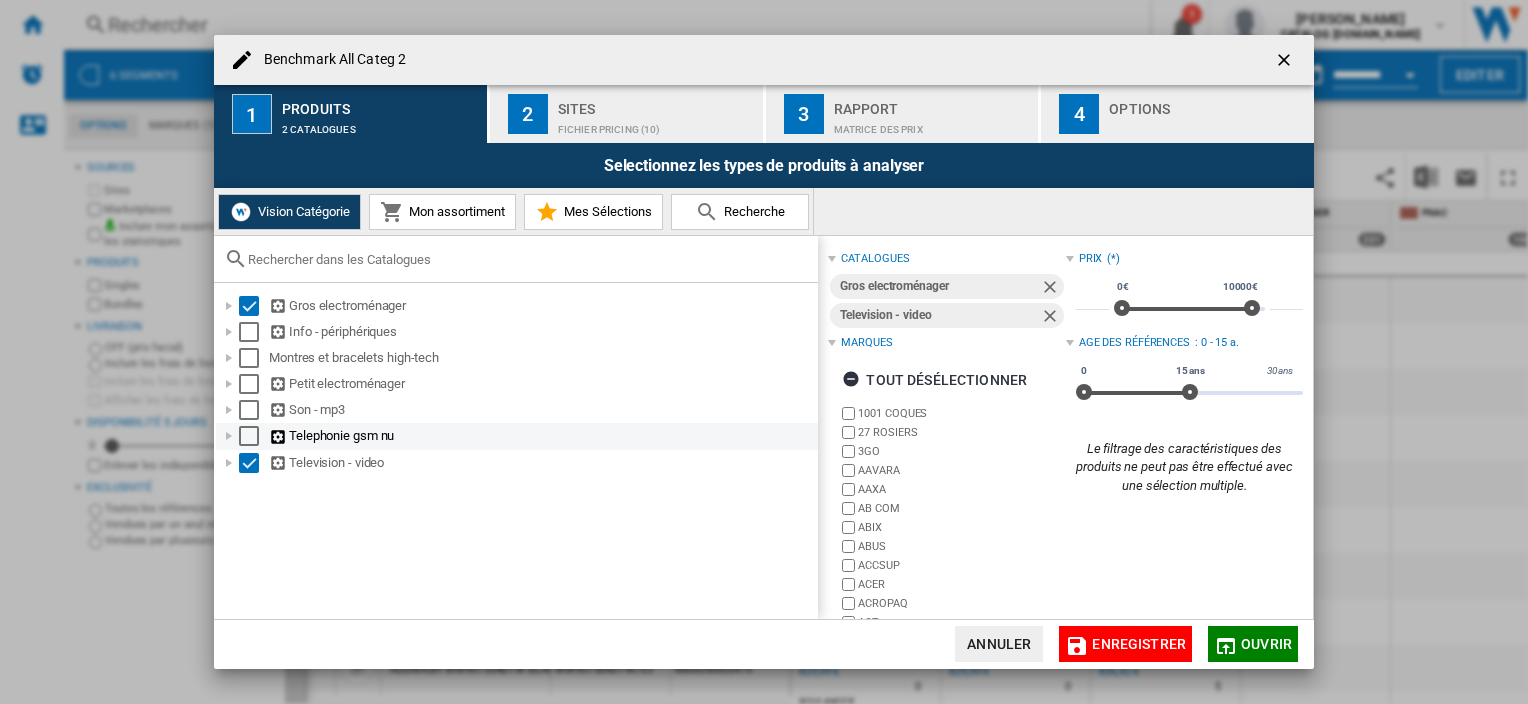 click at bounding box center (229, 436) 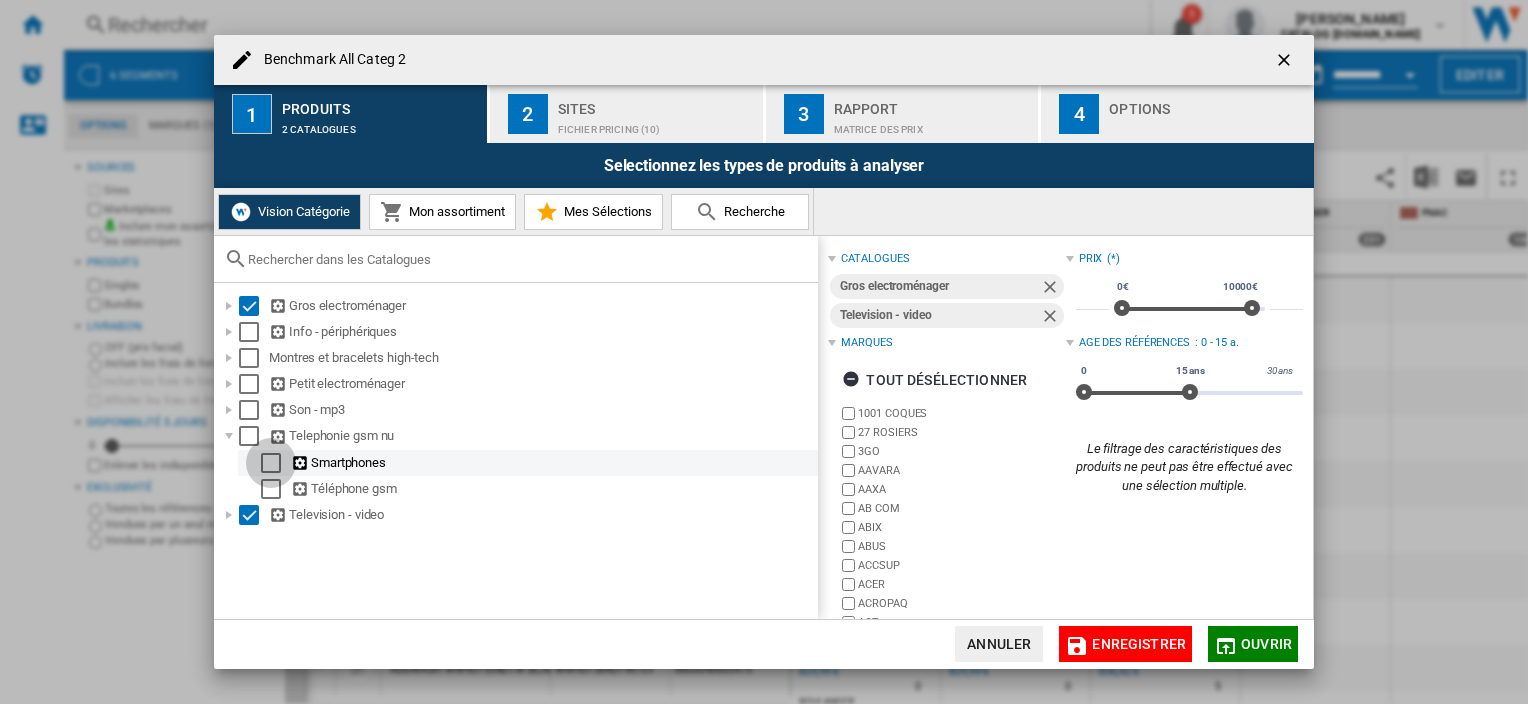 click at bounding box center (271, 463) 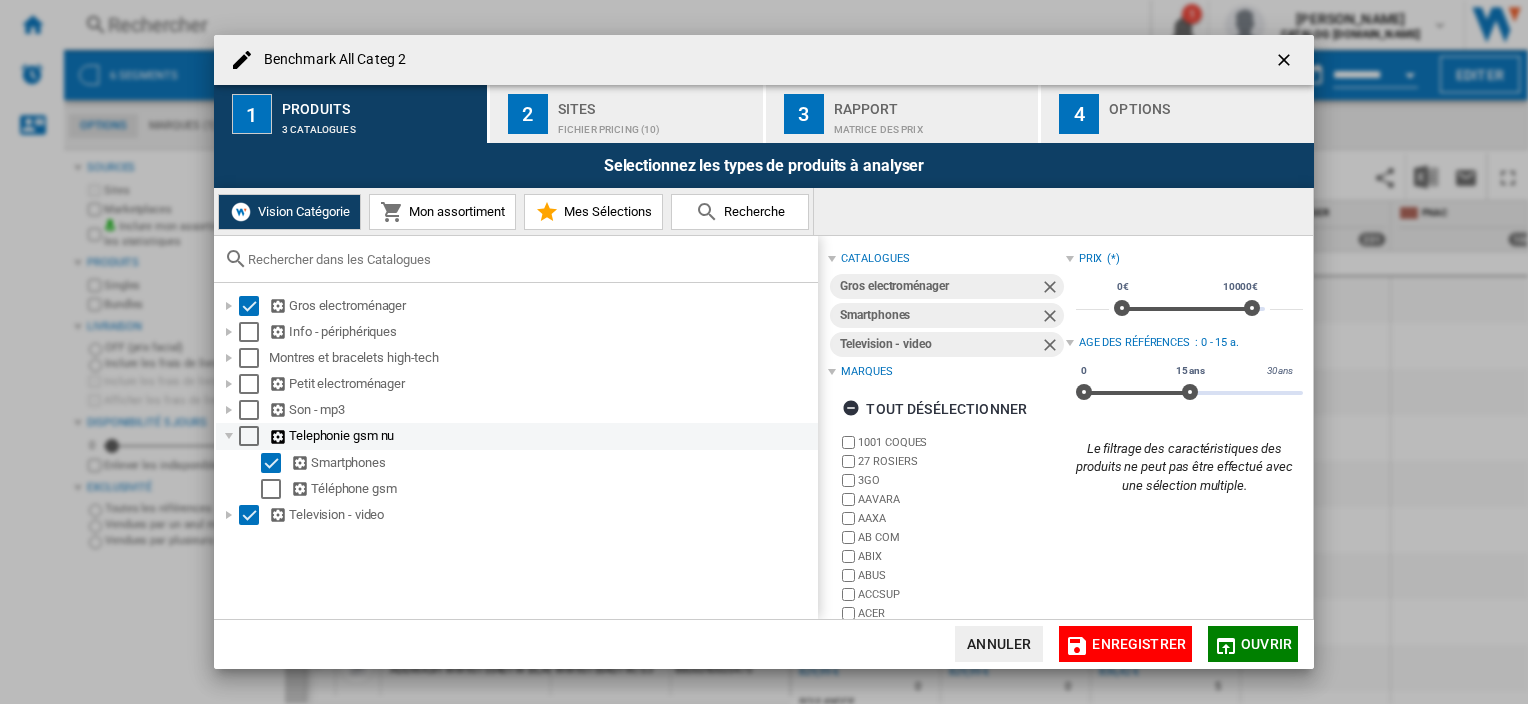 click at bounding box center [229, 436] 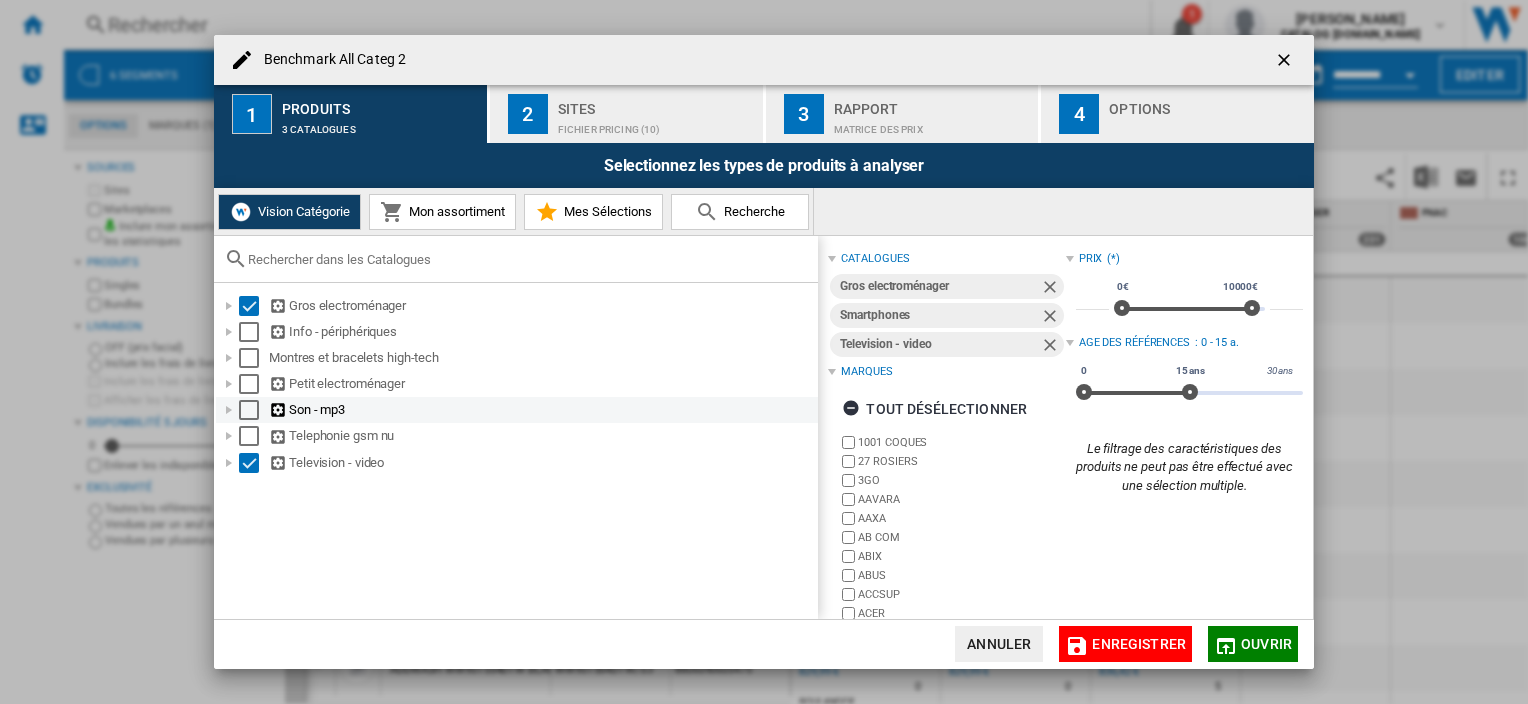click at bounding box center (229, 410) 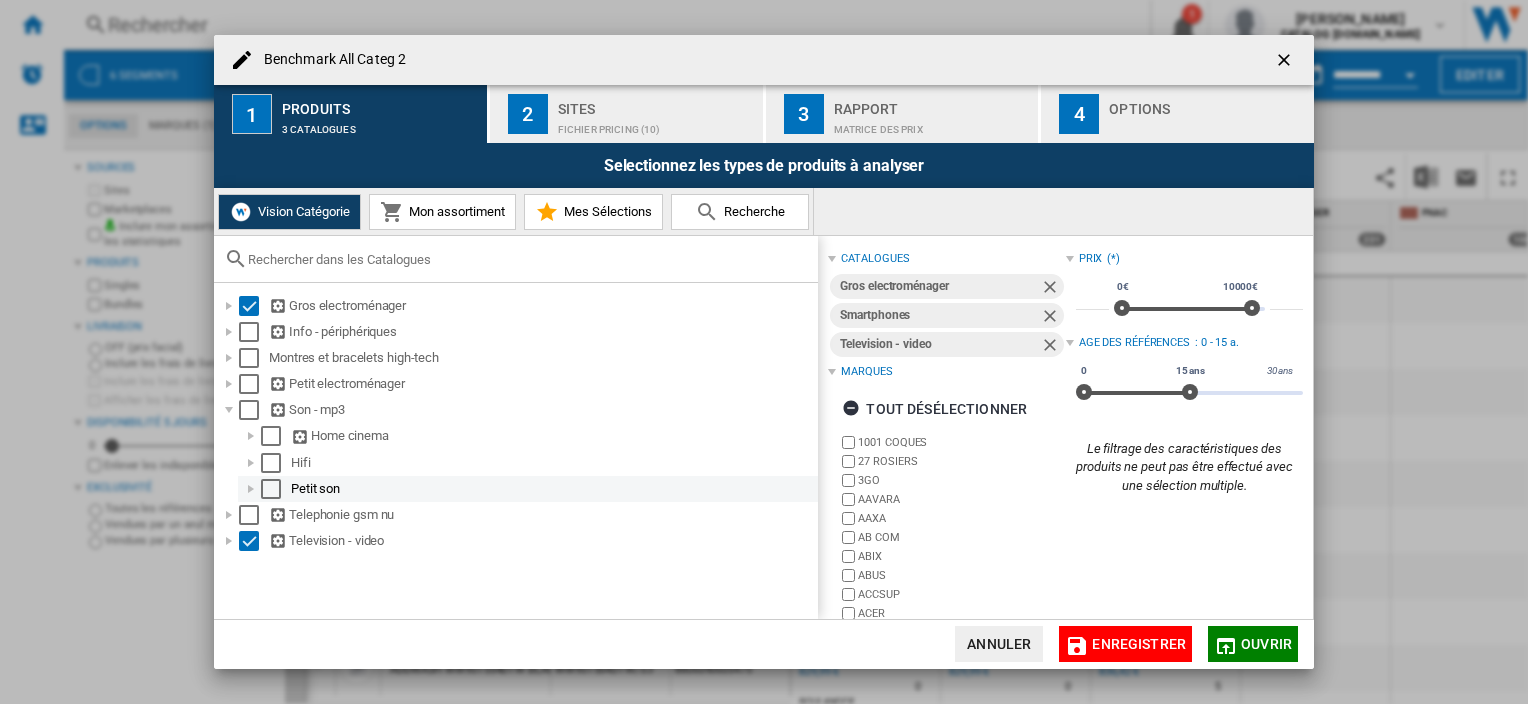 click at bounding box center (251, 489) 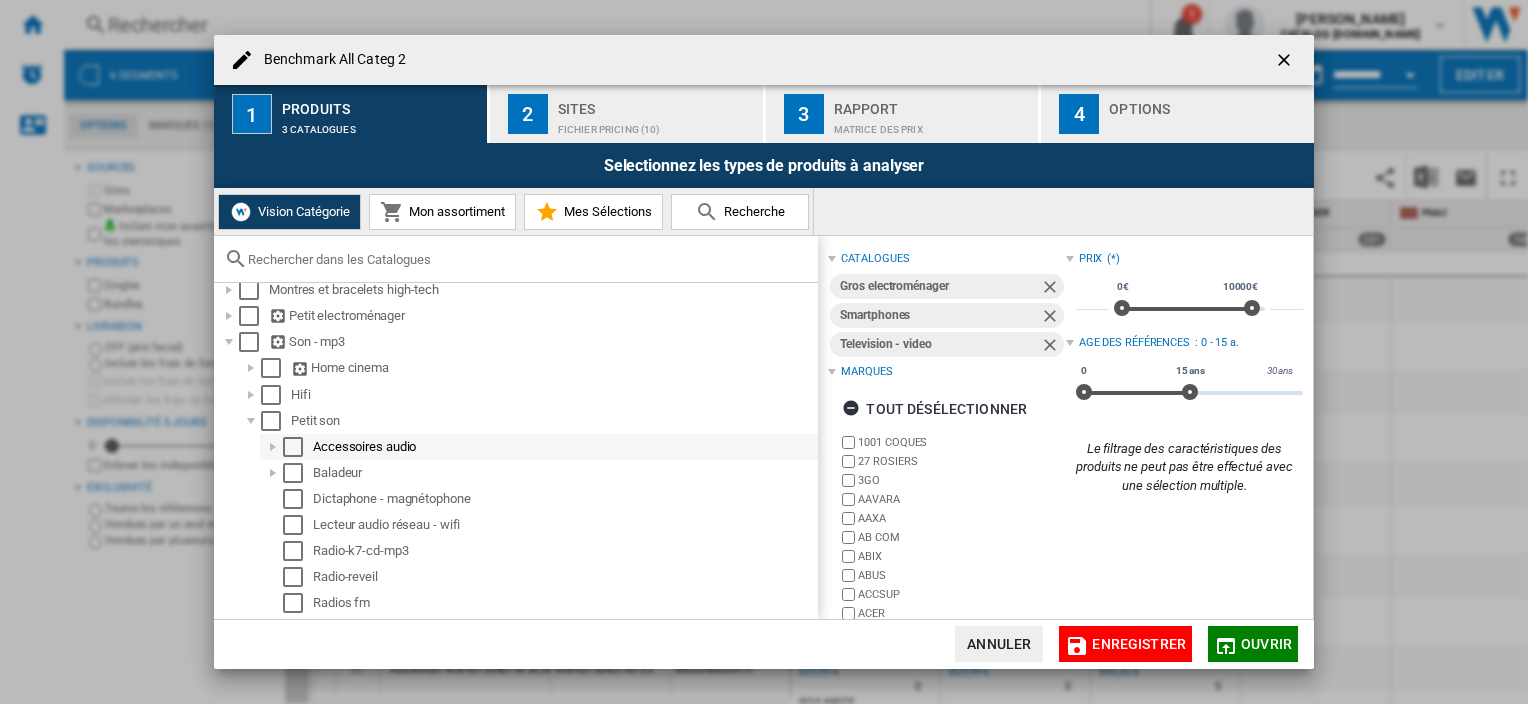 scroll, scrollTop: 74, scrollLeft: 0, axis: vertical 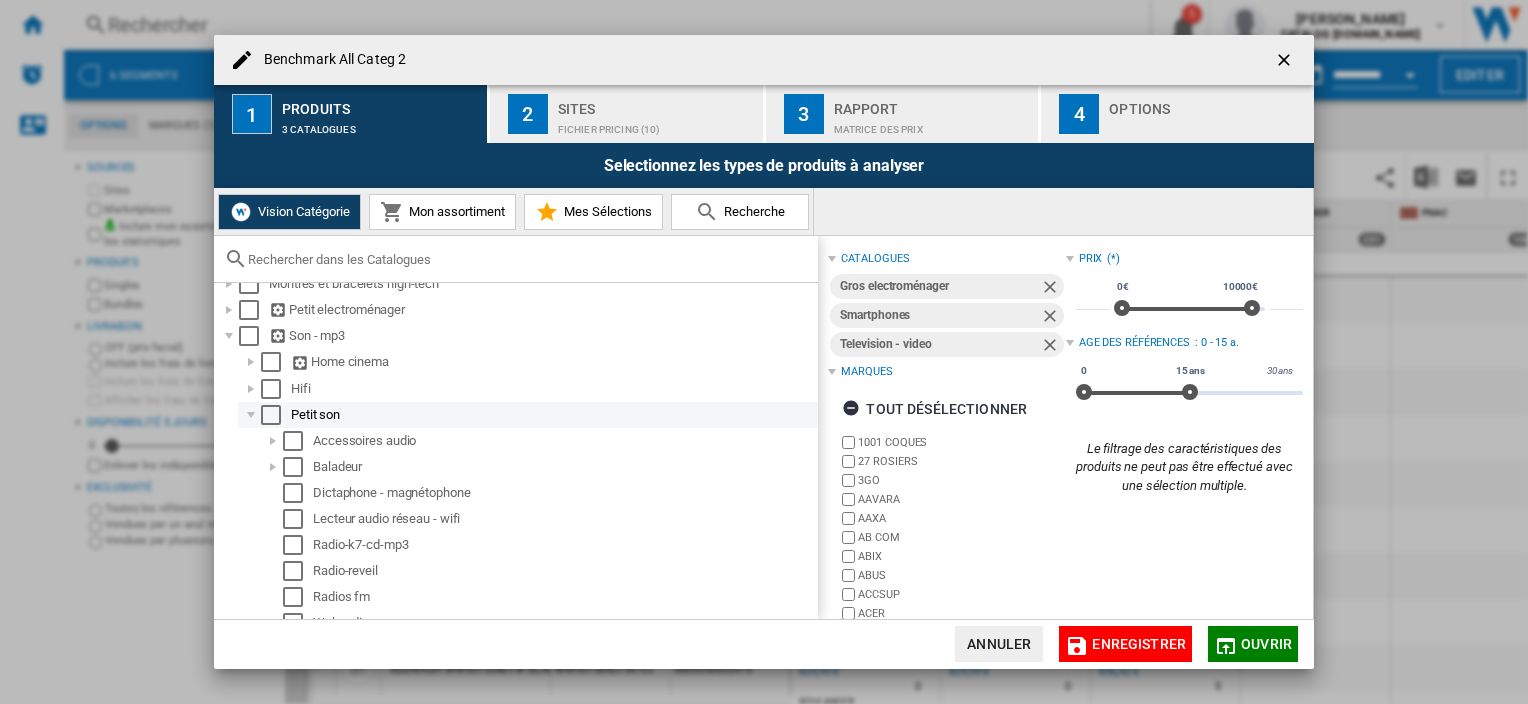 click at bounding box center (271, 415) 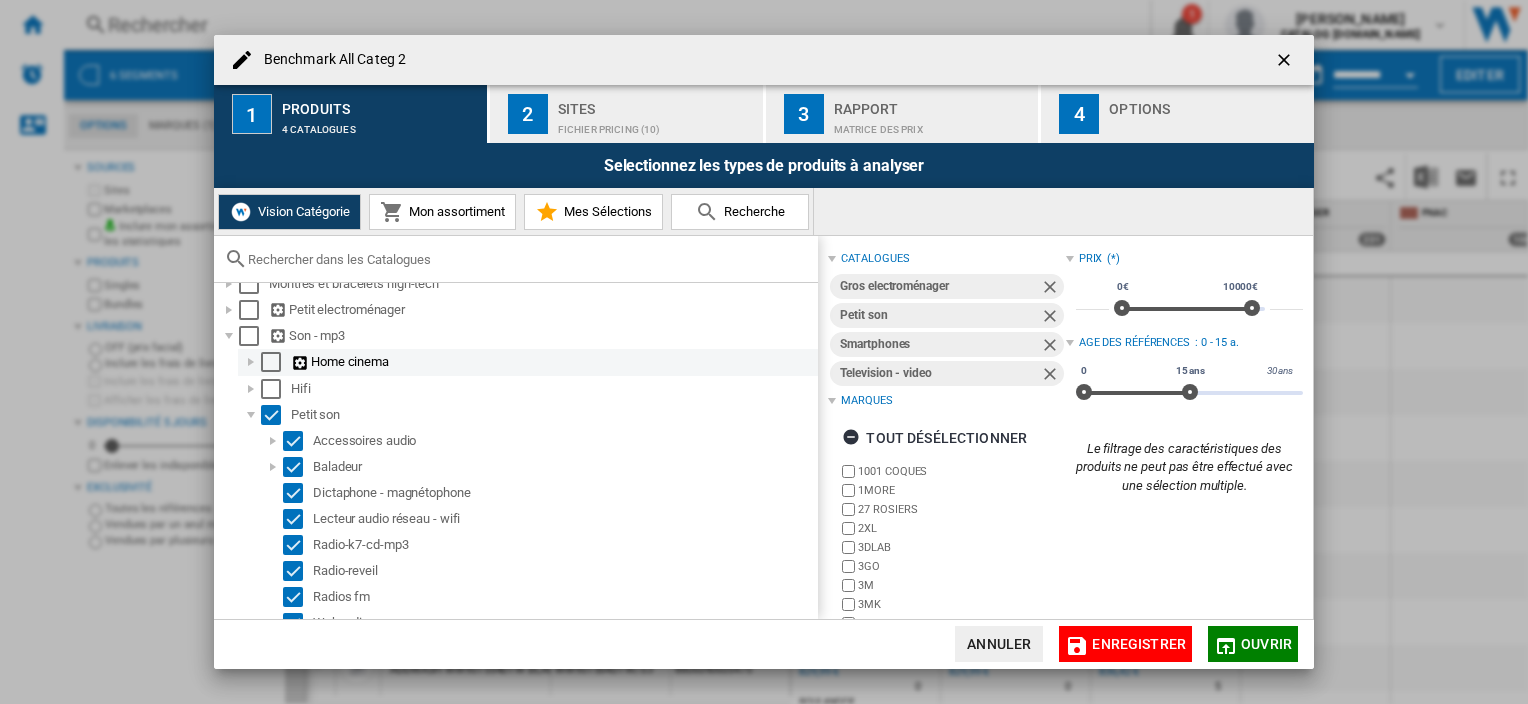 click at bounding box center (251, 362) 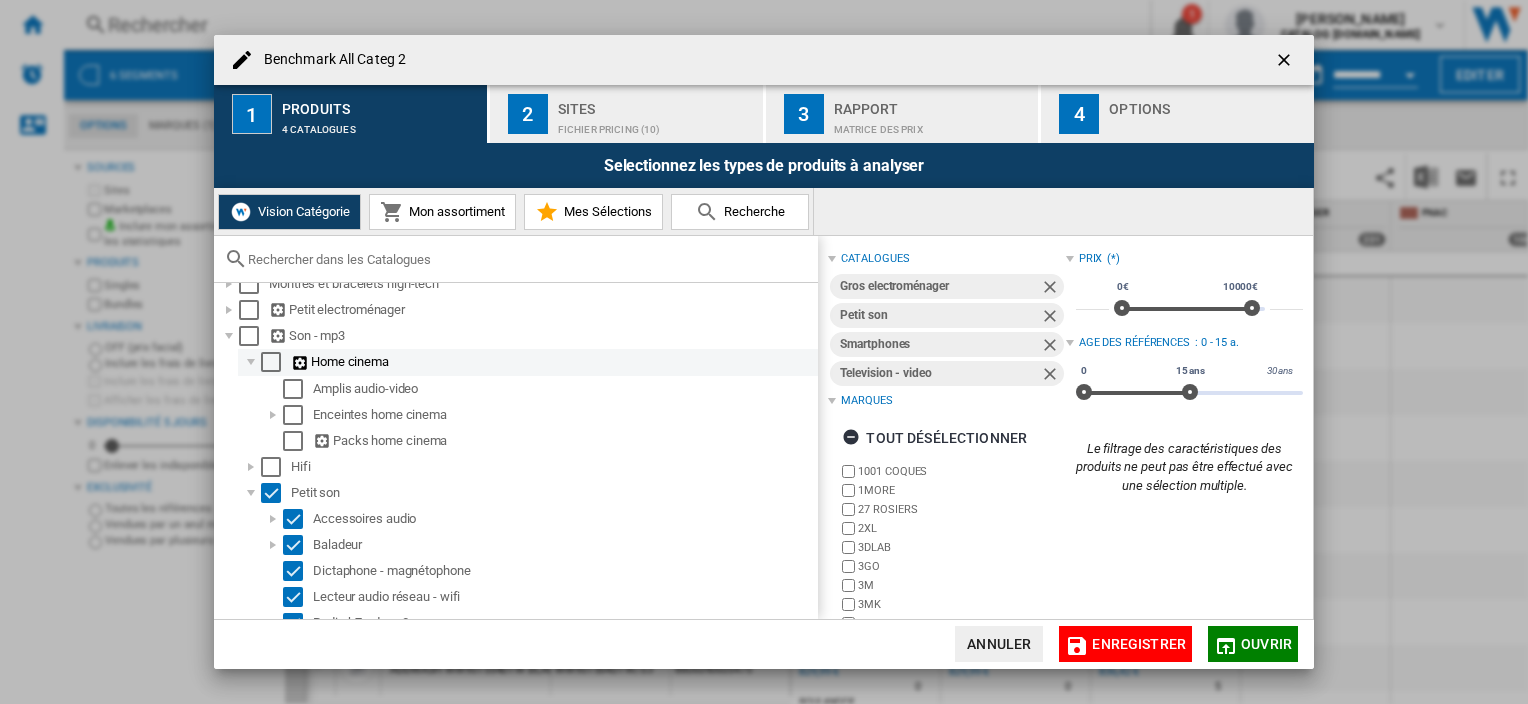 click at bounding box center (251, 362) 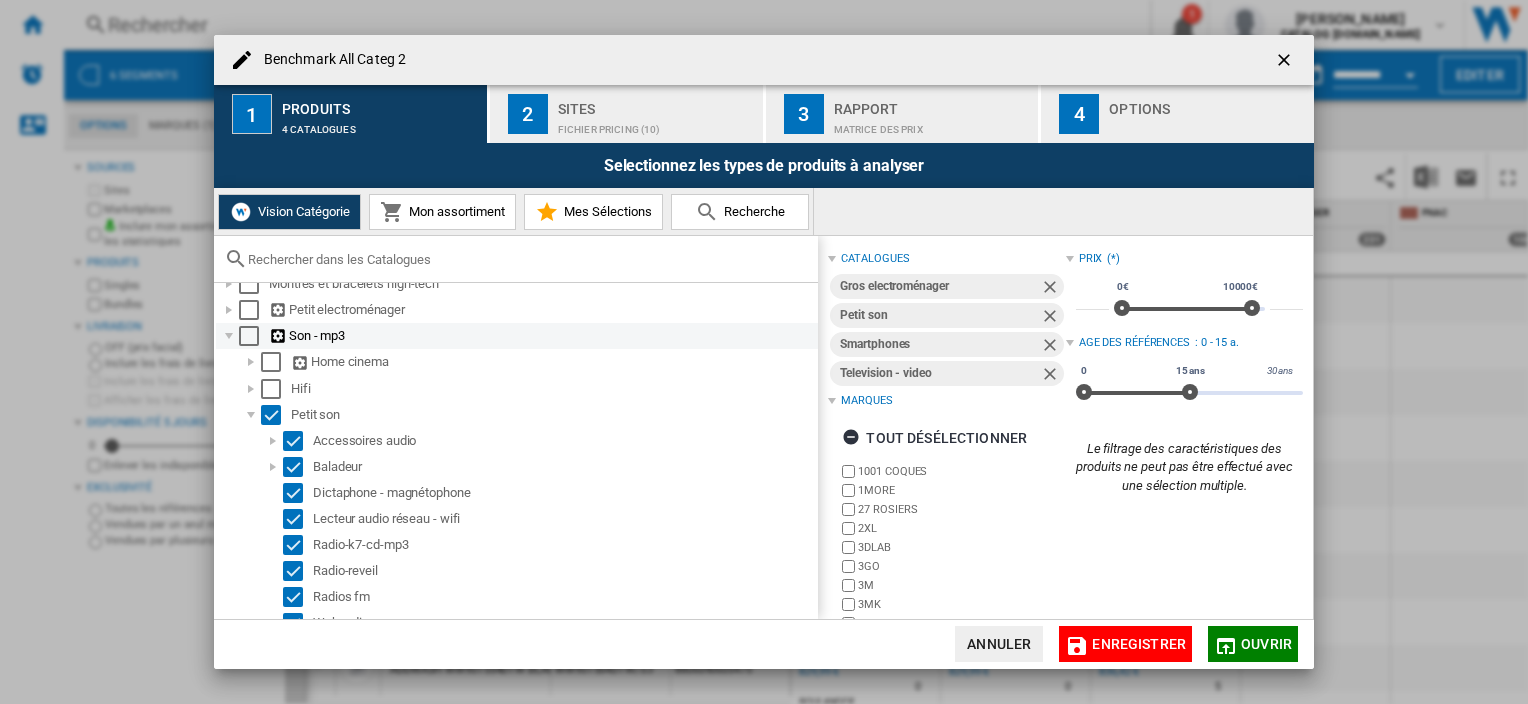 click at bounding box center (229, 336) 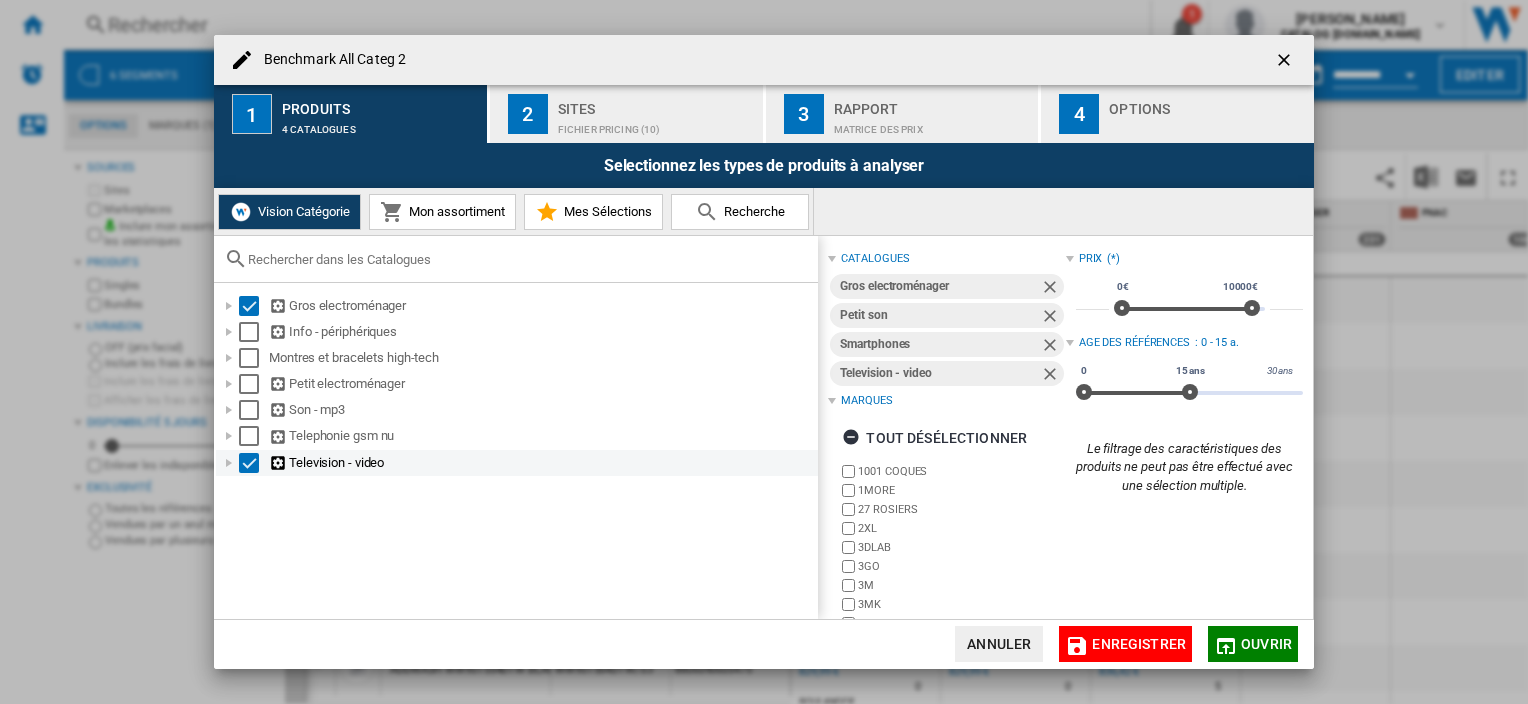 click at bounding box center (229, 463) 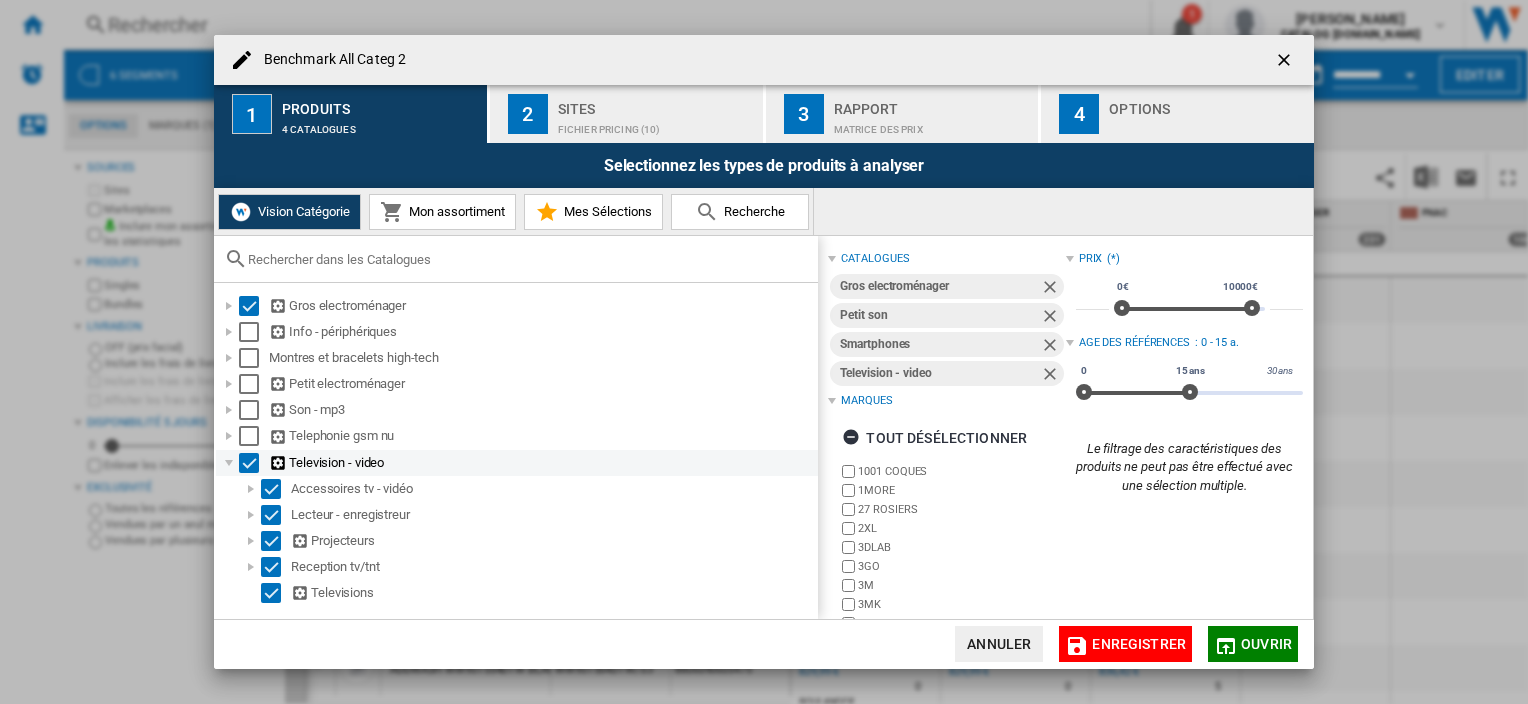 click at bounding box center [229, 463] 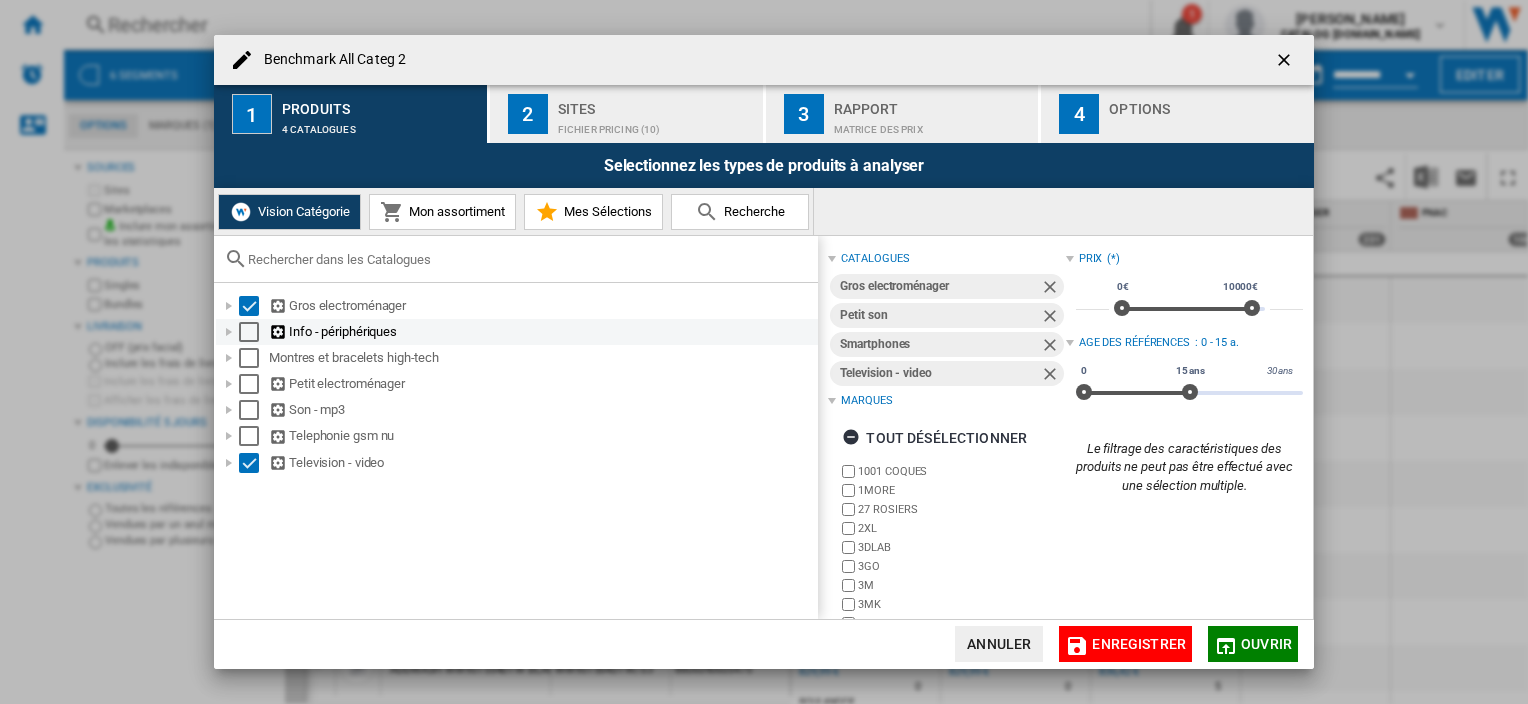 click at bounding box center [229, 332] 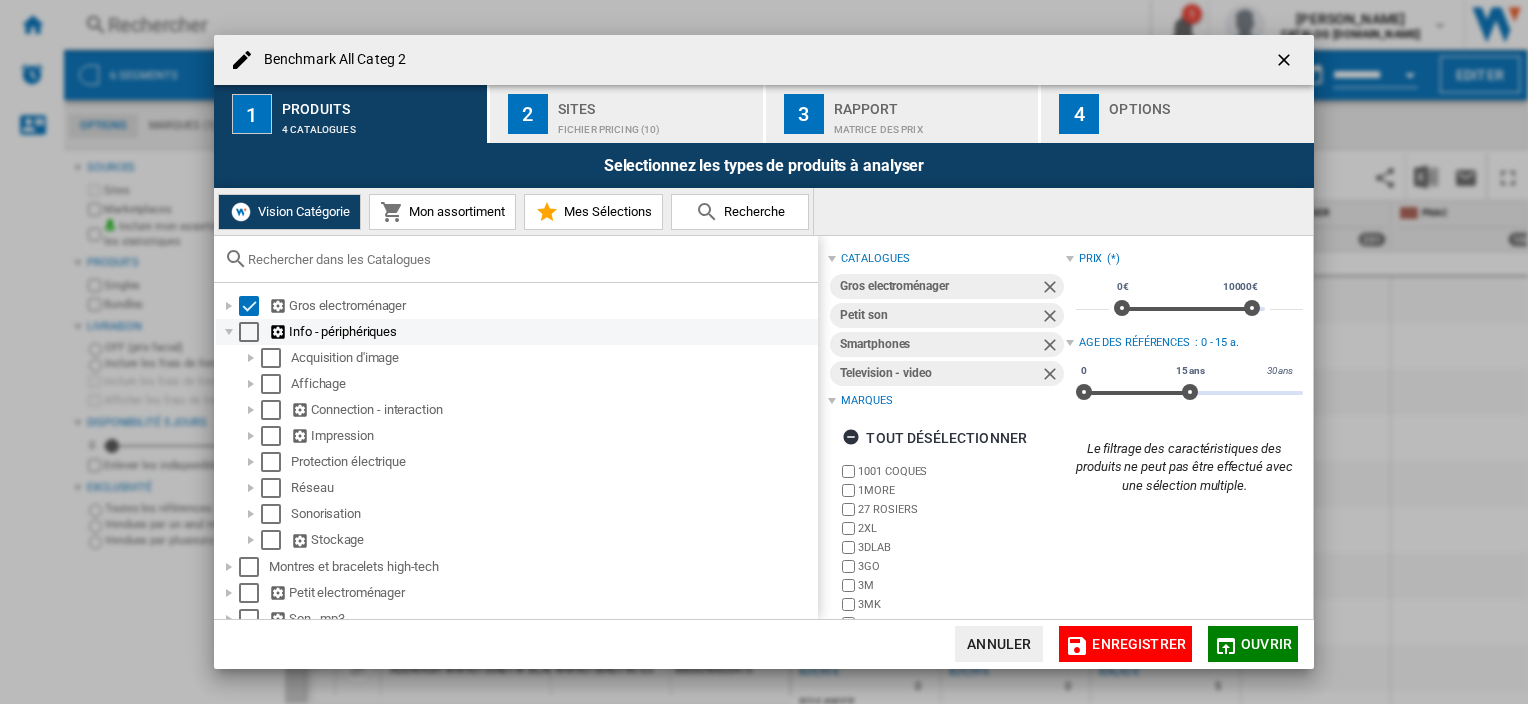click at bounding box center [229, 332] 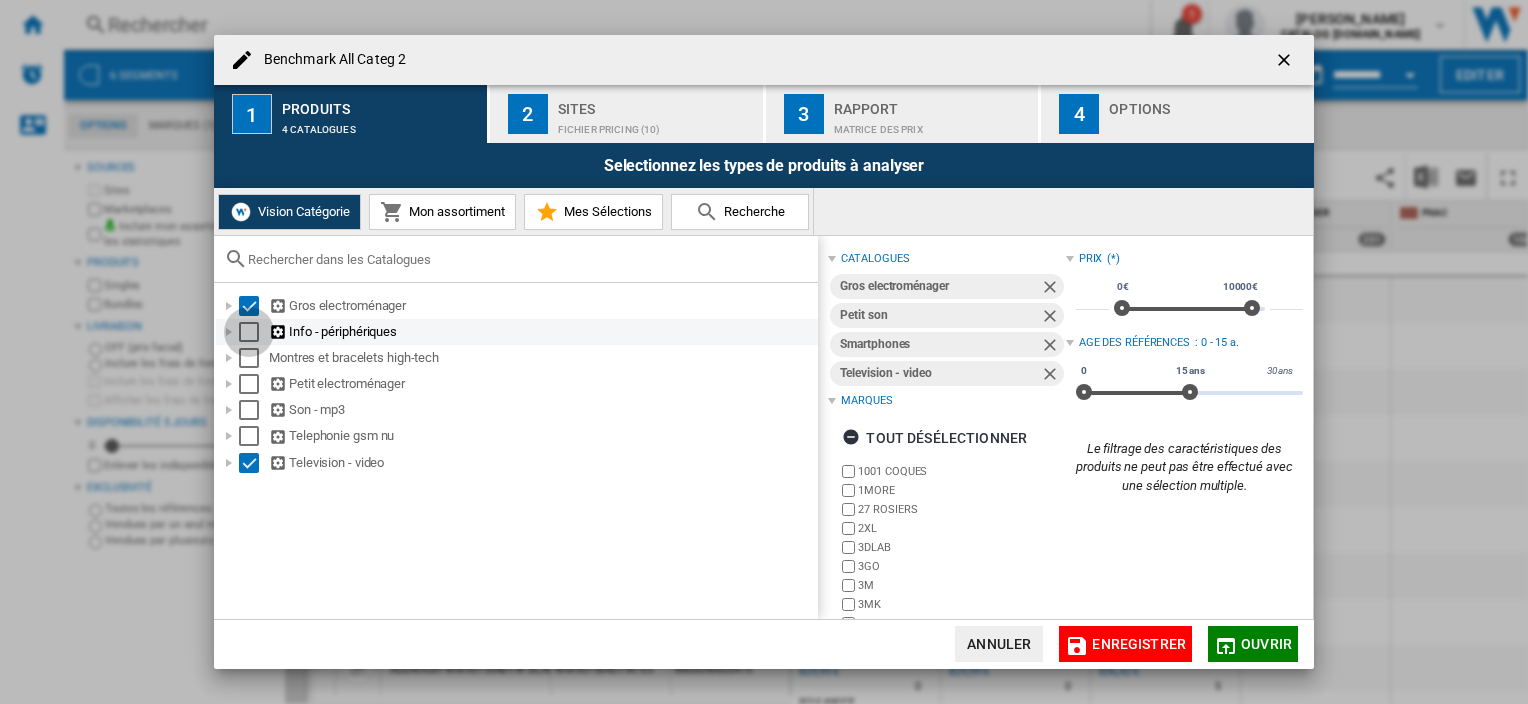 click at bounding box center (249, 332) 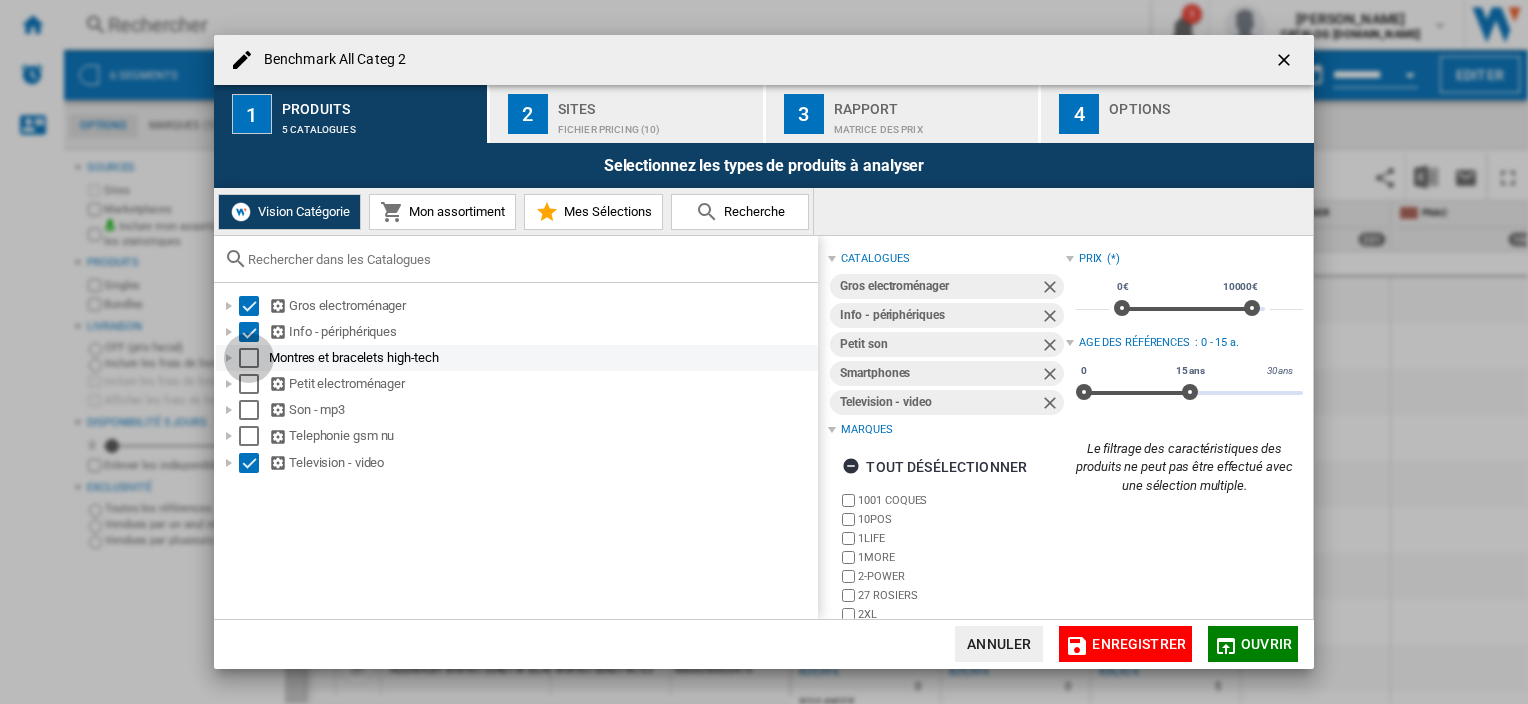 click at bounding box center (249, 358) 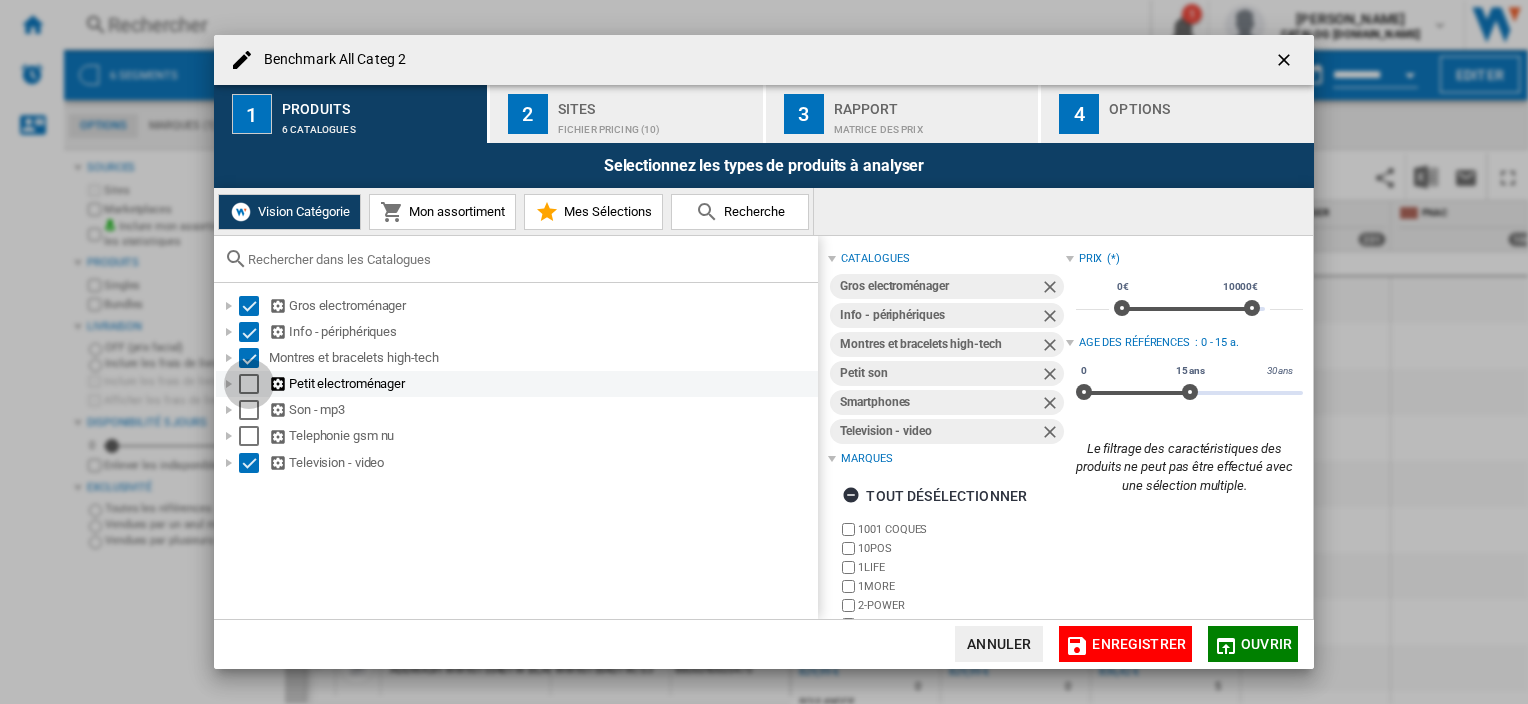 click at bounding box center [249, 384] 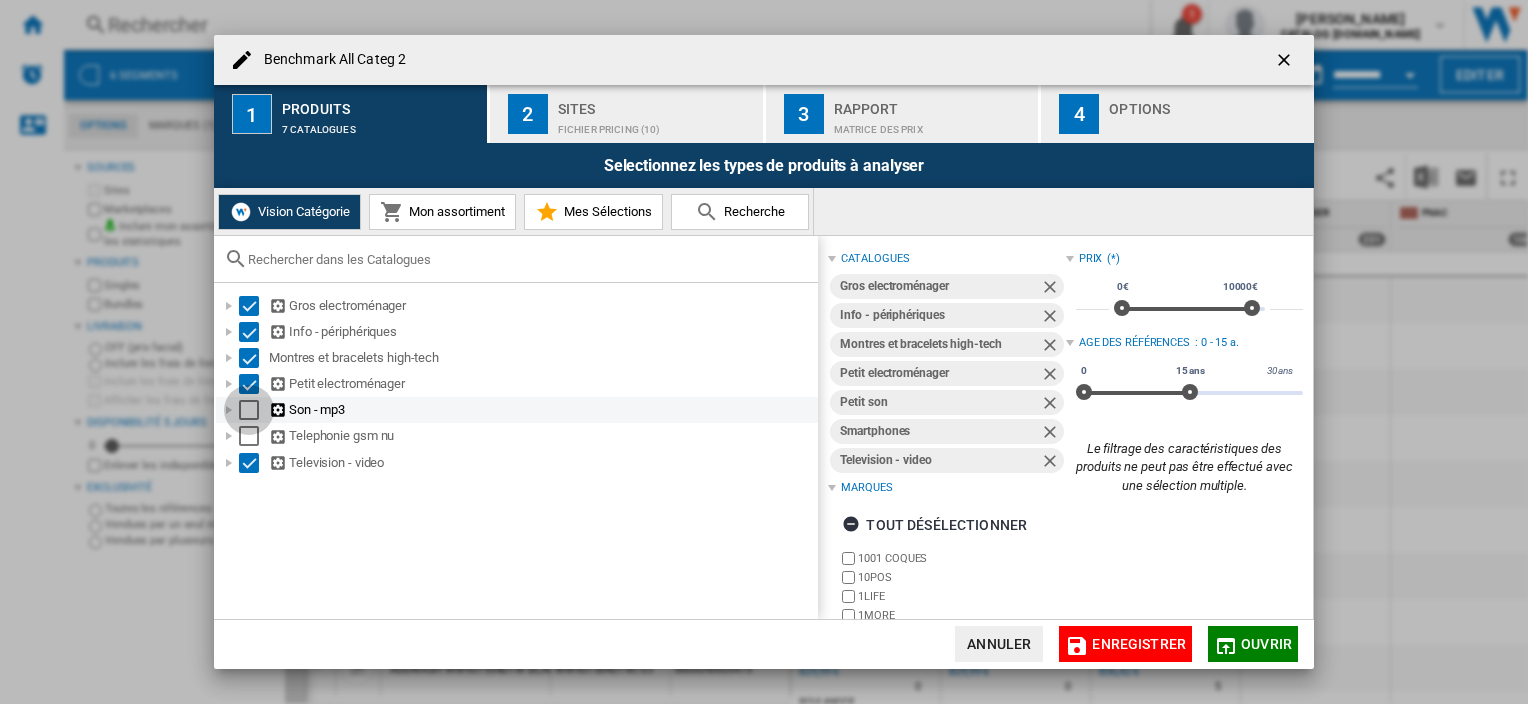 click at bounding box center [249, 410] 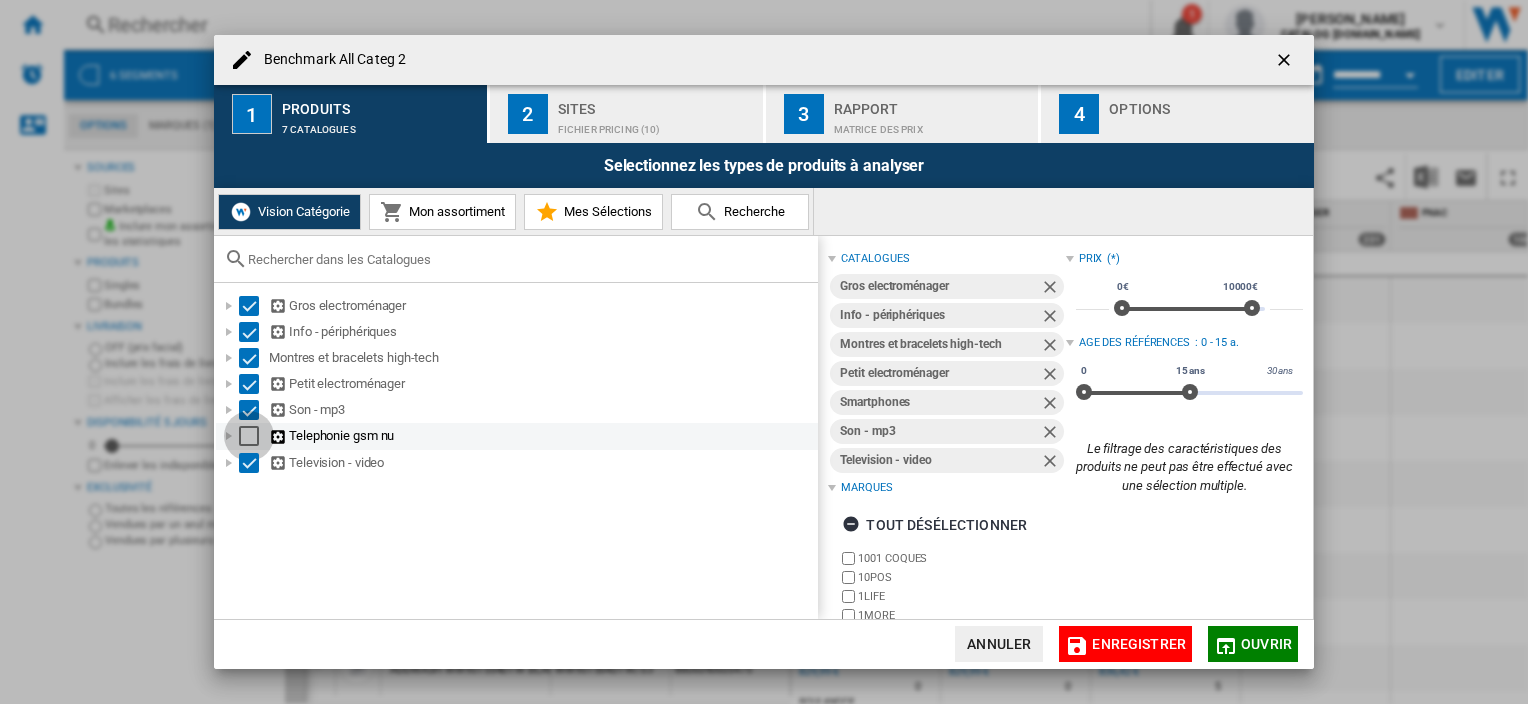 click at bounding box center (249, 436) 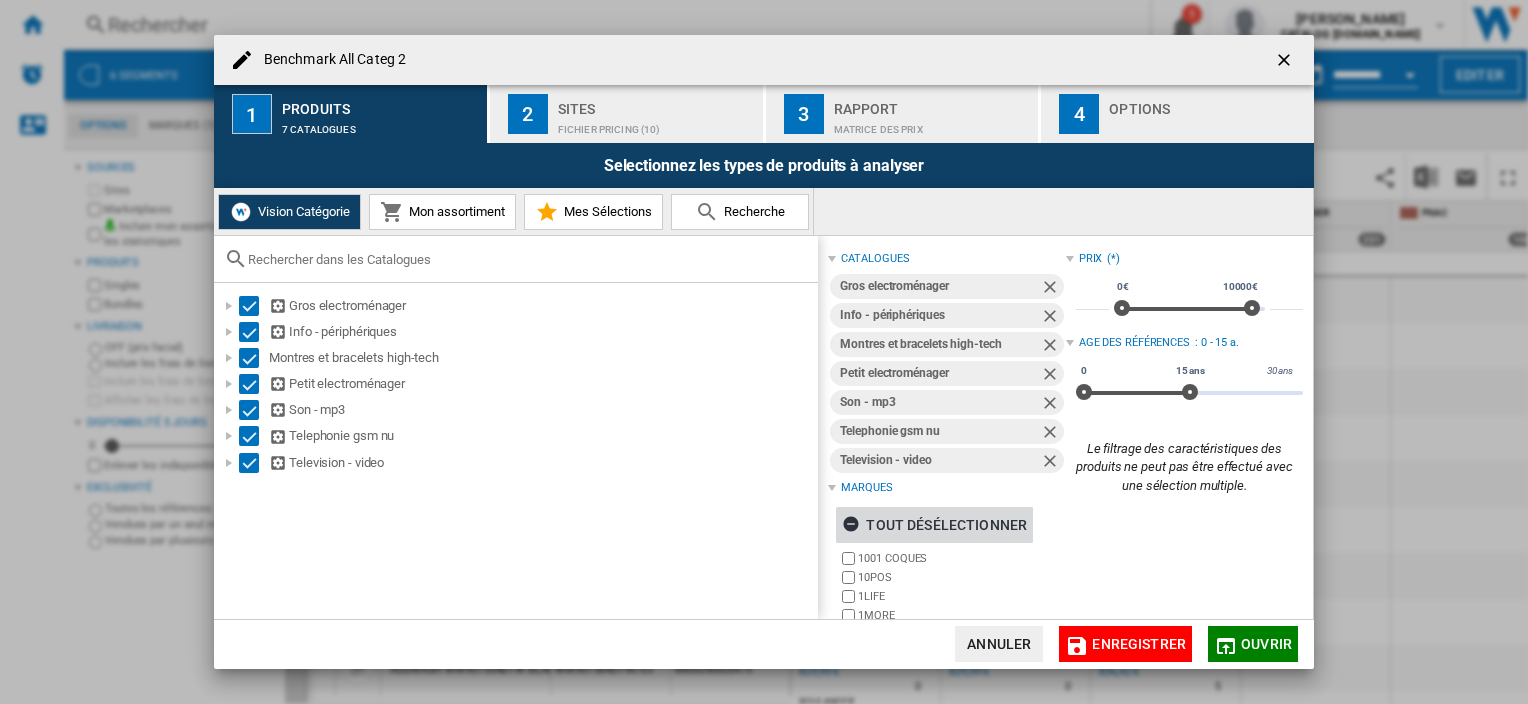 click on "tout désélectionner" at bounding box center [934, 525] 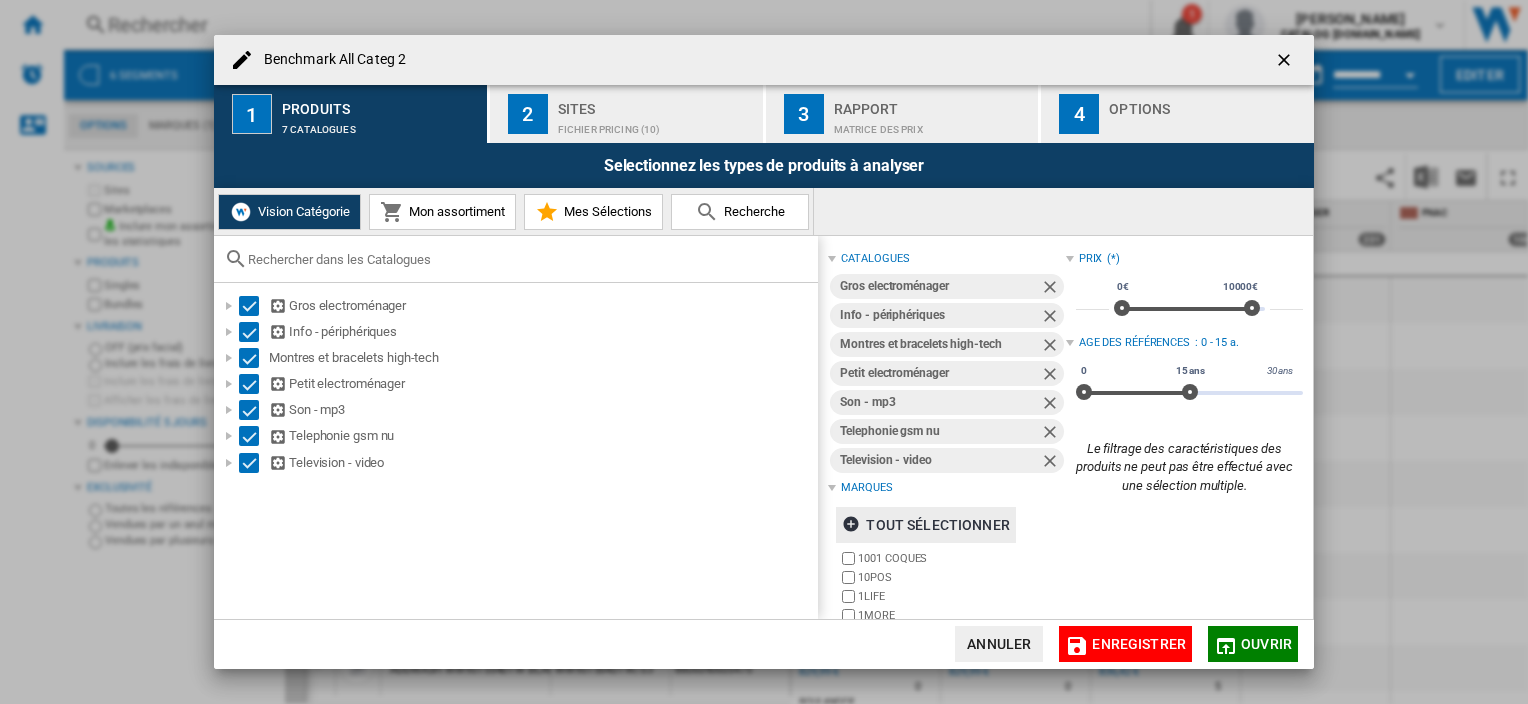 scroll, scrollTop: 258, scrollLeft: 0, axis: vertical 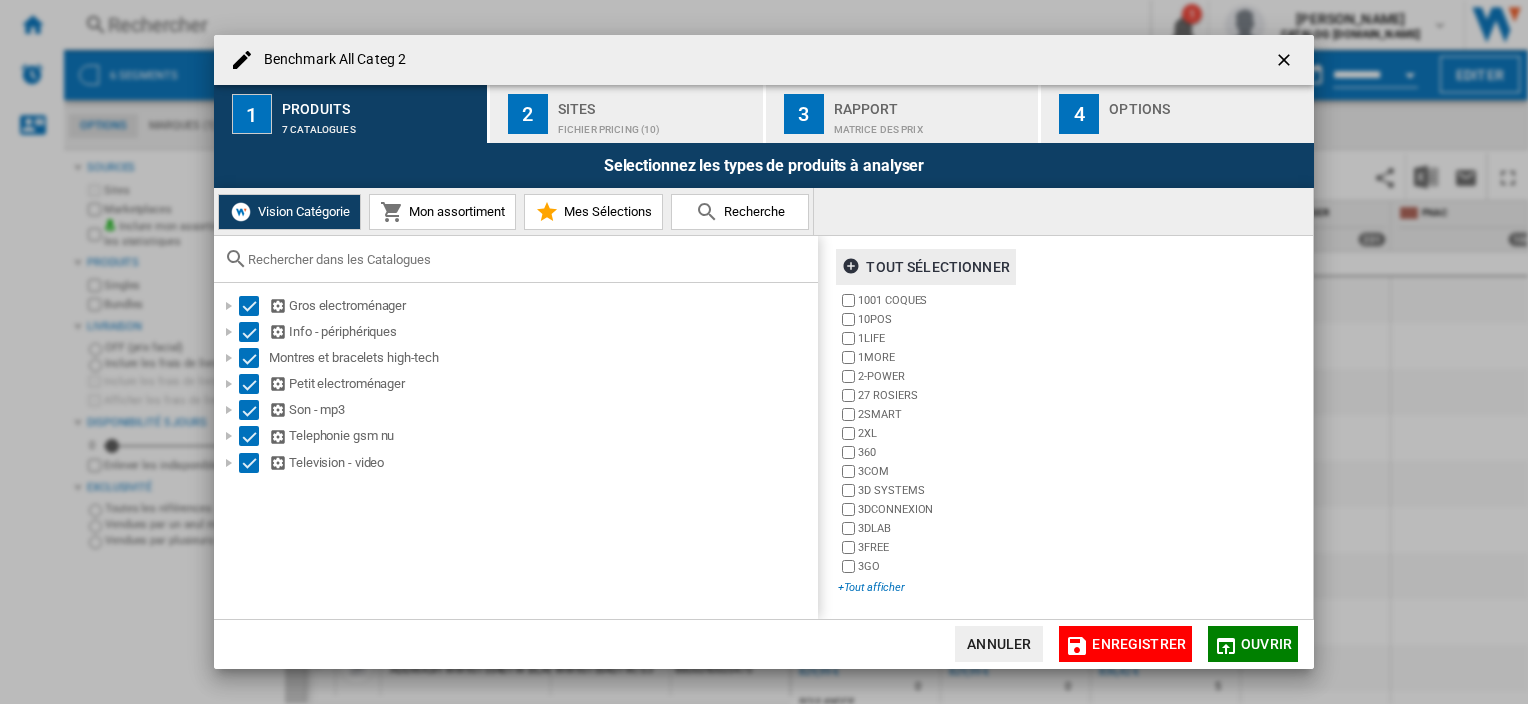 click on "+Tout afficher" at bounding box center (951, 587) 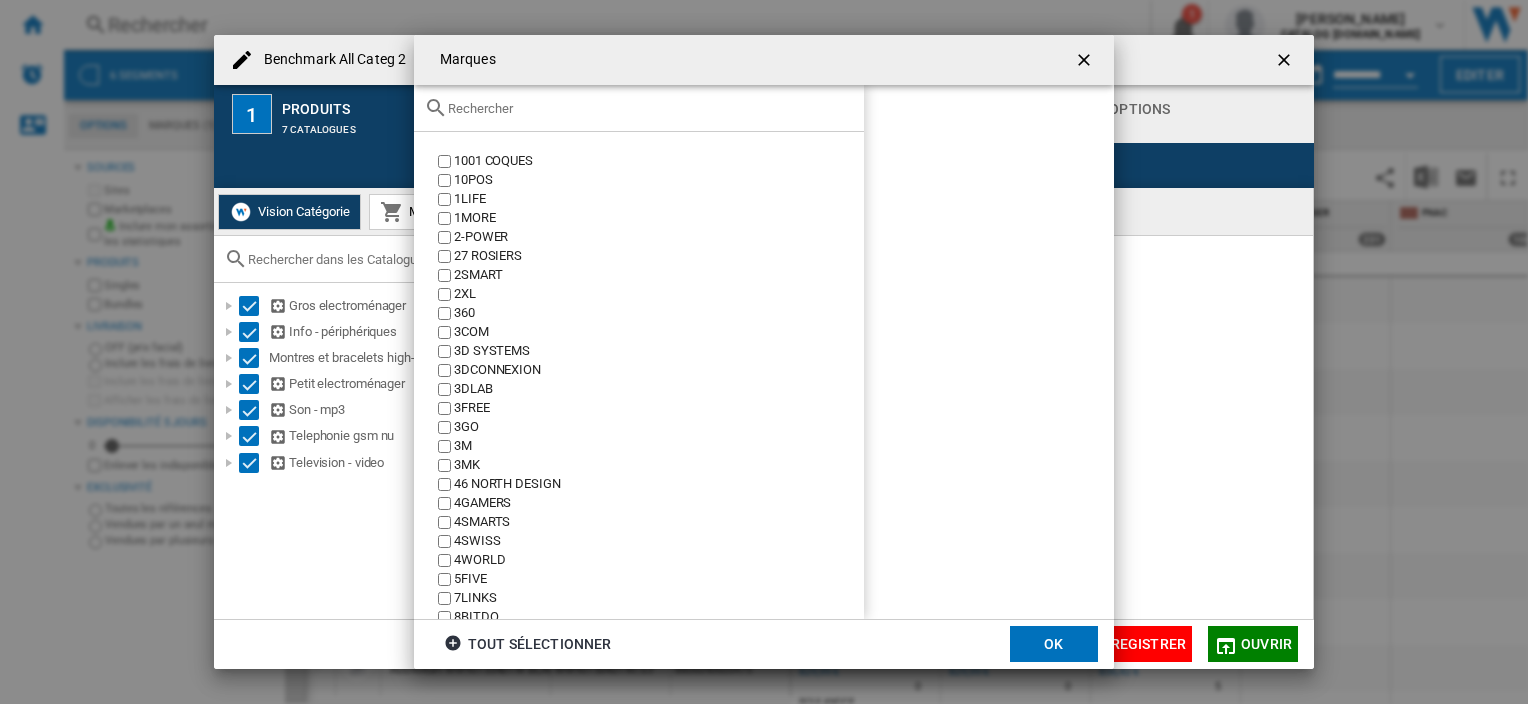 click on "1001 COQUES
10POS
1LIFE
[GEOGRAPHIC_DATA]
2-POWER
27 ROSIERS
2SMART
2XL
360
3COM
3D SYSTEMS
3DCONNEXION
3DLAB
3FREE
3GO
3M
3MK
46 NORTH DESIGN
4GAMERS
4SMARTS
4SWISS
4WORLD
5FIVE
7LINKS
8BITDO
A LITTLE LOVELY COMPANY
A&D
A4TECH
AANDD MEDICAL
[GEOGRAPHIC_DATA]
[GEOGRAPHIC_DATA]
AAXA
AB COM
ABALIGHT
[PERSON_NAME]
ABIX
ABKONCORE
ABSOLUMENT
ABUS
ABYSMILE
ABYSSE CORP
[GEOGRAPHIC_DATA]
AC HOME
ACADEMY
ACC" 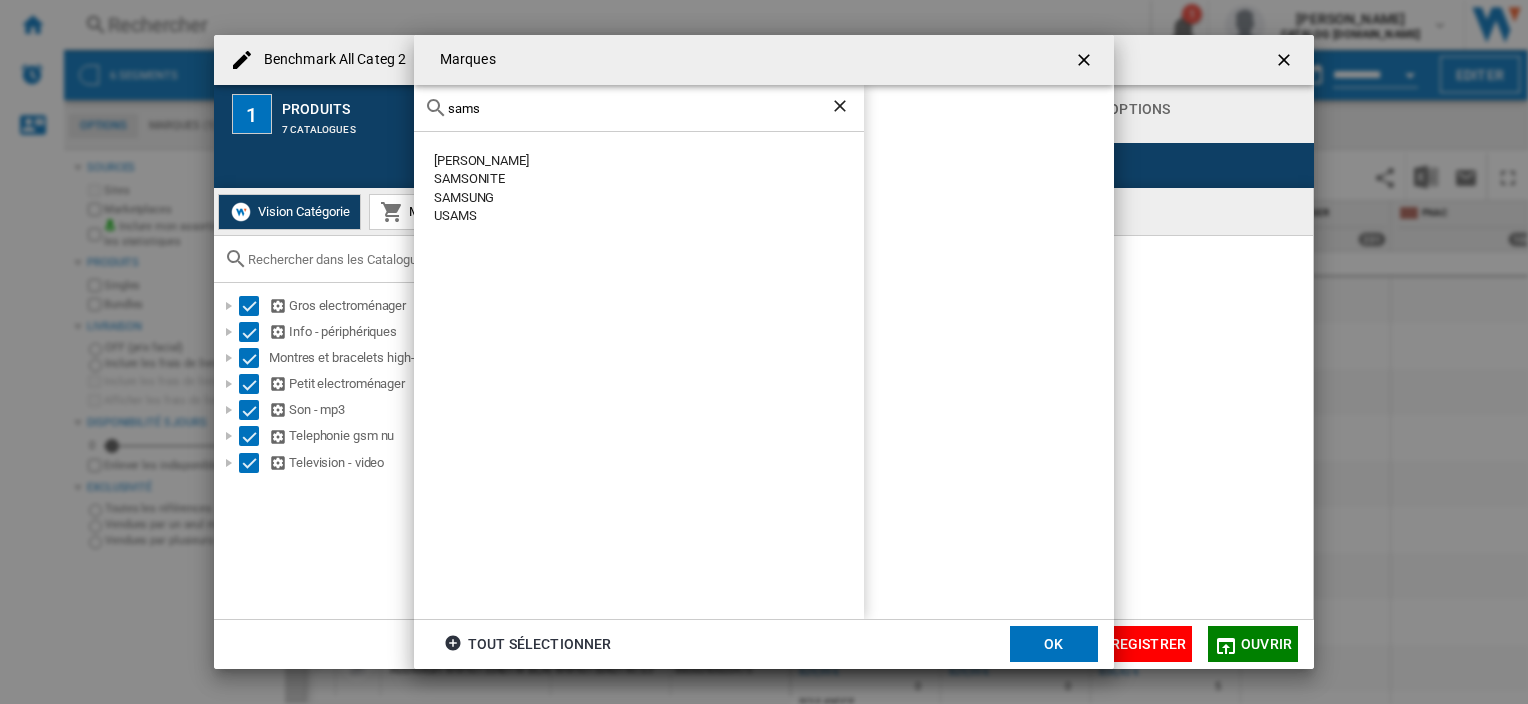 click on "sams" 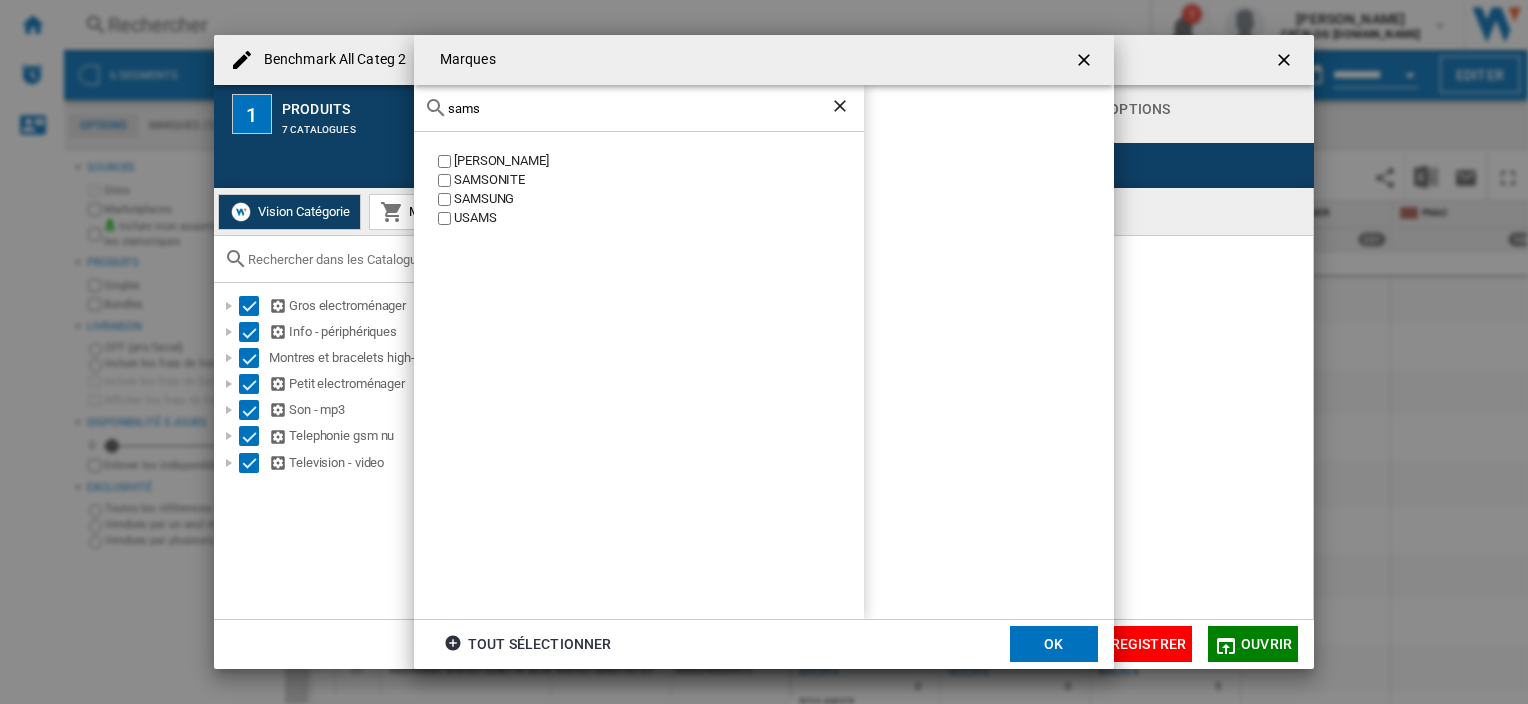 type on "sams" 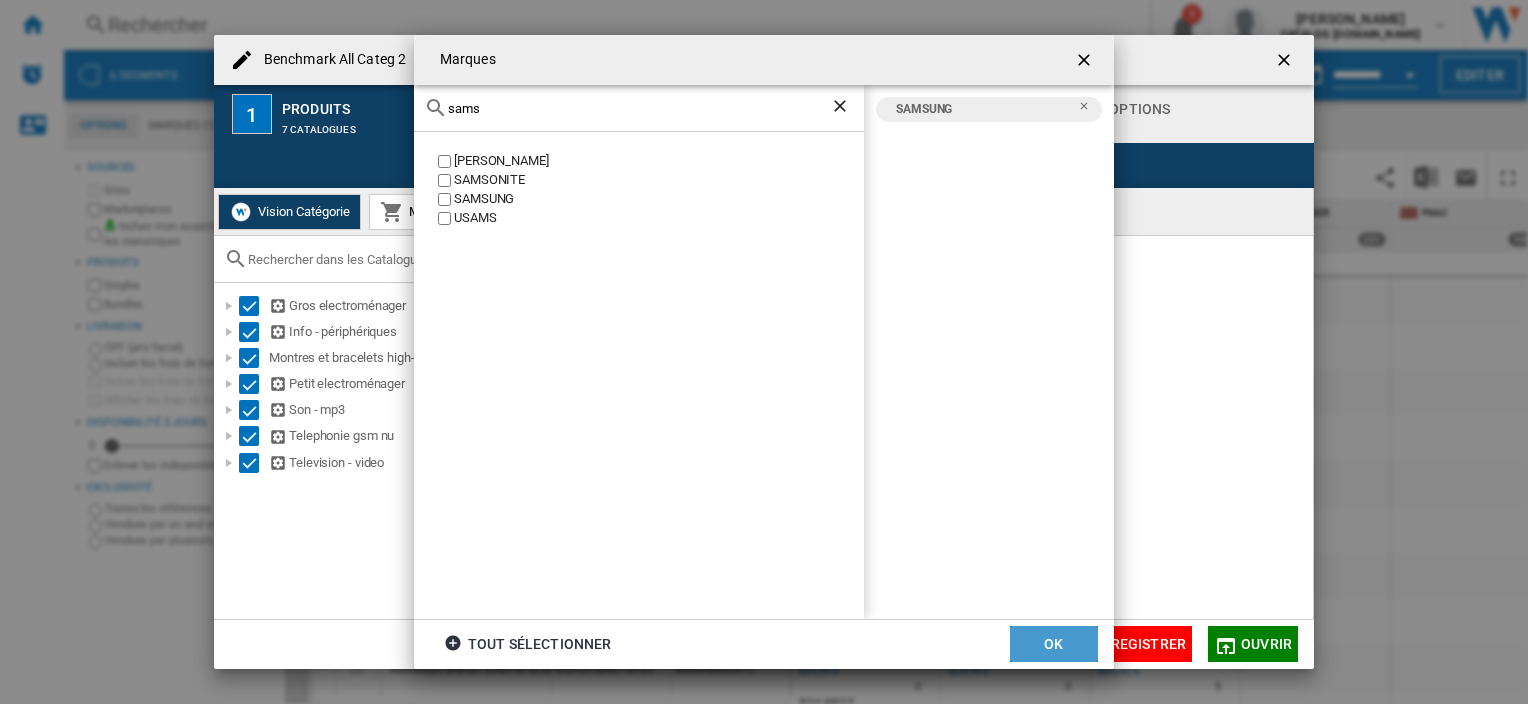 click on "OK" 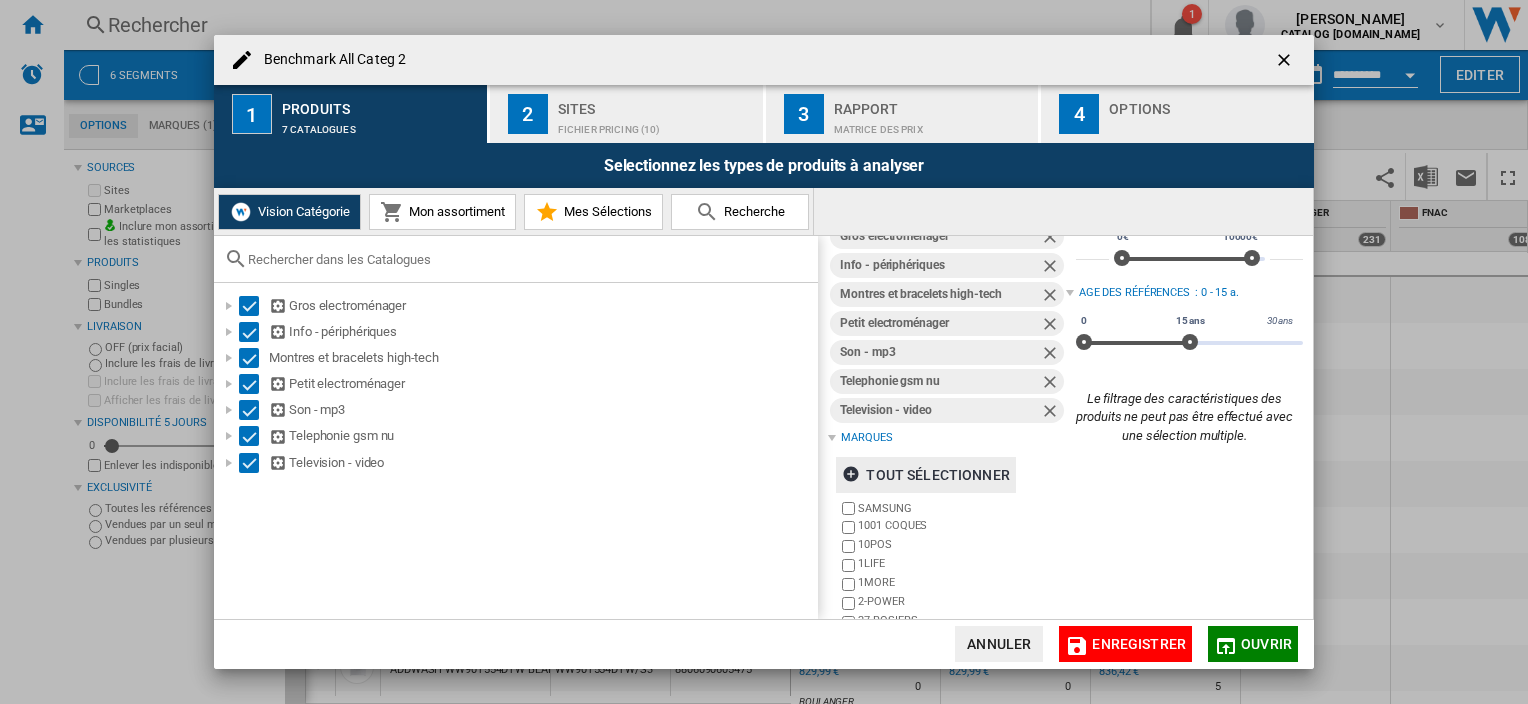 scroll, scrollTop: 0, scrollLeft: 0, axis: both 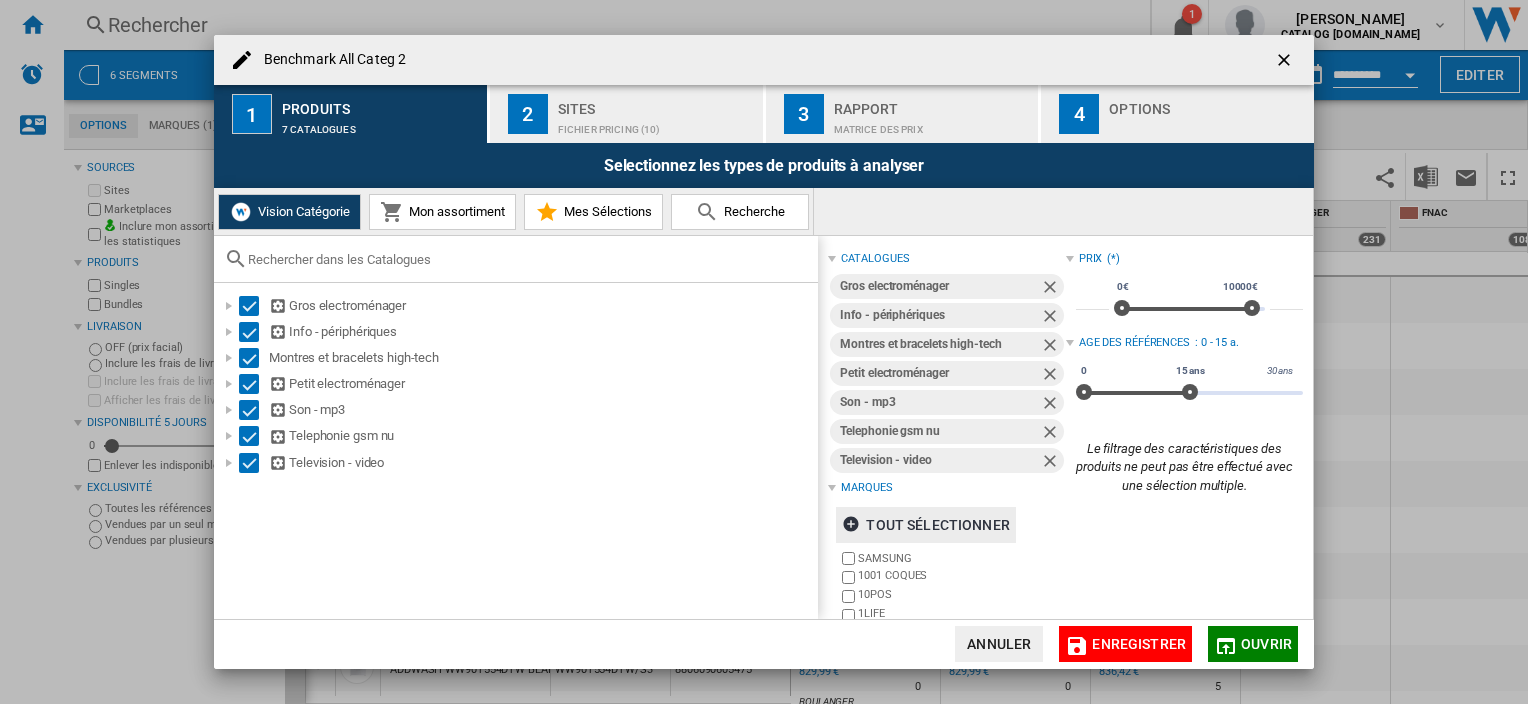 click on "Enregistrer" 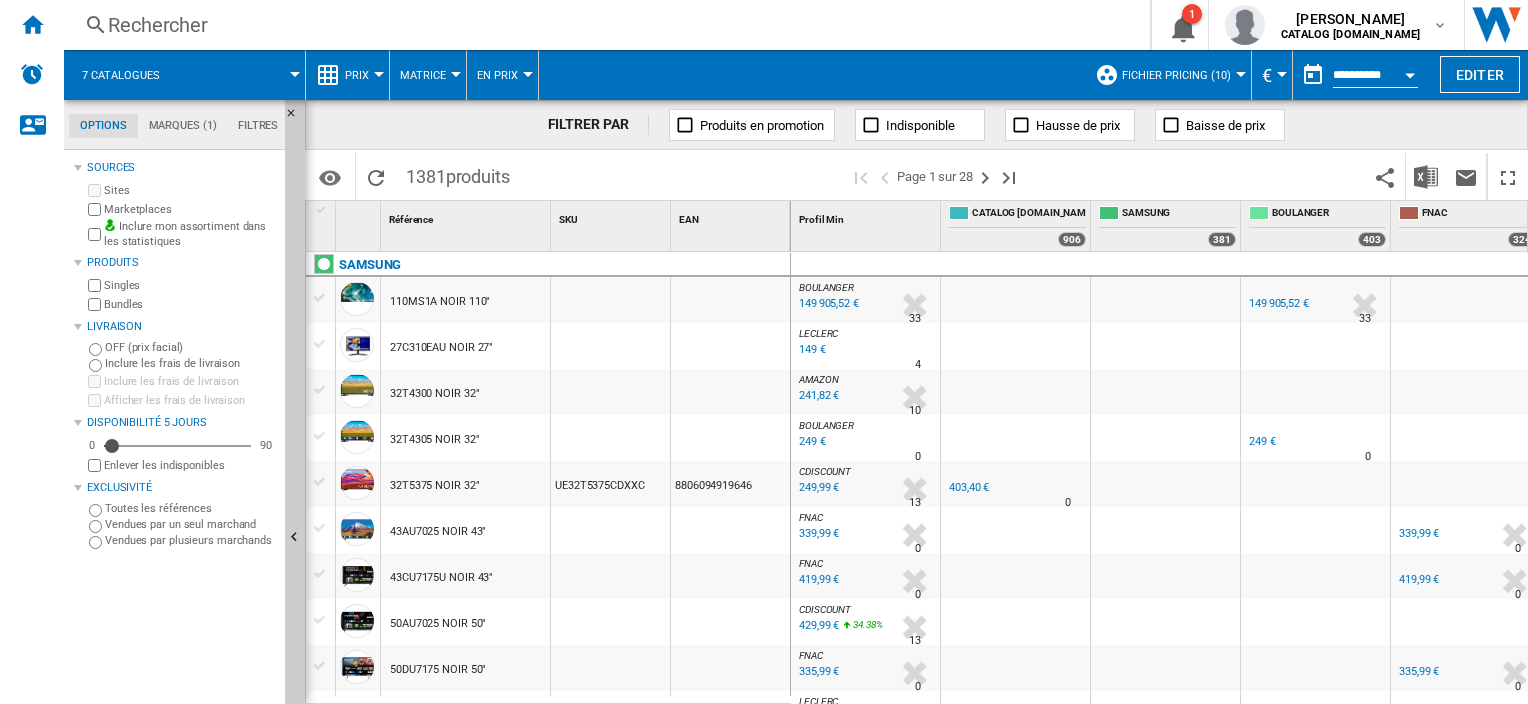 scroll, scrollTop: 25, scrollLeft: 0, axis: vertical 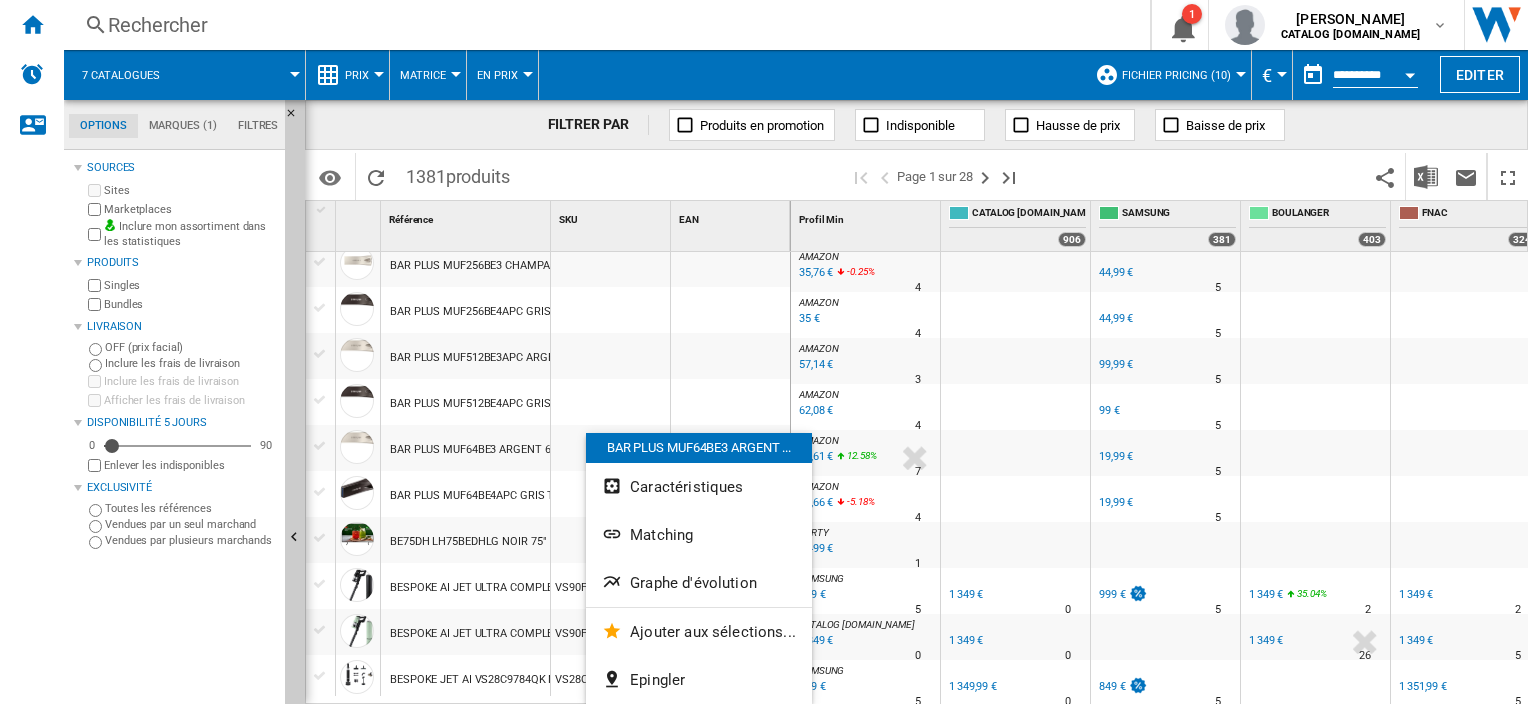 click at bounding box center (764, 352) 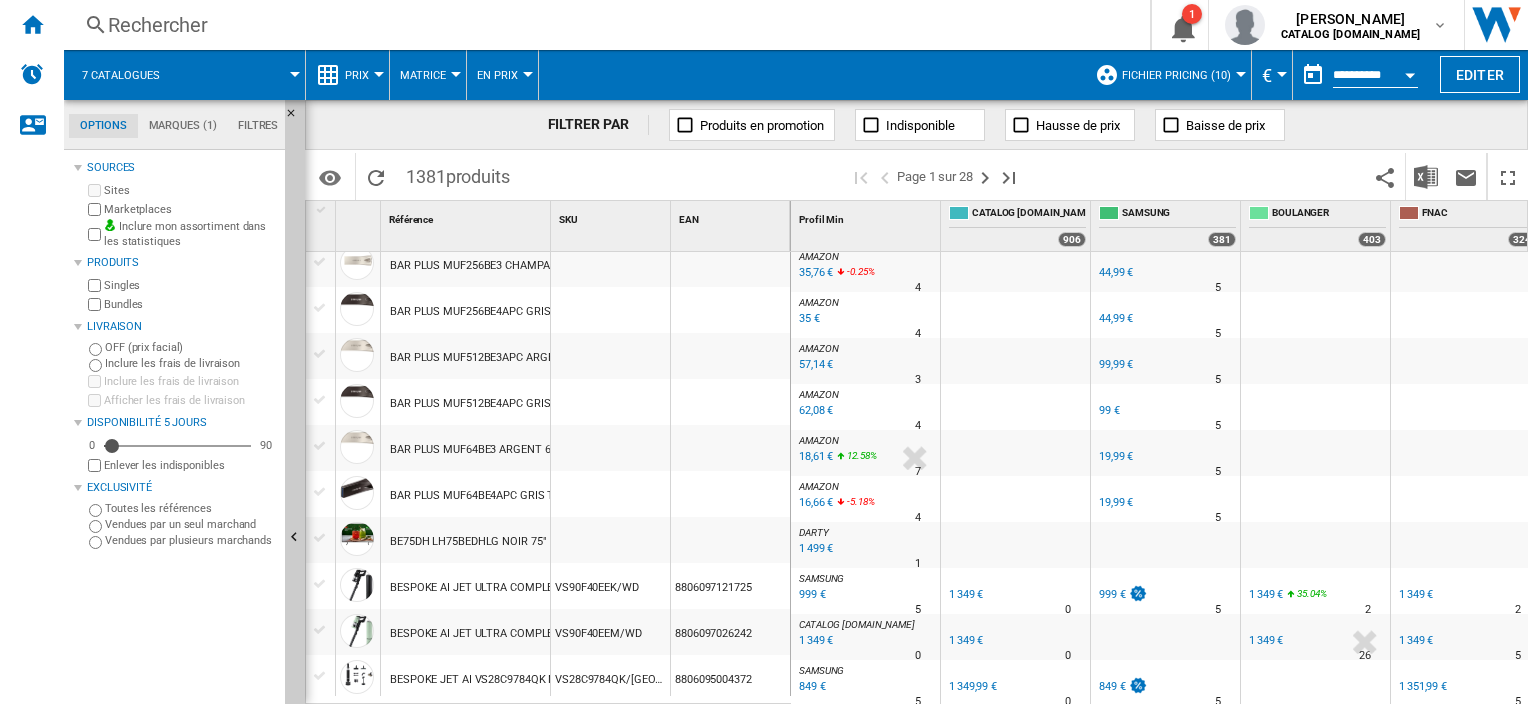 click at bounding box center (241, 75) 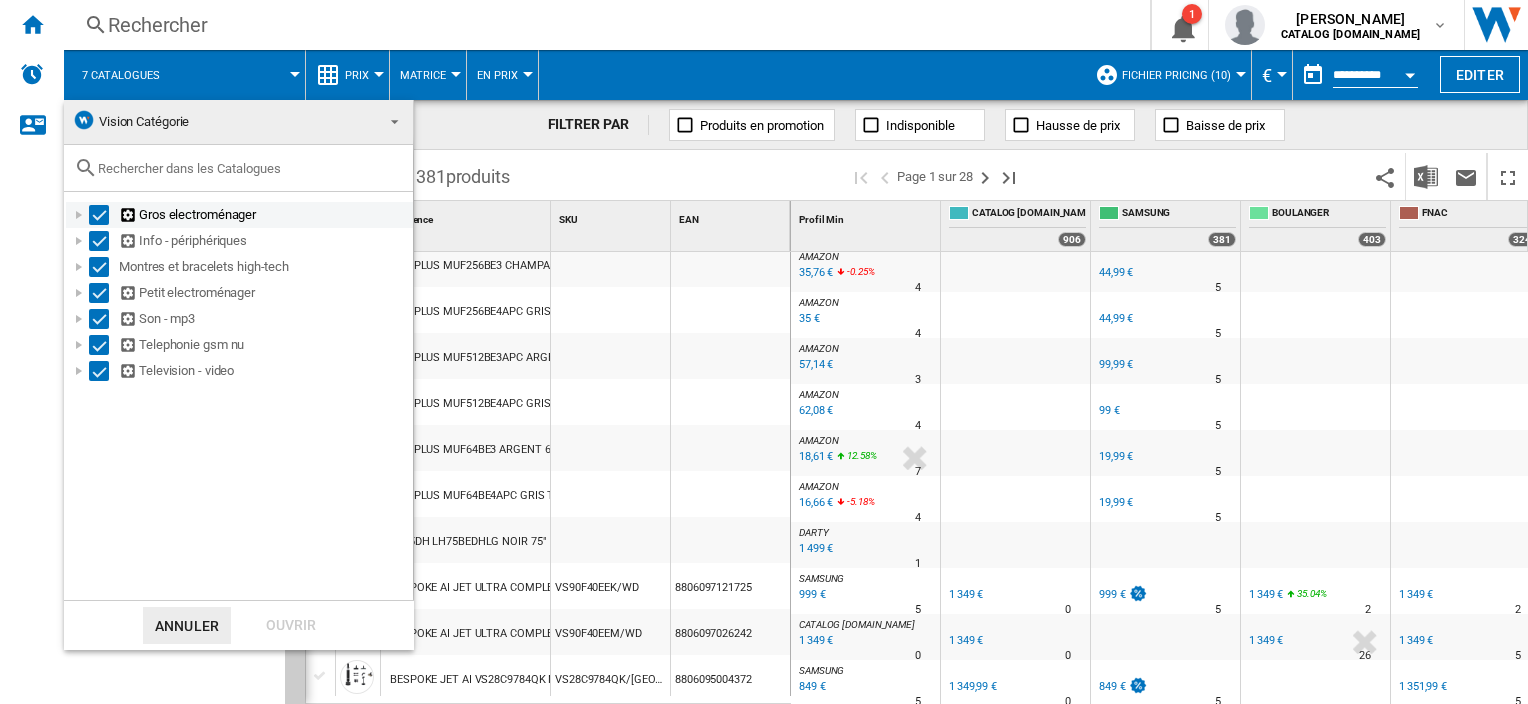click at bounding box center [99, 215] 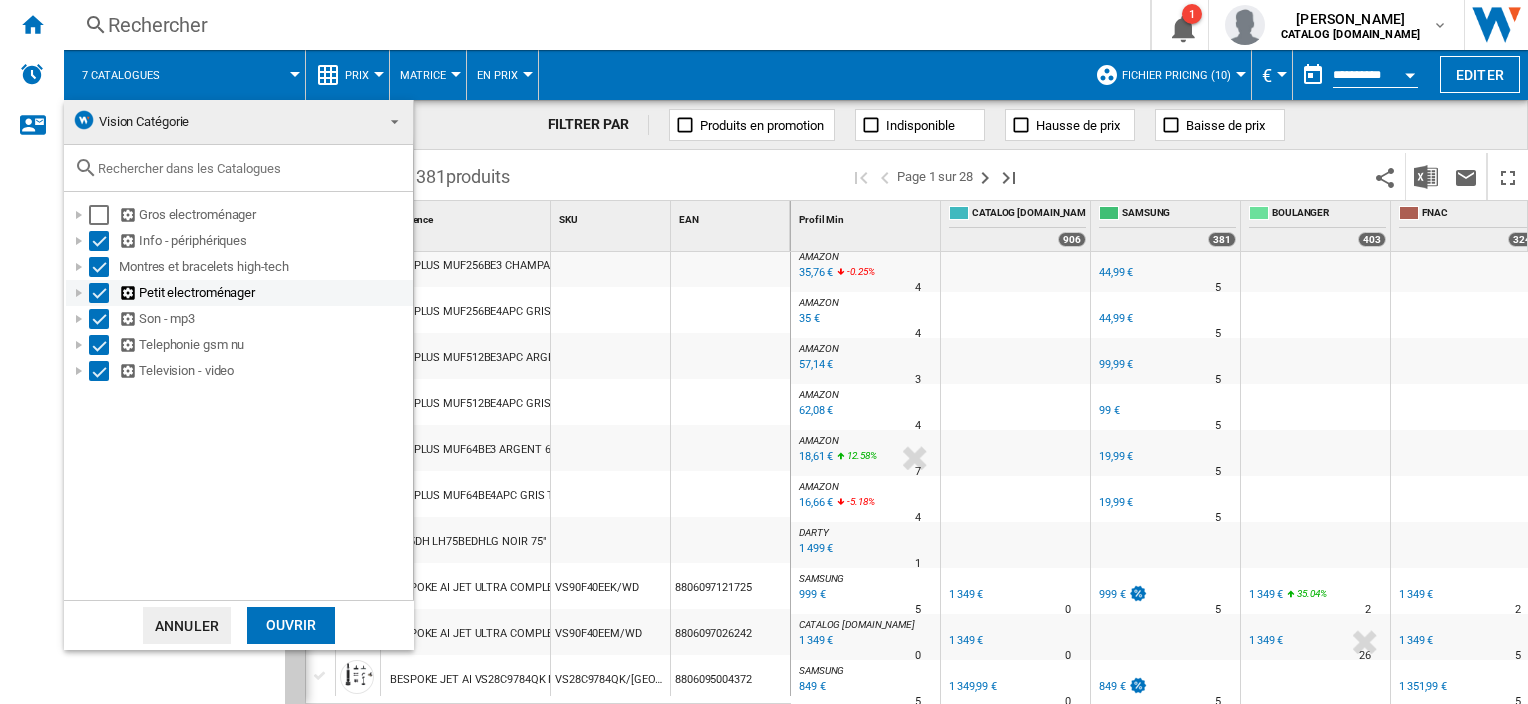 click at bounding box center (99, 293) 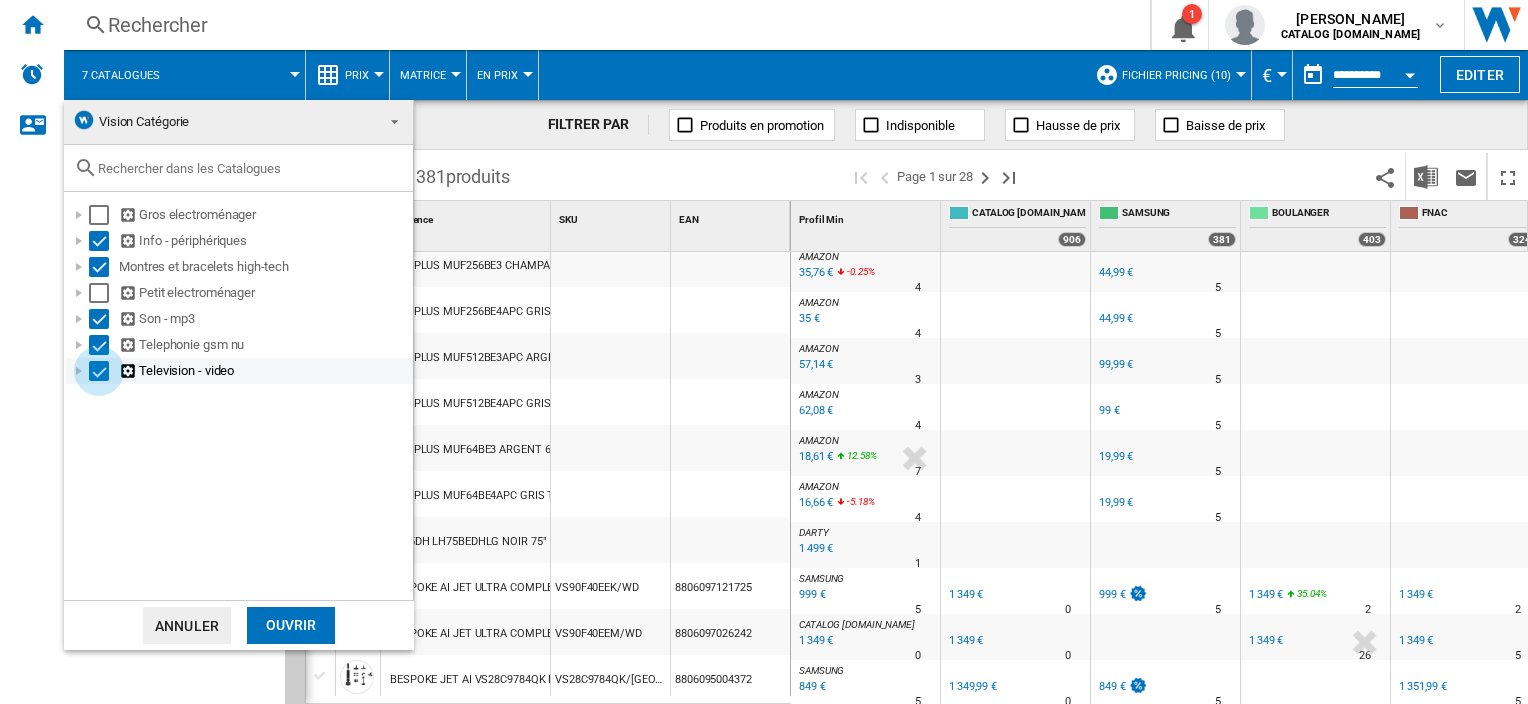 click at bounding box center (99, 371) 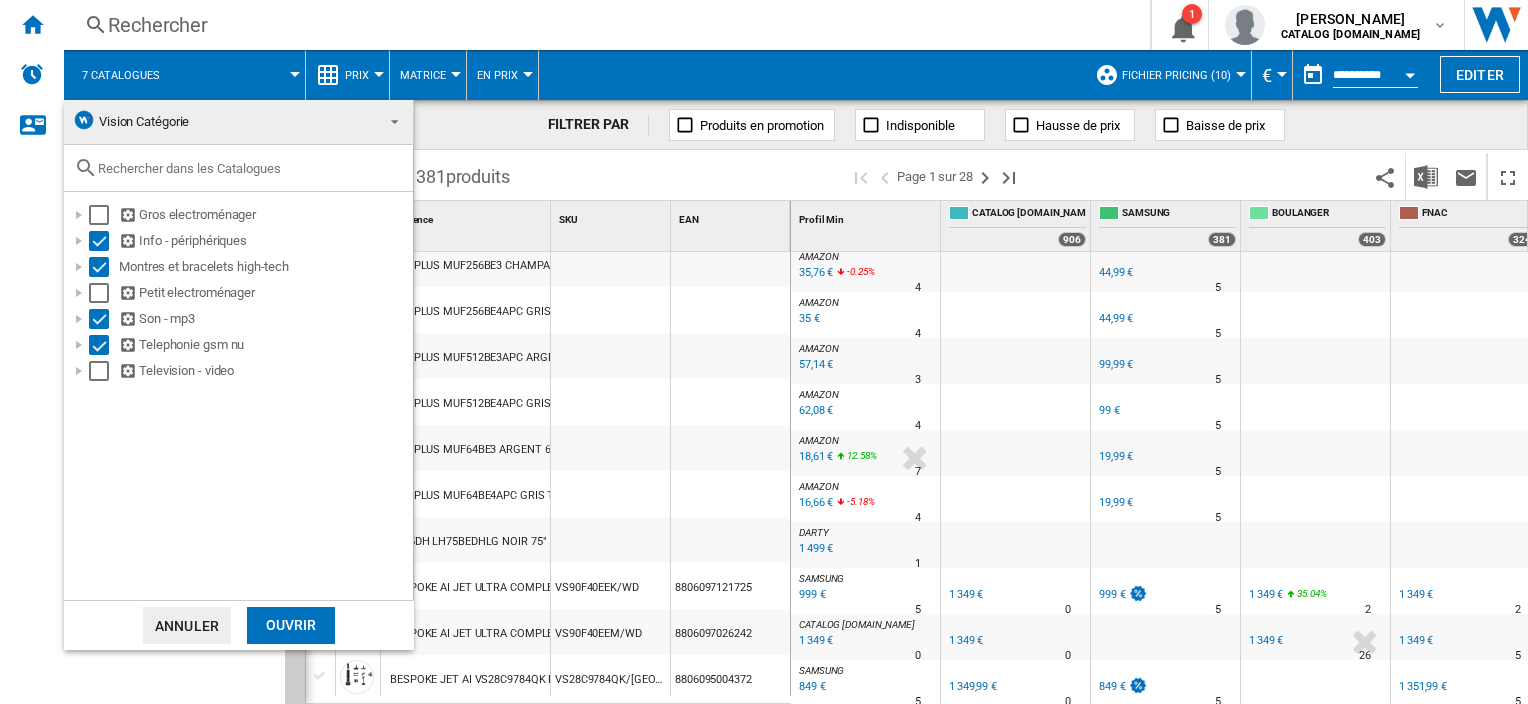 click on "Ouvrir" at bounding box center (291, 625) 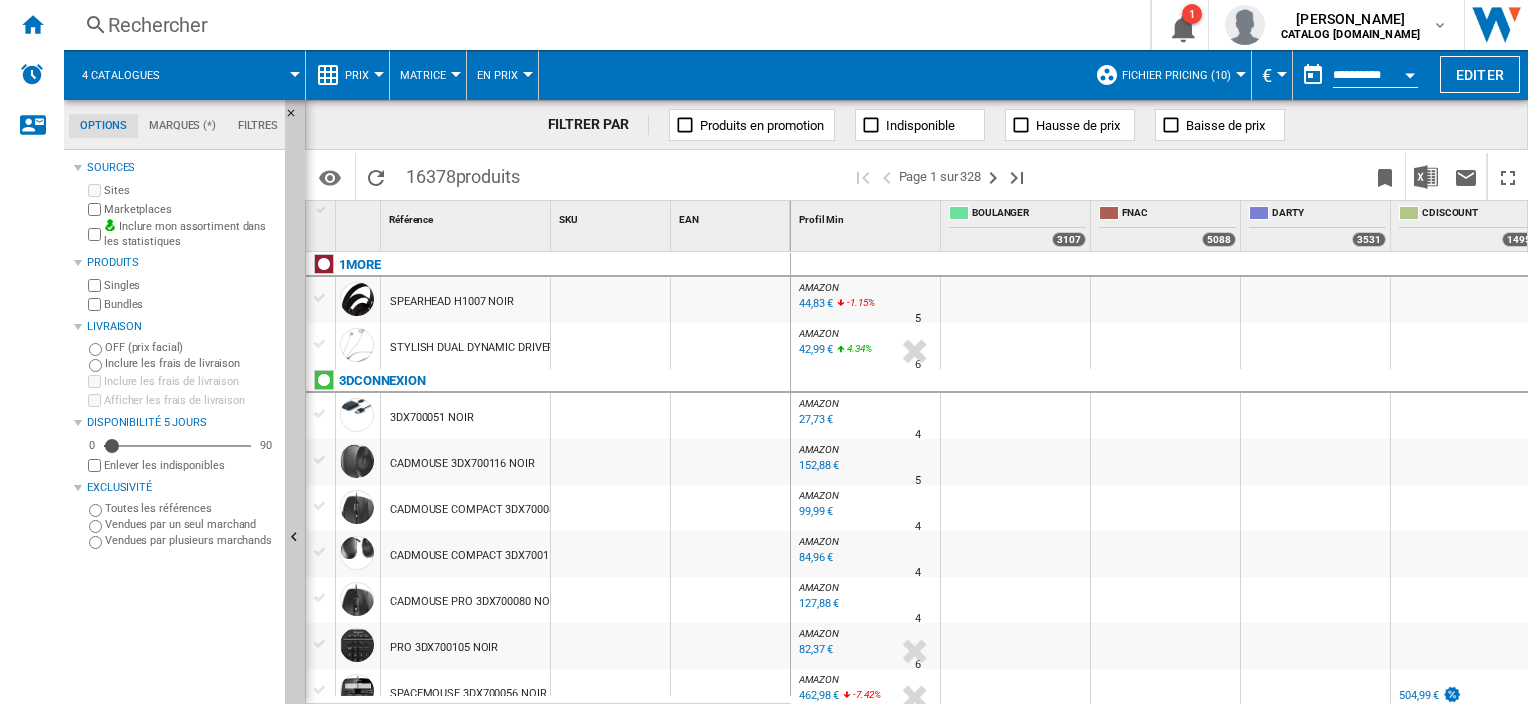 click on "FILTRER PAR
Produits en promotion
Indisponible
Hausse de prix
Baisse de prix" at bounding box center (916, 125) 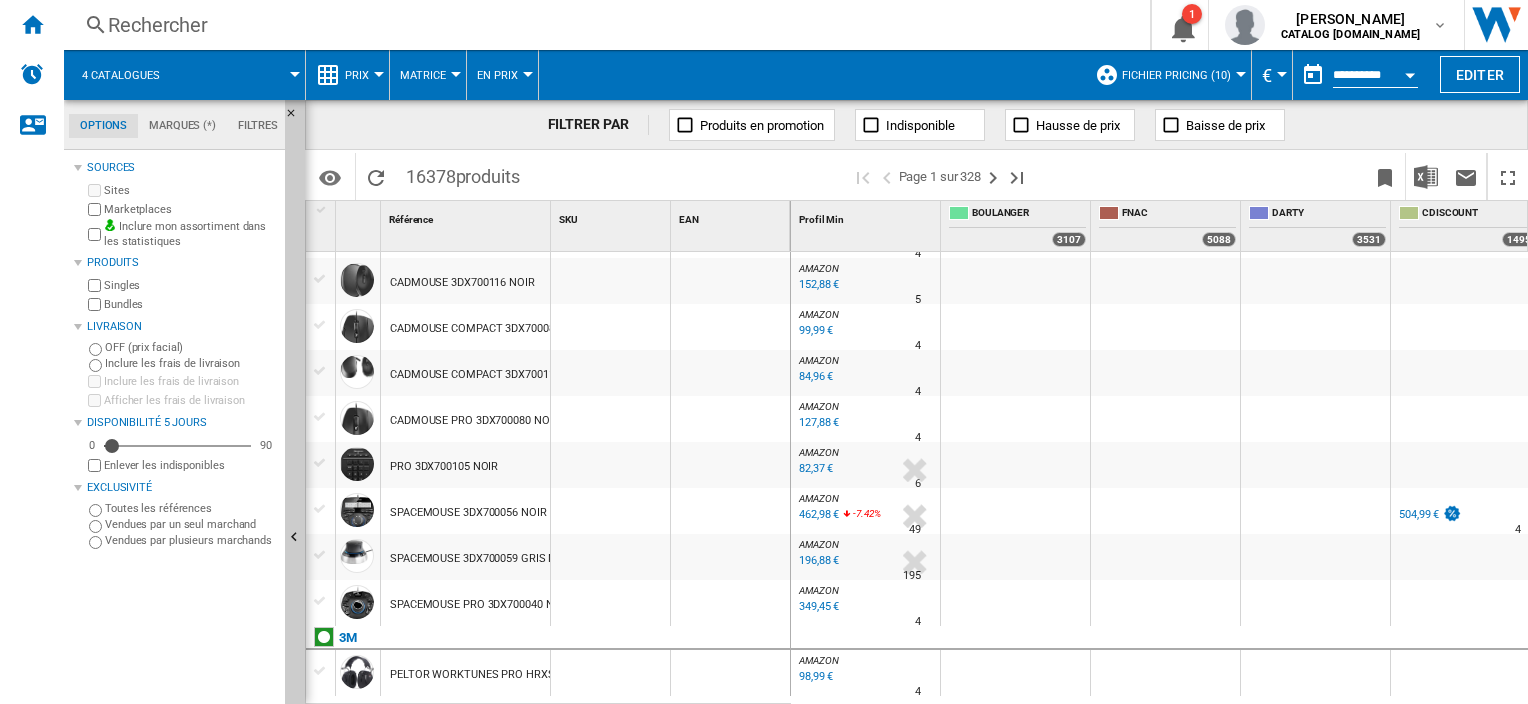 scroll, scrollTop: 528, scrollLeft: 0, axis: vertical 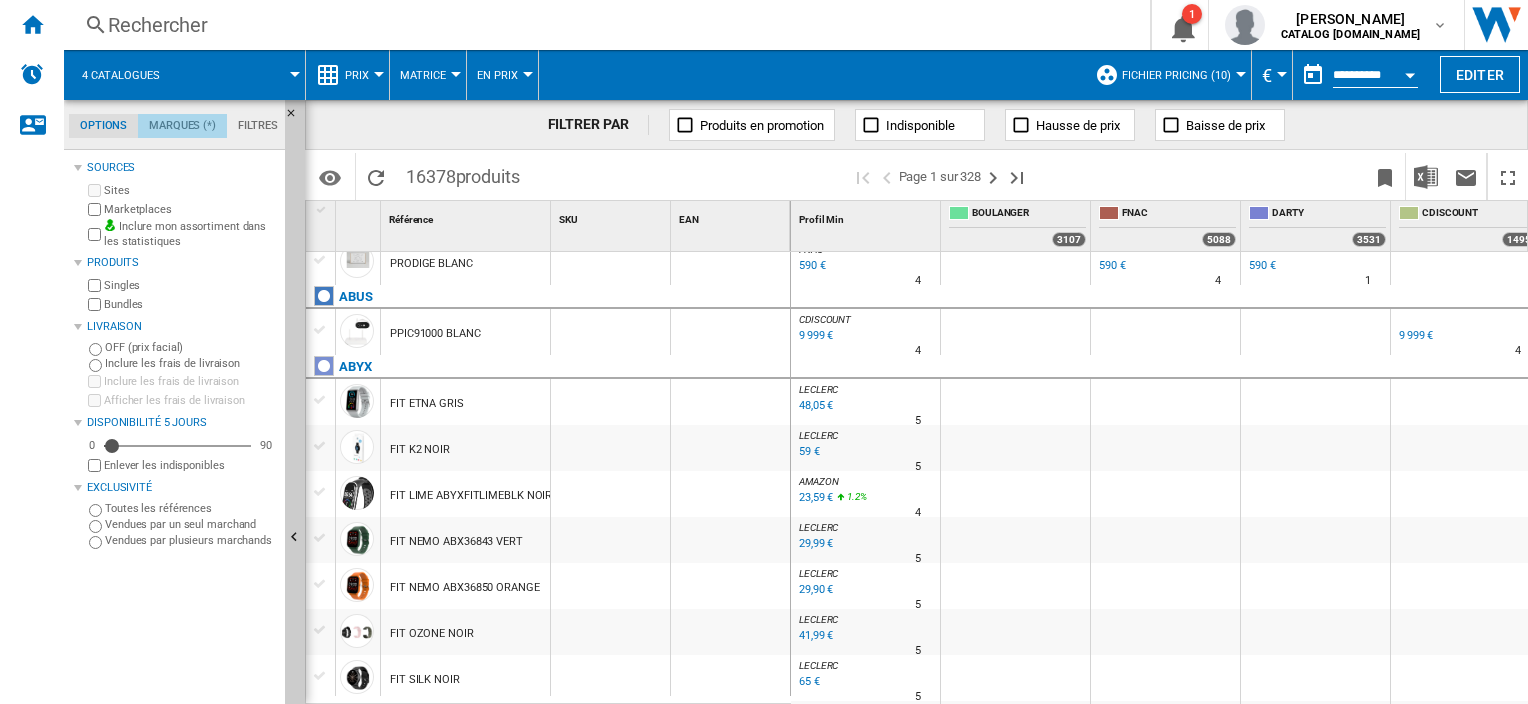 click on "Marques (*)" 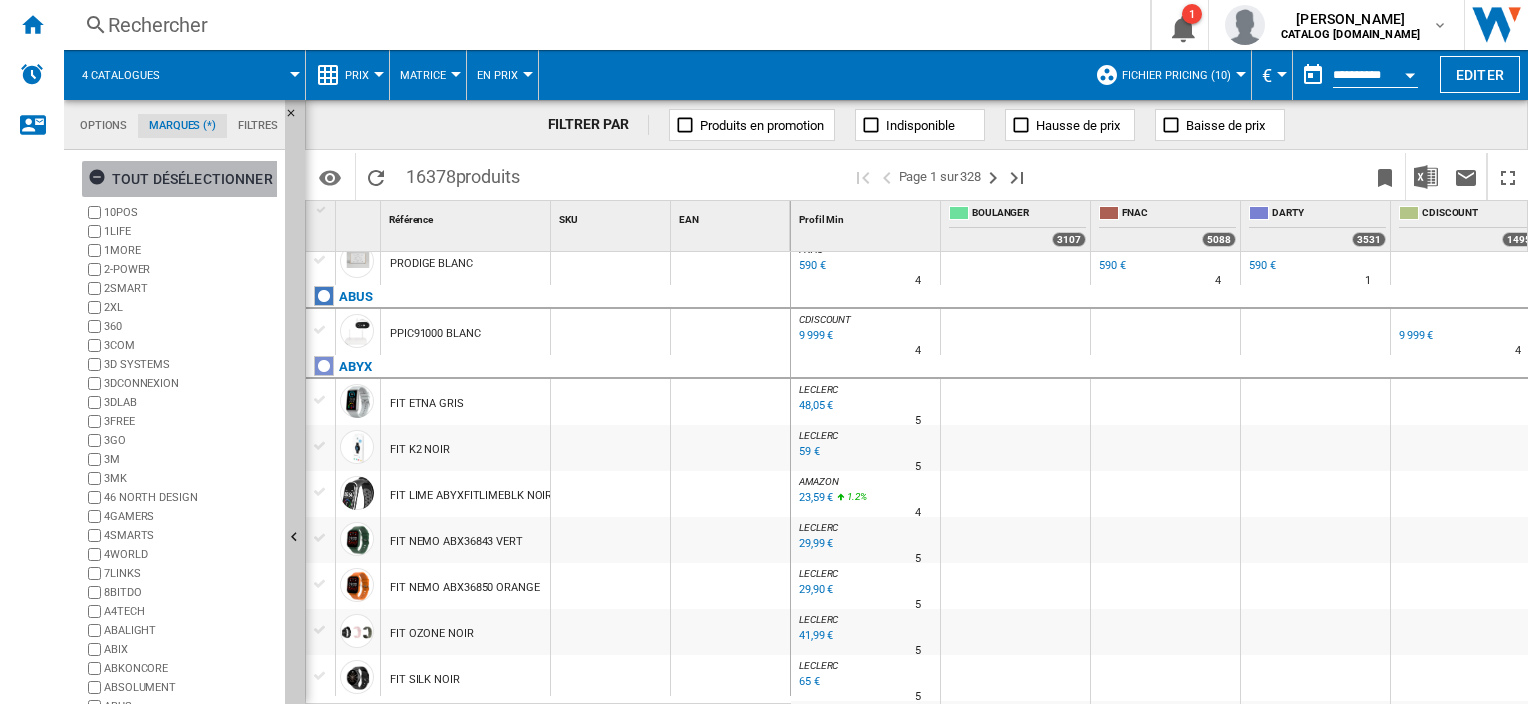 click on "tout désélectionner" at bounding box center (180, 179) 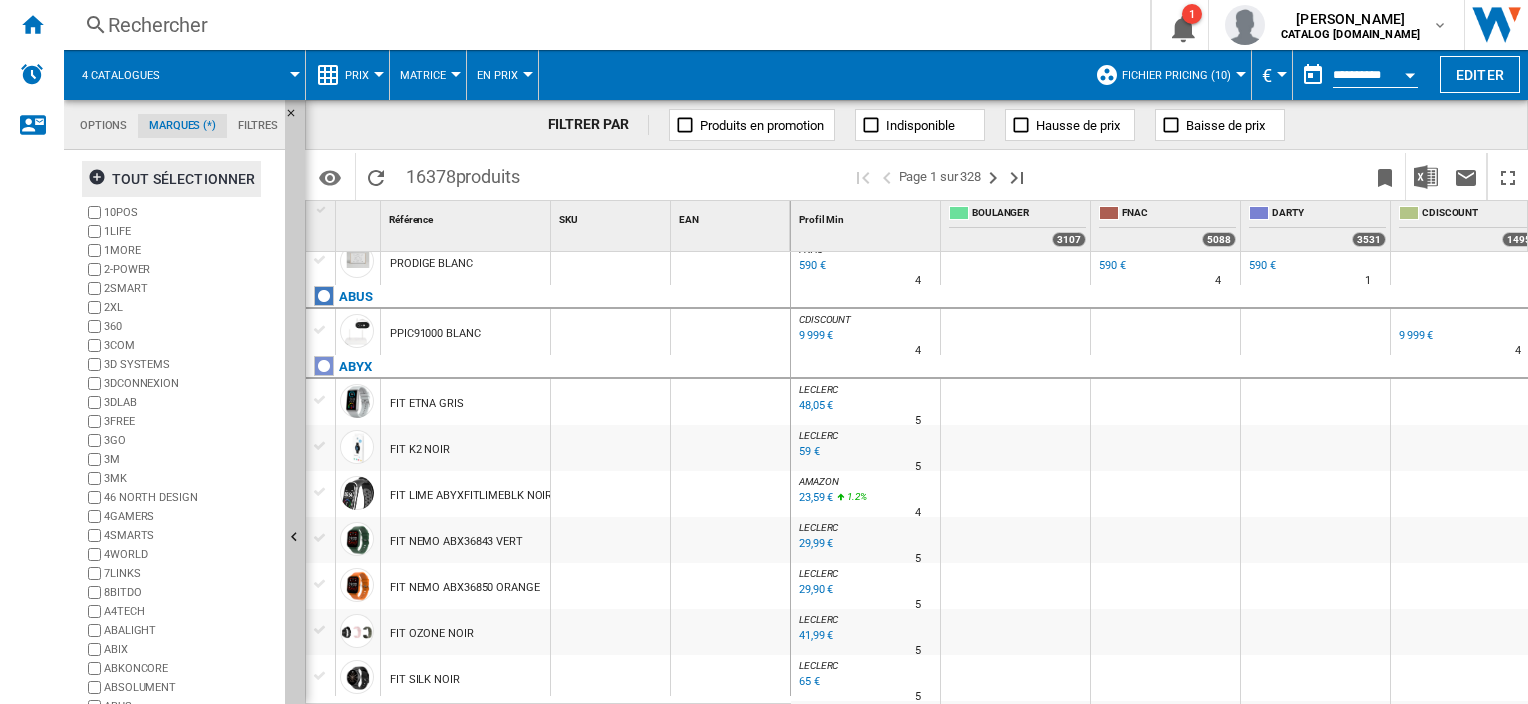 scroll, scrollTop: 112, scrollLeft: 0, axis: vertical 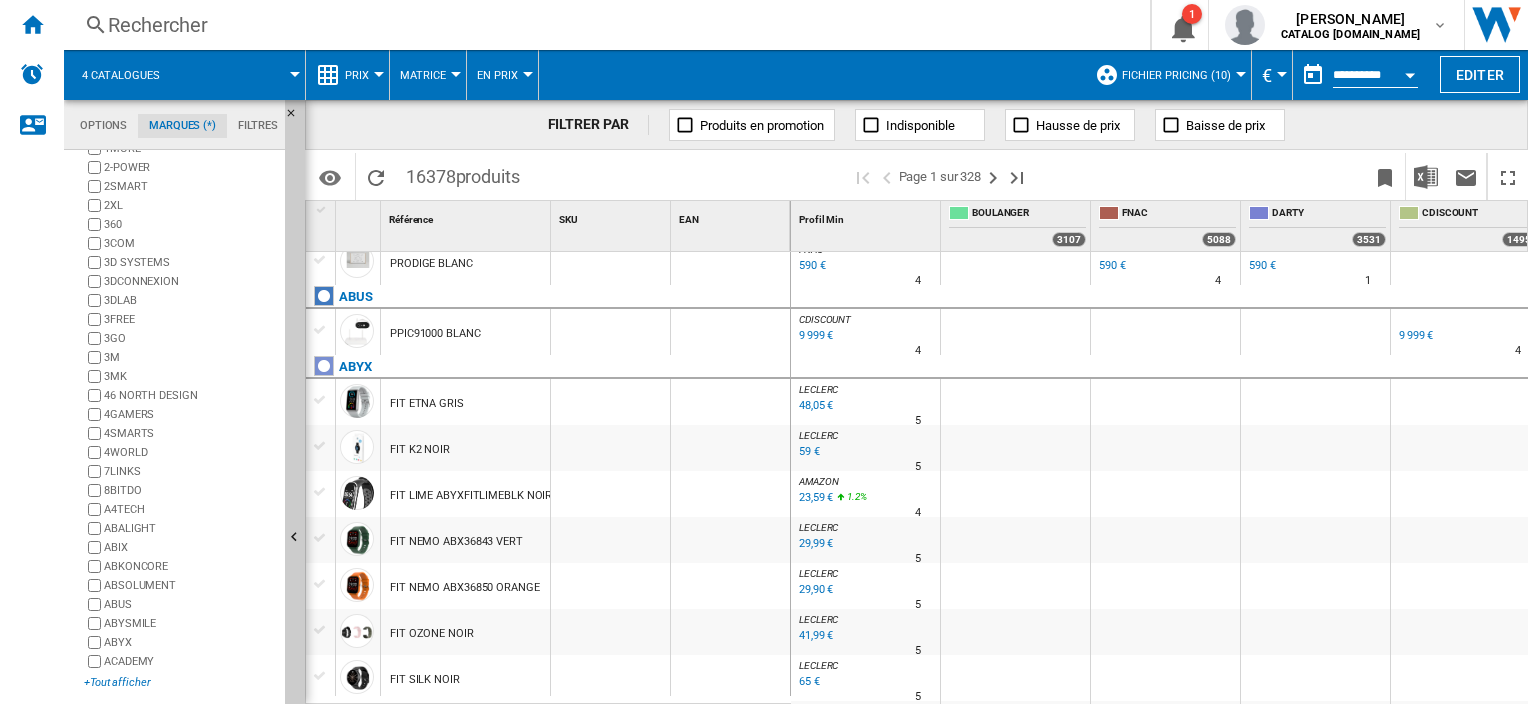 click on "+Tout afficher" at bounding box center (180, 682) 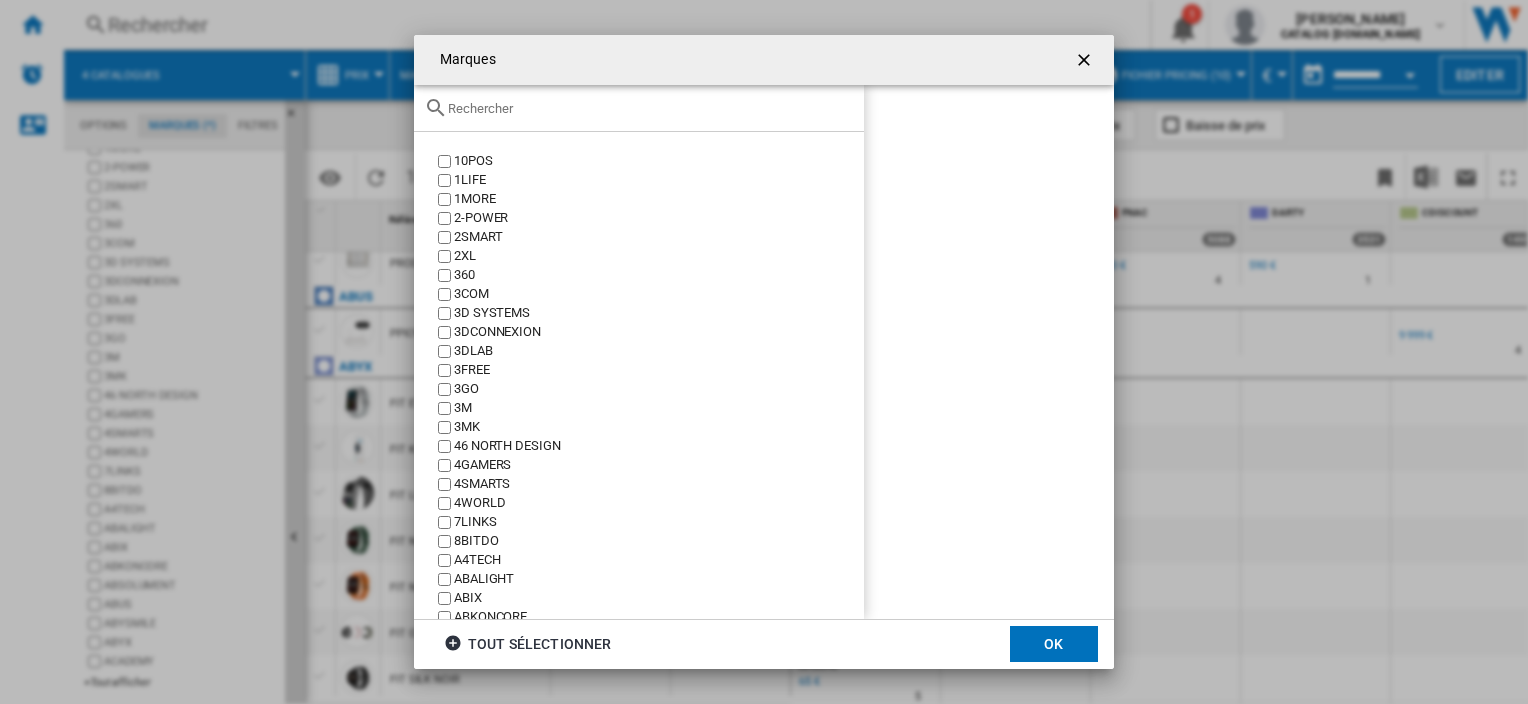 click 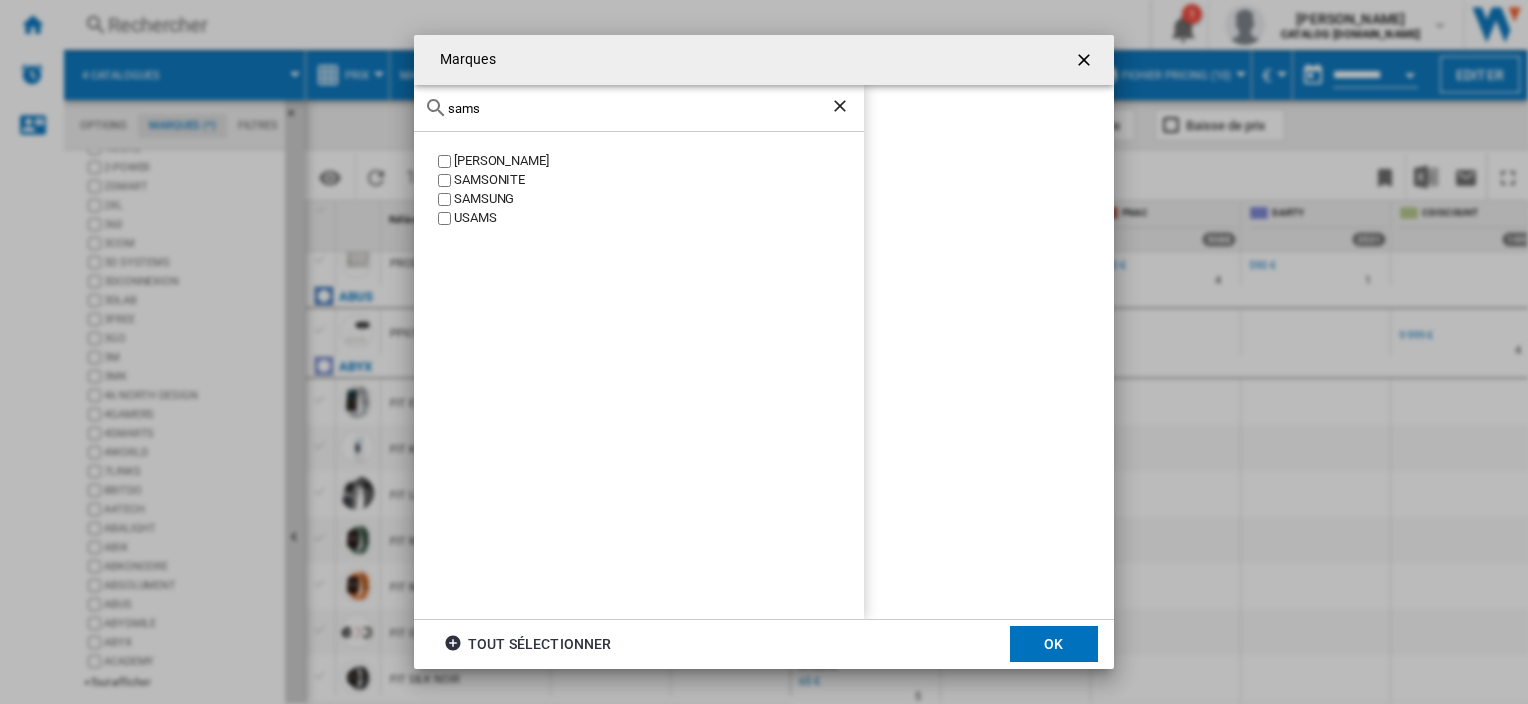 type on "sams" 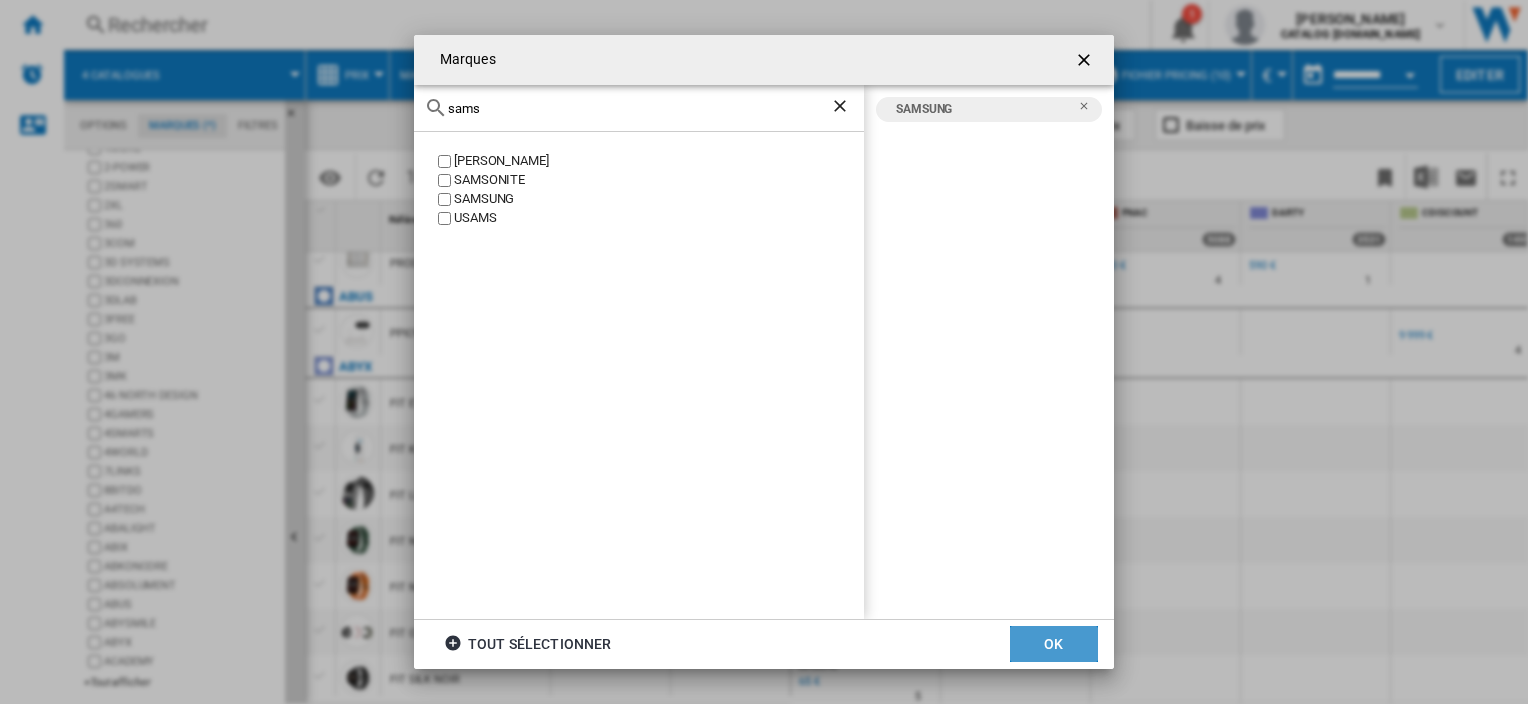 click on "OK" 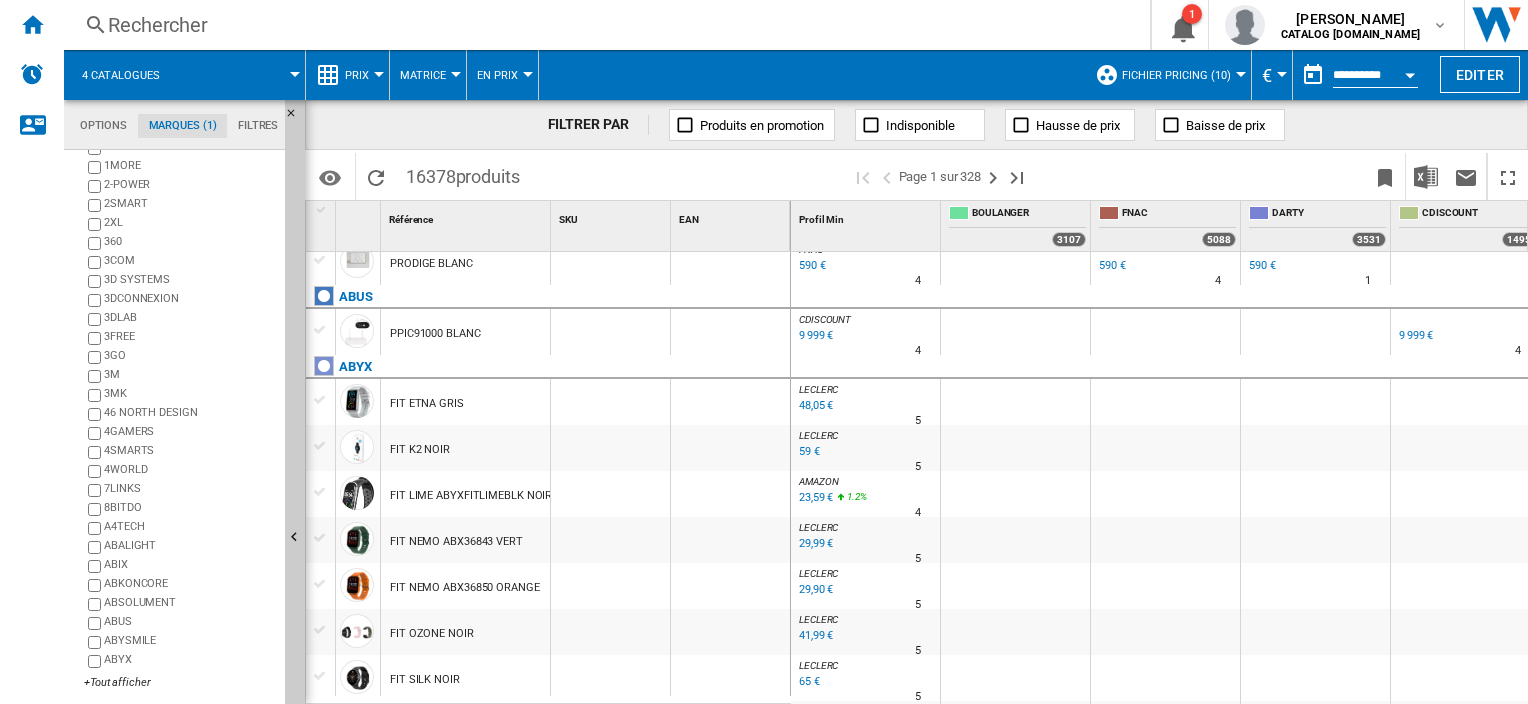 scroll, scrollTop: 0, scrollLeft: 0, axis: both 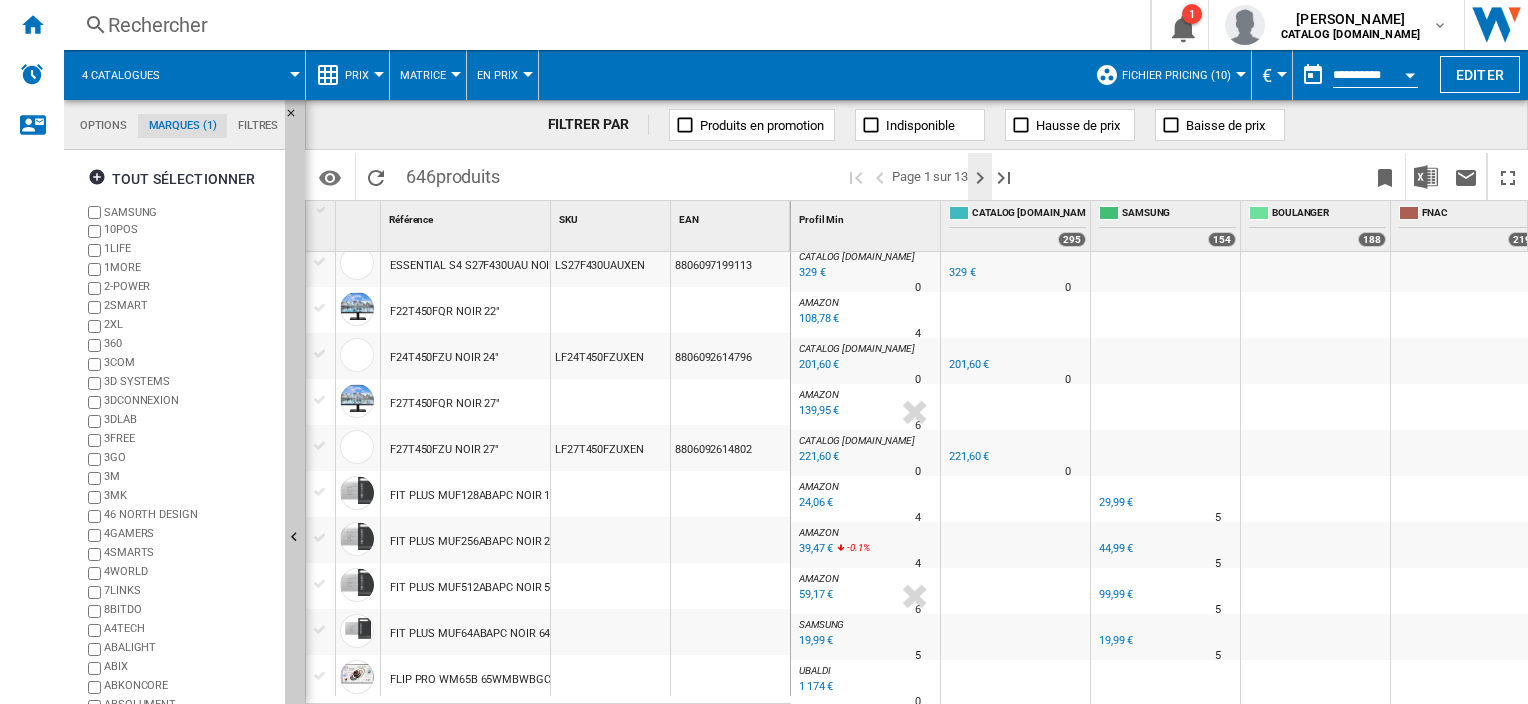 click at bounding box center (980, 178) 